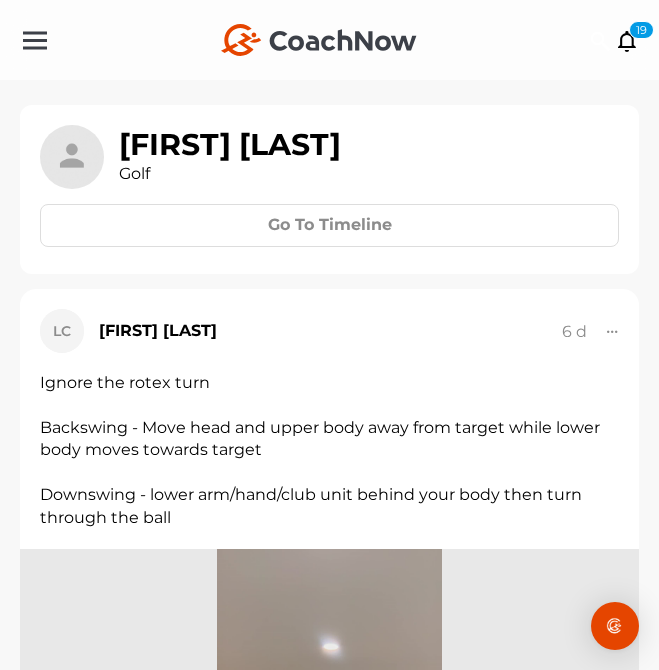 scroll, scrollTop: 0, scrollLeft: 0, axis: both 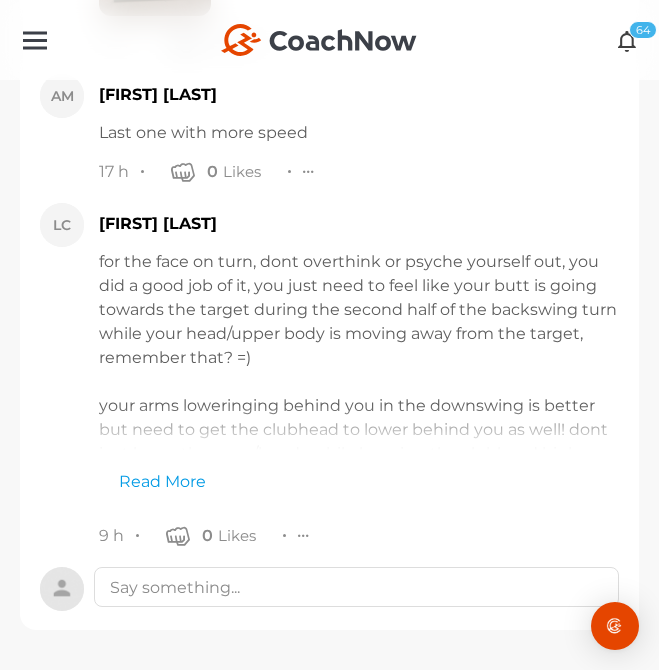click on "64" at bounding box center [643, 30] 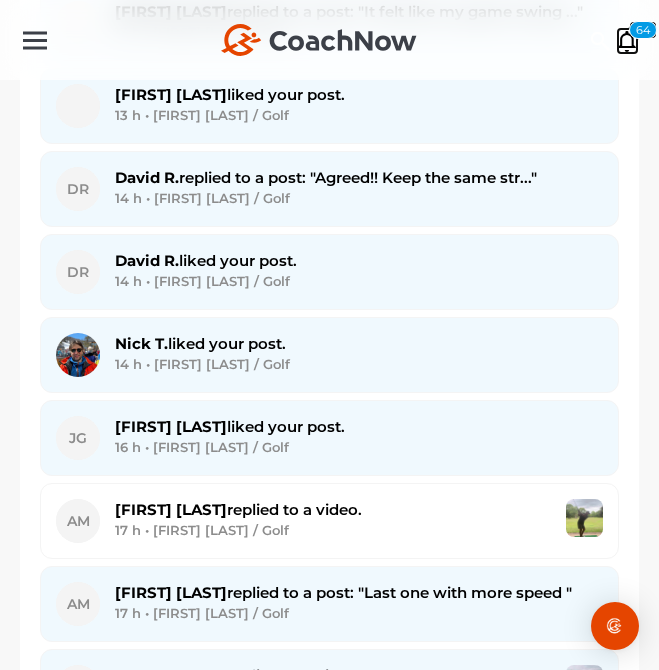 scroll, scrollTop: 5263, scrollLeft: 0, axis: vertical 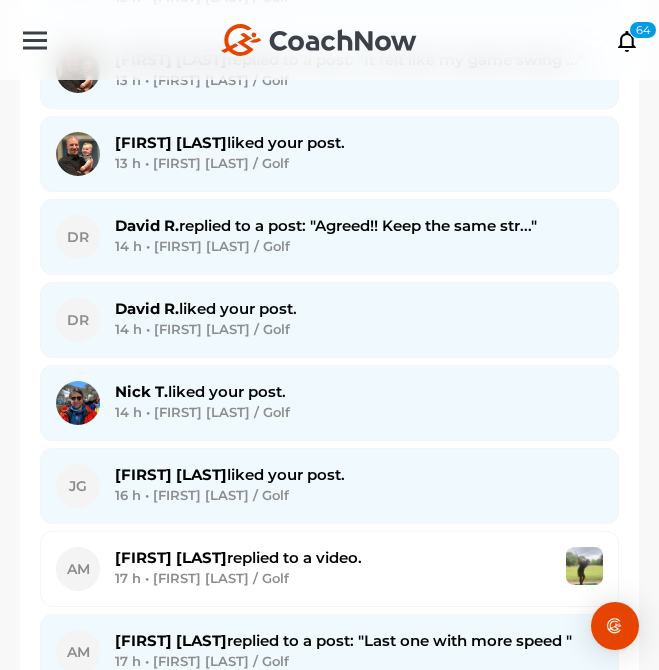 click on "14 h • [FIRST] [LAST] / Golf" at bounding box center (359, 246) 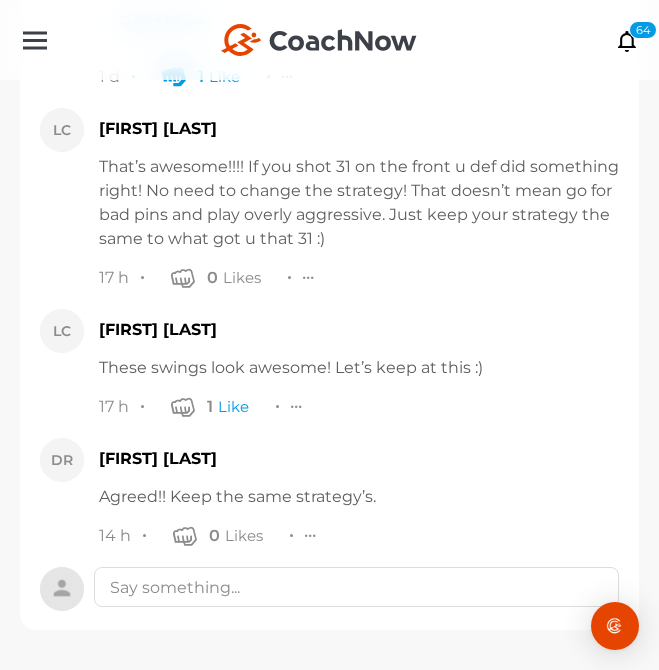 scroll, scrollTop: 42340, scrollLeft: 0, axis: vertical 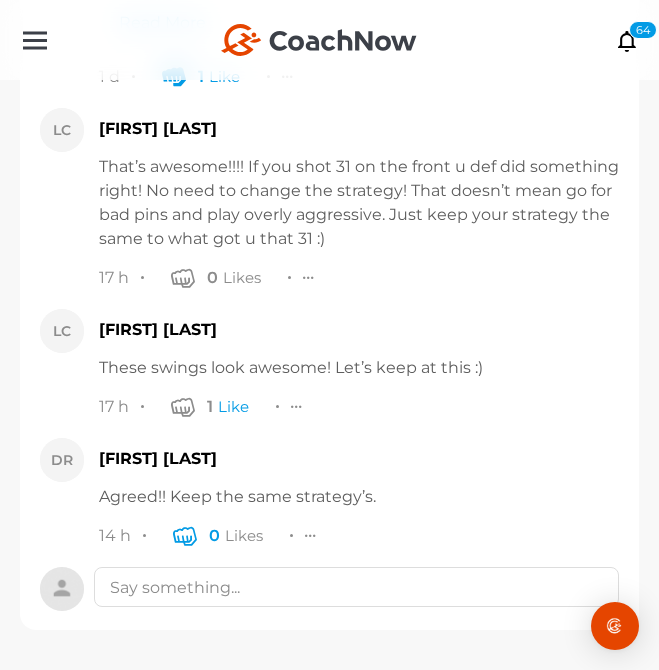 click at bounding box center [185, 535] 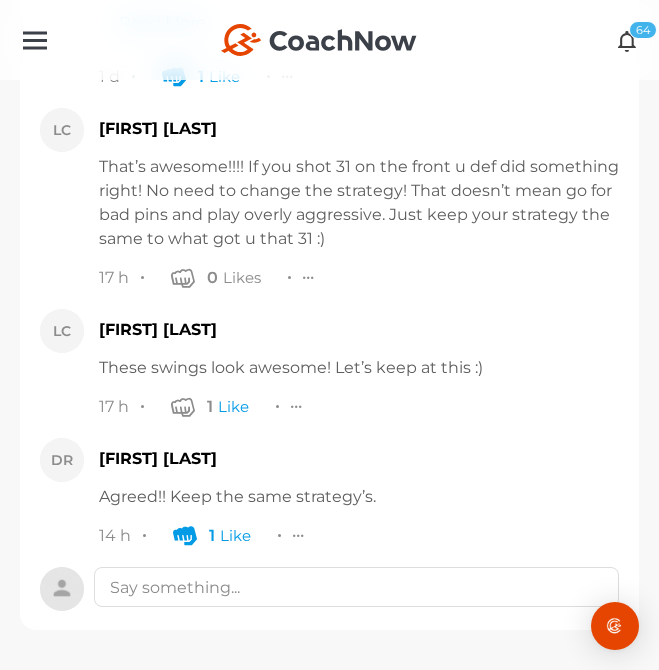 click at bounding box center (627, 40) 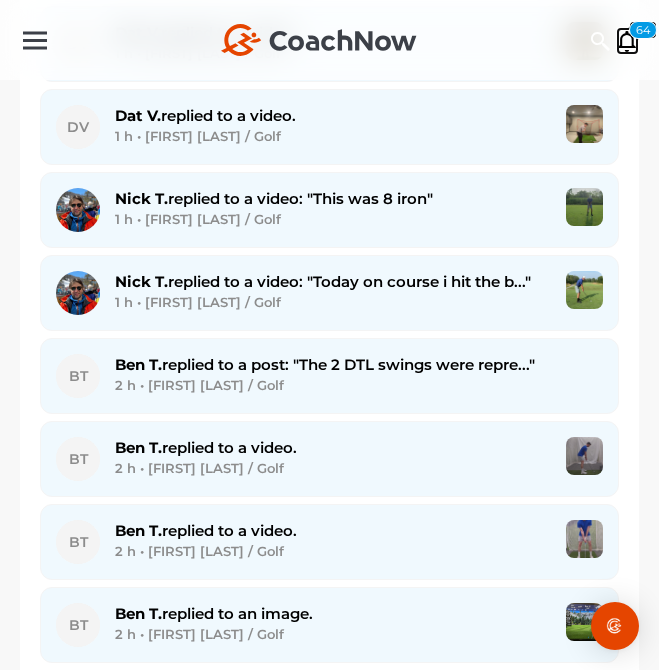 scroll, scrollTop: 1631, scrollLeft: 0, axis: vertical 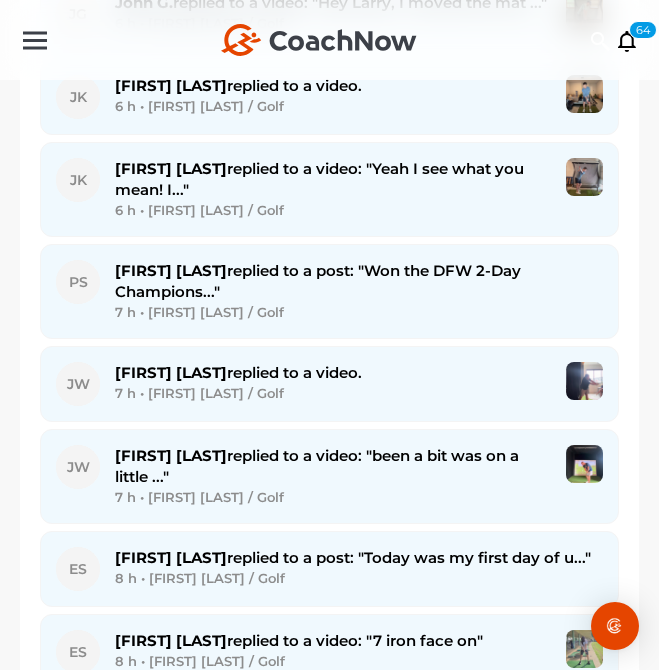click on "[FIRST] [LAST]  replied to a post: "Won the DFW 2-Day Champions..."" at bounding box center [318, 281] 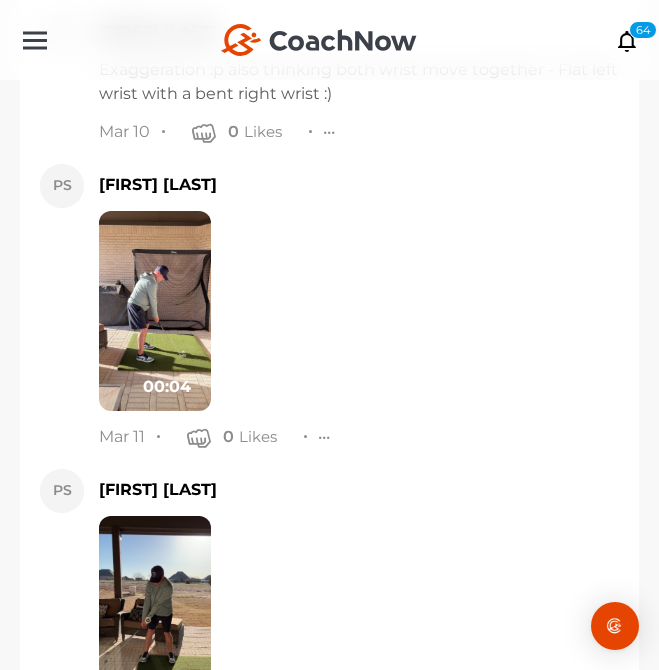 scroll, scrollTop: 72188, scrollLeft: 0, axis: vertical 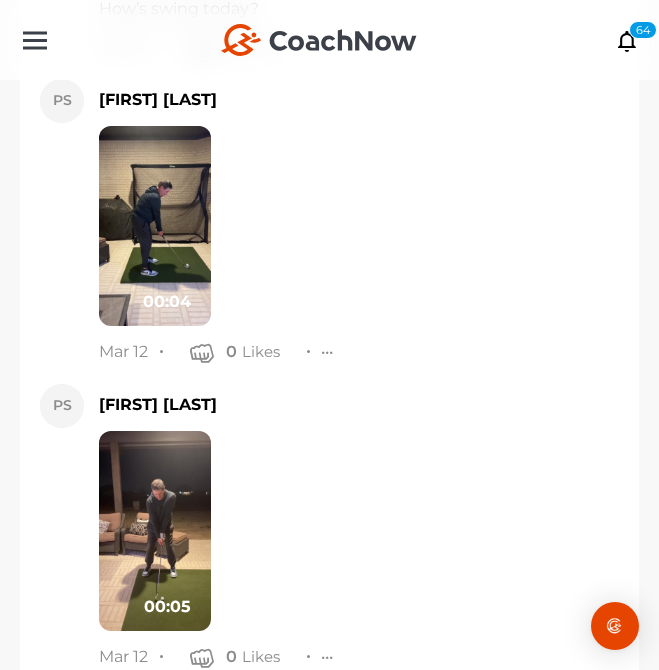 click on "Read More" at bounding box center (152, 20191) 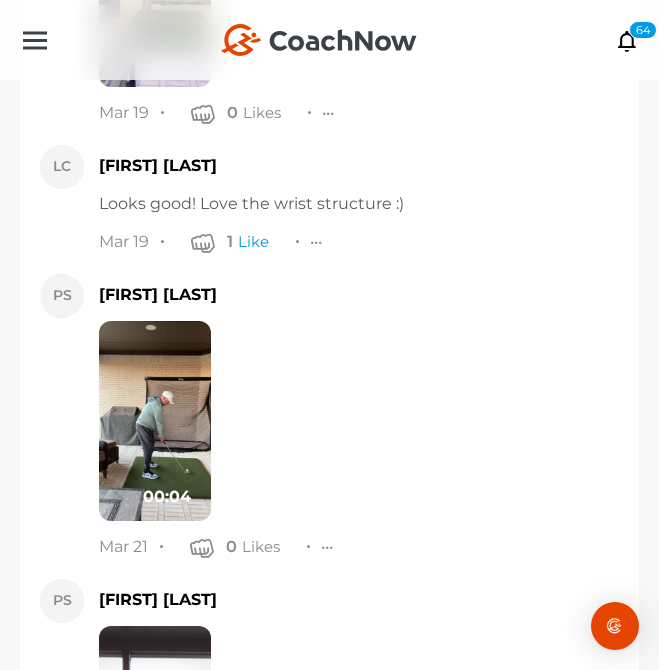 click on "0" at bounding box center (188, 12296) 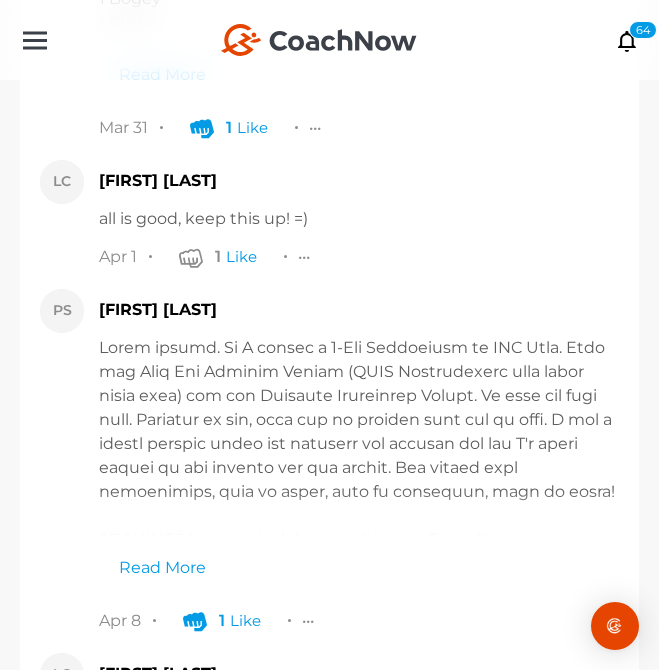 click at bounding box center [356, 8988] 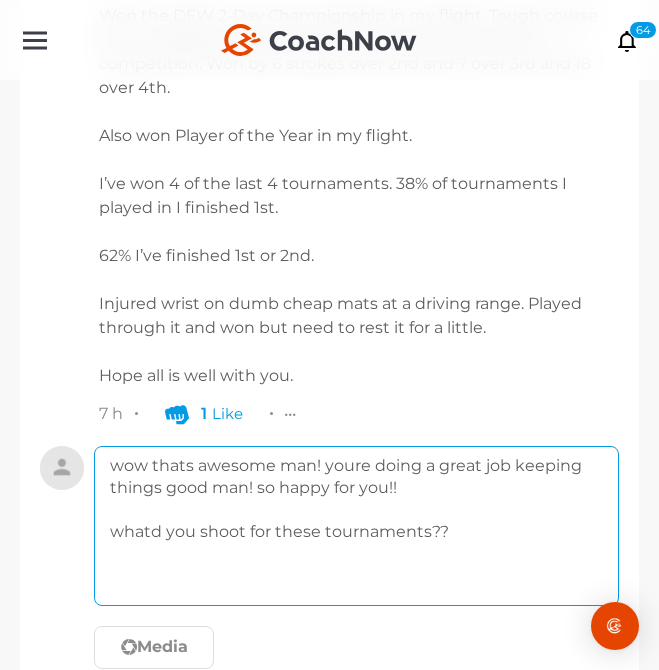 scroll, scrollTop: 93742, scrollLeft: 0, axis: vertical 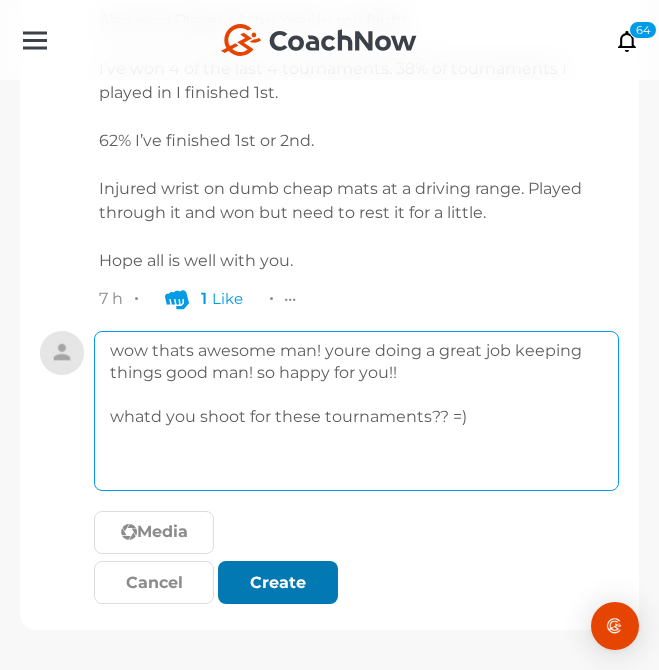 type on "wow thats awesome man! youre doing a great job keeping things good man! so happy for you!!
whatd you shoot for these tournaments?? =)" 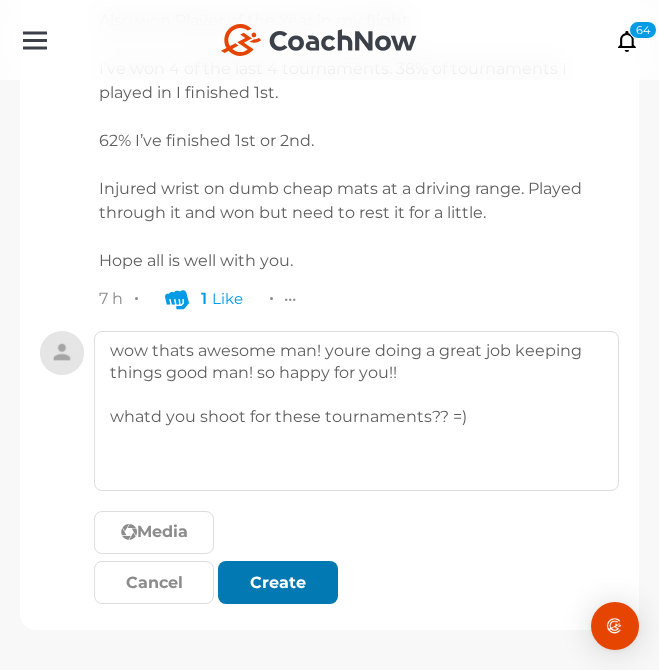 click on "Create" at bounding box center (278, 583) 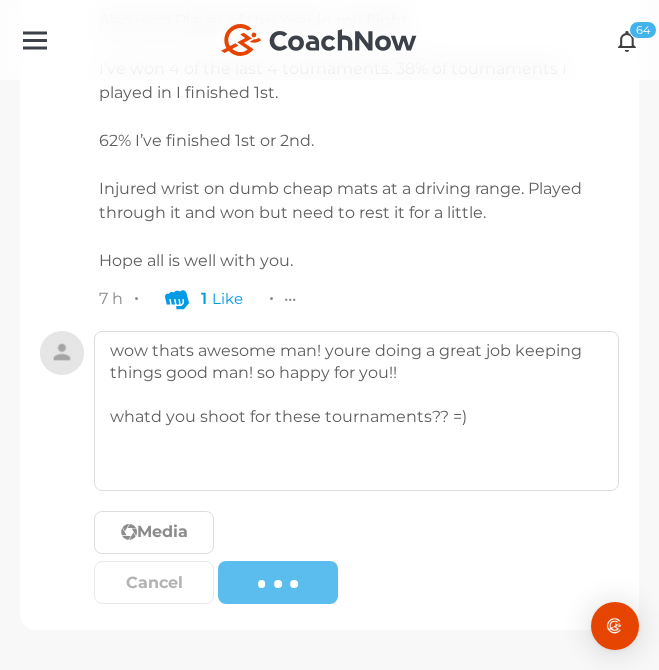 type 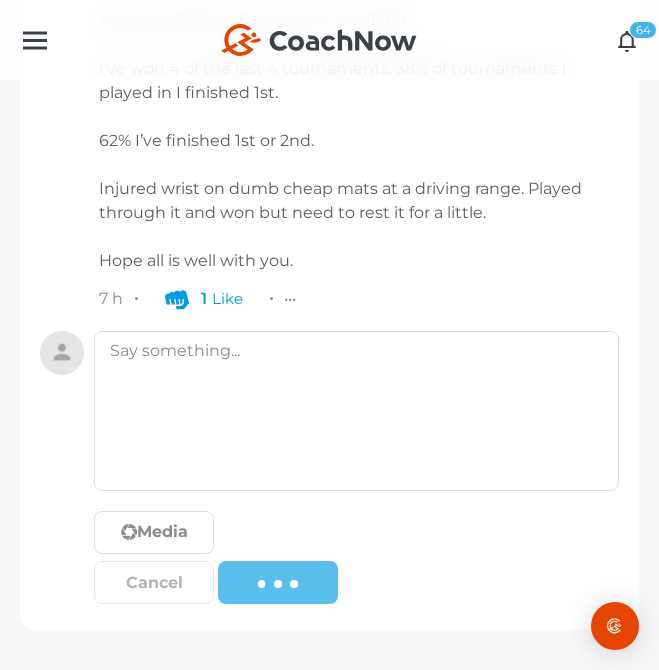 scroll, scrollTop: 93706, scrollLeft: 0, axis: vertical 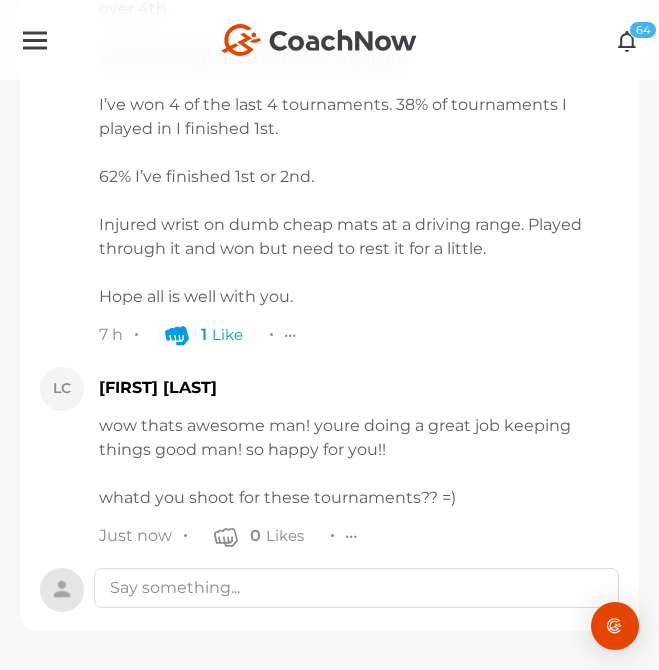 click at bounding box center (627, 40) 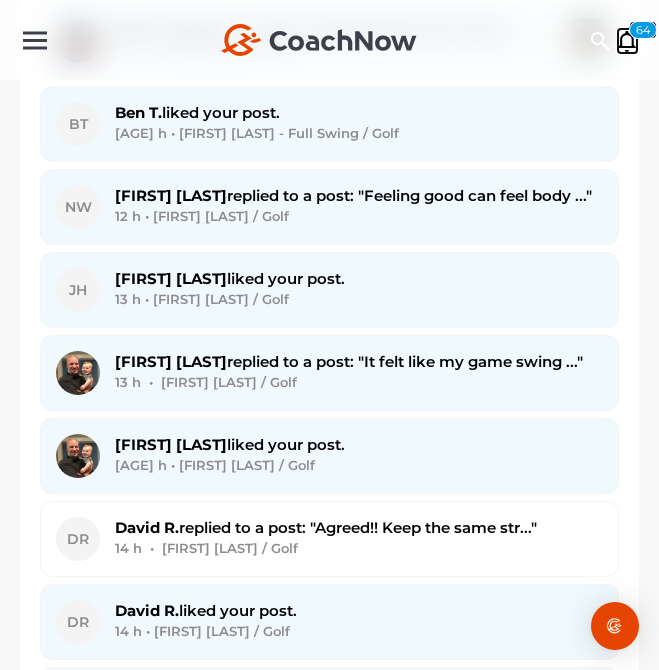 scroll, scrollTop: 5201, scrollLeft: 0, axis: vertical 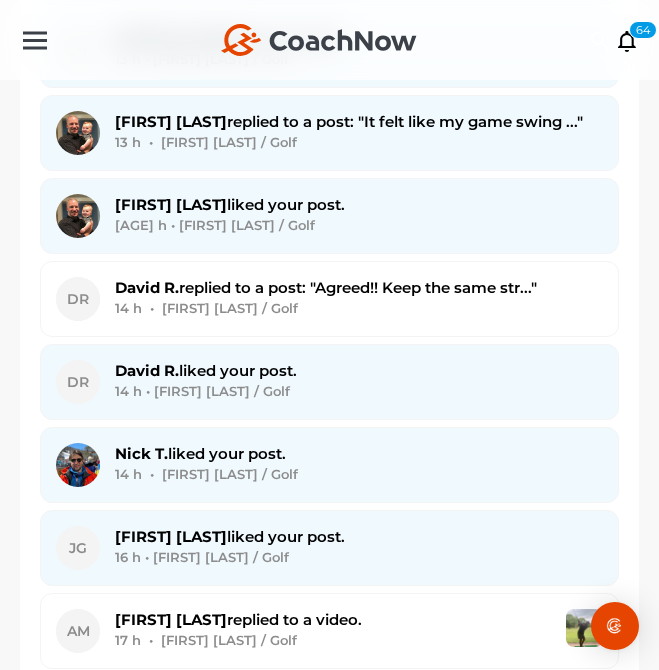 click on "13 h • [FIRST] [LAST] / Golf" at bounding box center [359, 142] 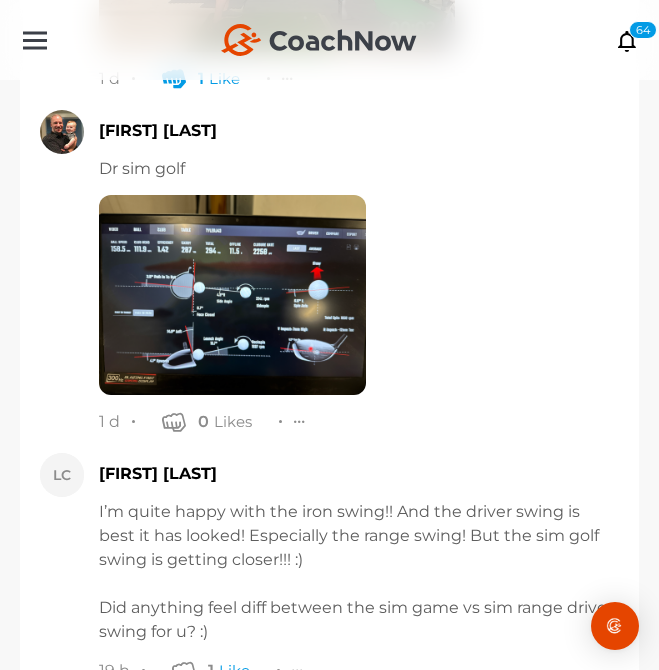 scroll, scrollTop: 22083, scrollLeft: 0, axis: vertical 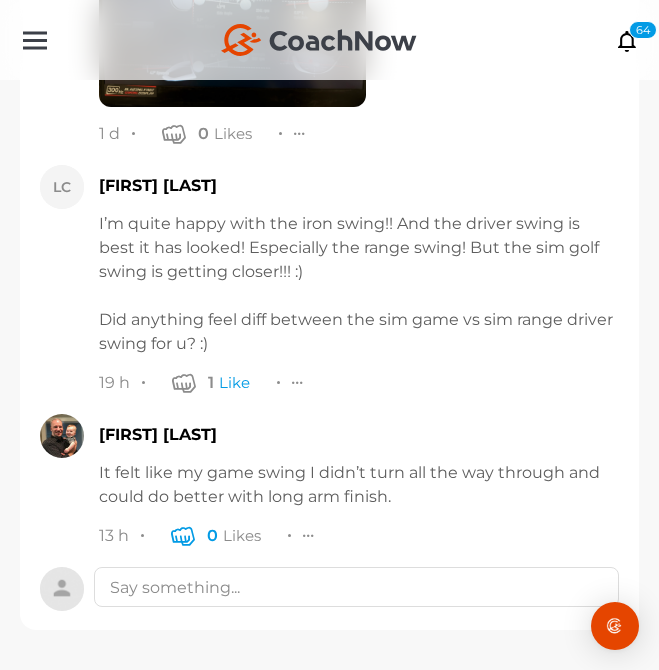 click at bounding box center (183, 535) 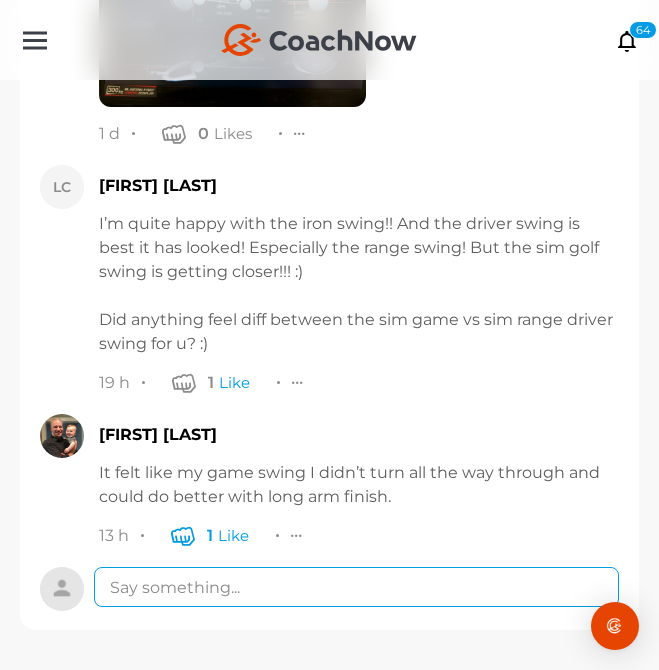 click at bounding box center (356, 587) 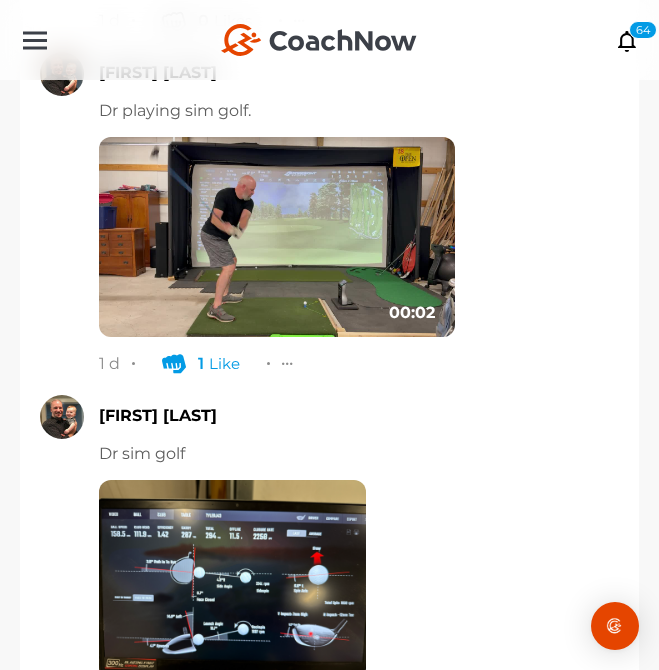 scroll, scrollTop: 21260, scrollLeft: 0, axis: vertical 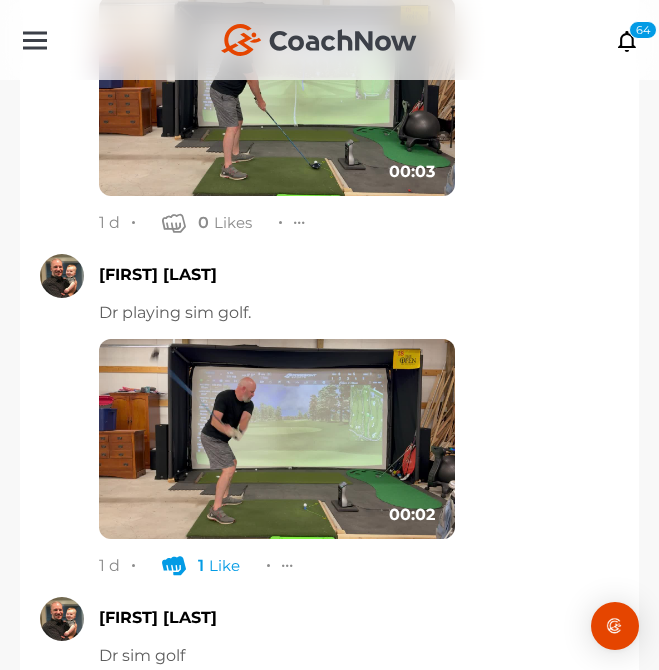 click at bounding box center (277, 439) 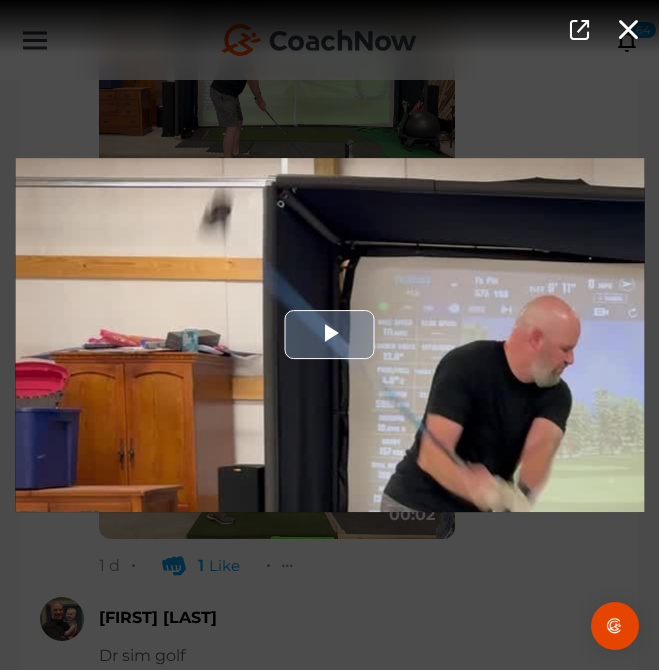 click at bounding box center [329, 335] 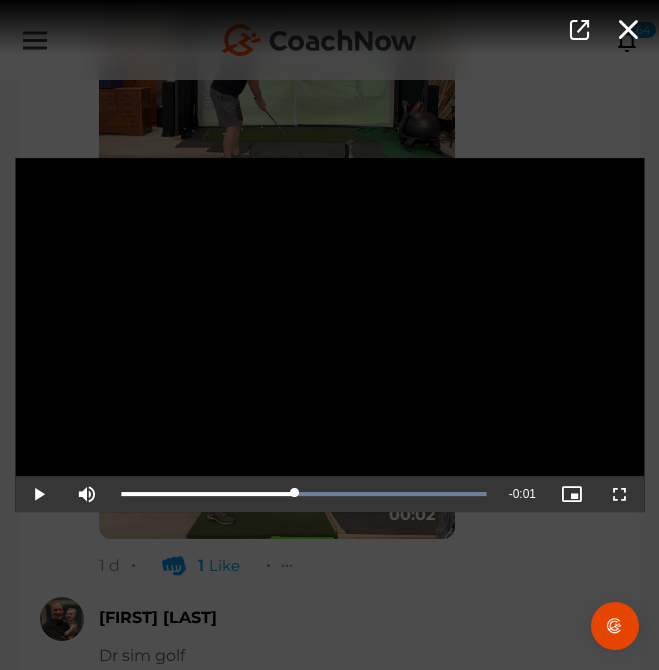 drag, startPoint x: 227, startPoint y: 491, endPoint x: 296, endPoint y: 471, distance: 71.8401 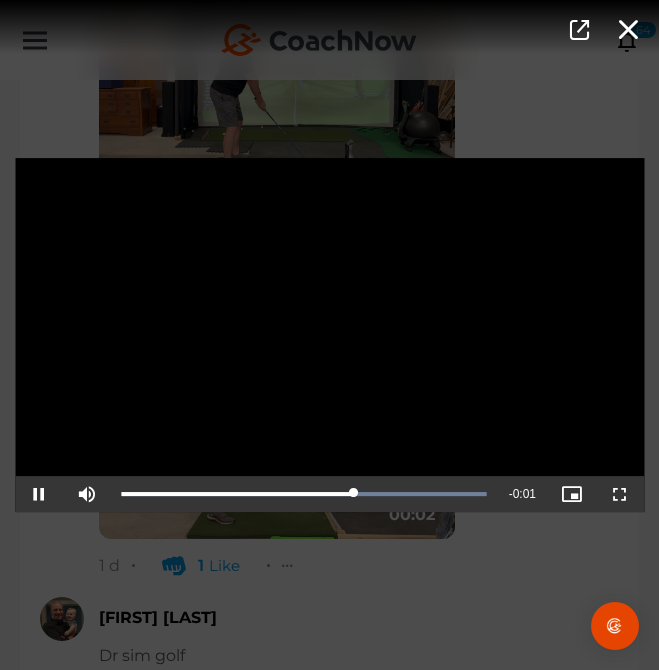 click on "Video Player is loading. Play Video Pause Mute Current Time  0:01 / Duration  0:02 Loaded :  100.00% 0:01 0:01 Stream Type  LIVE Seek to live, currently playing live LIVE Remaining Time  - 0:01   Playback Rate 1x Chapters Chapters Descriptions descriptions off , selected Captions captions settings , opens captions settings dialog captions off , selected Audio Track Picture-in-Picture Fullscreen This is a modal window. Beginning of dialog window. Escape will cancel and close the window. Text Color White Black Red Green Blue Yellow Magenta Cyan Transparency Opaque Semi-Transparent Background Color Black White Red Green Blue Yellow Magenta Cyan Transparency Opaque Semi-Transparent Transparent Window Color Black White Red Green Blue Yellow Magenta Cyan Transparency Transparent Semi-Transparent Opaque Font Size 50% 75% 100% 125% 150% 175% 200% 300% 400% Text Edge Style None Raised Depressed Uniform Dropshadow Font Family Casual" at bounding box center [329, 335] 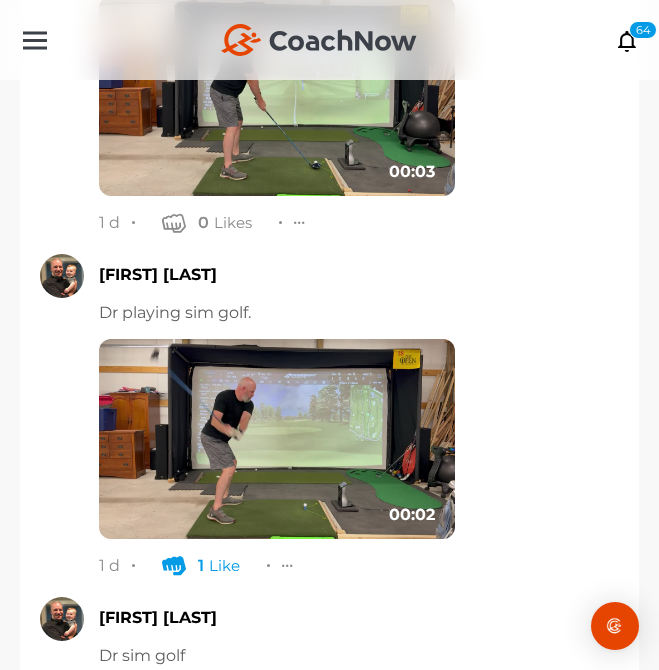 scroll, scrollTop: 21069, scrollLeft: 0, axis: vertical 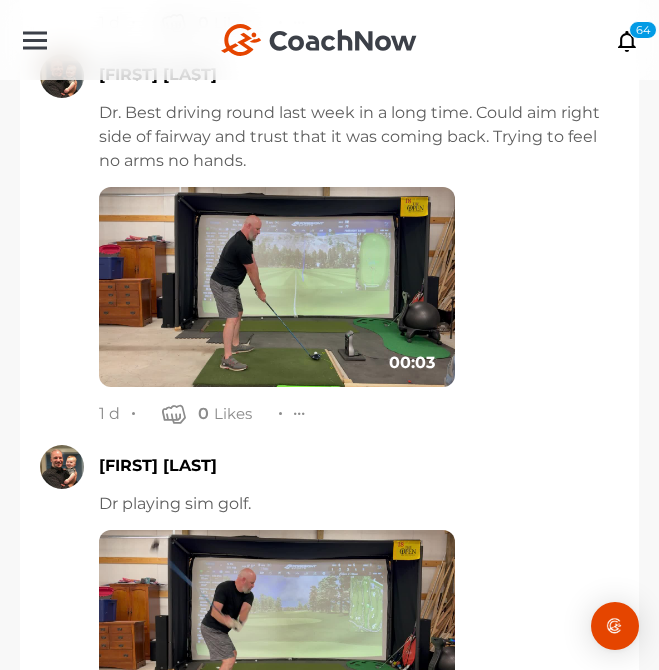 click at bounding box center (277, 287) 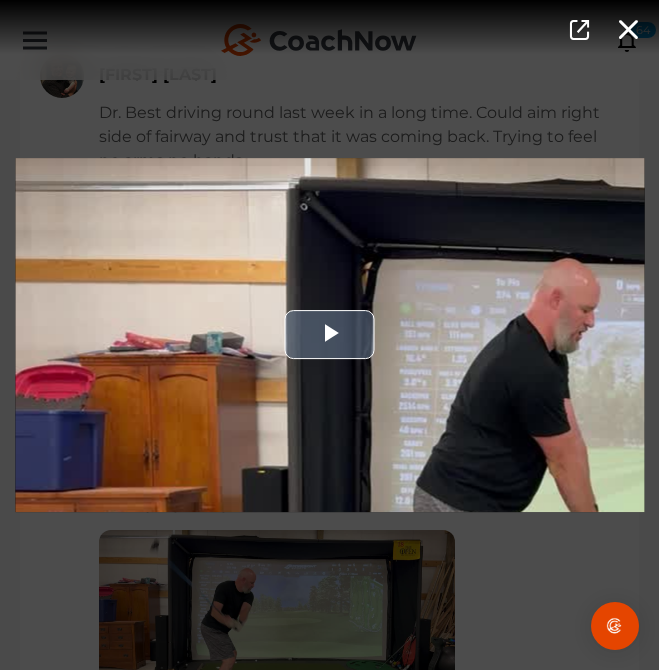 click at bounding box center (329, 335) 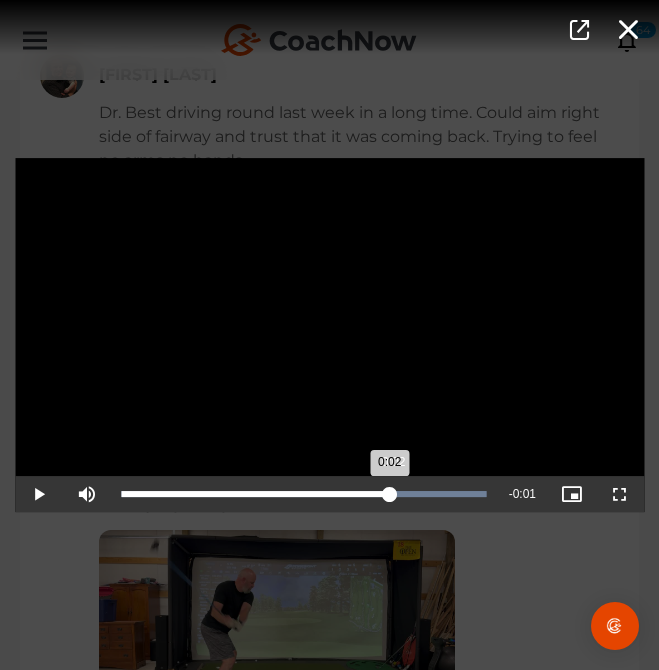 drag, startPoint x: 254, startPoint y: 495, endPoint x: 391, endPoint y: 486, distance: 137.2953 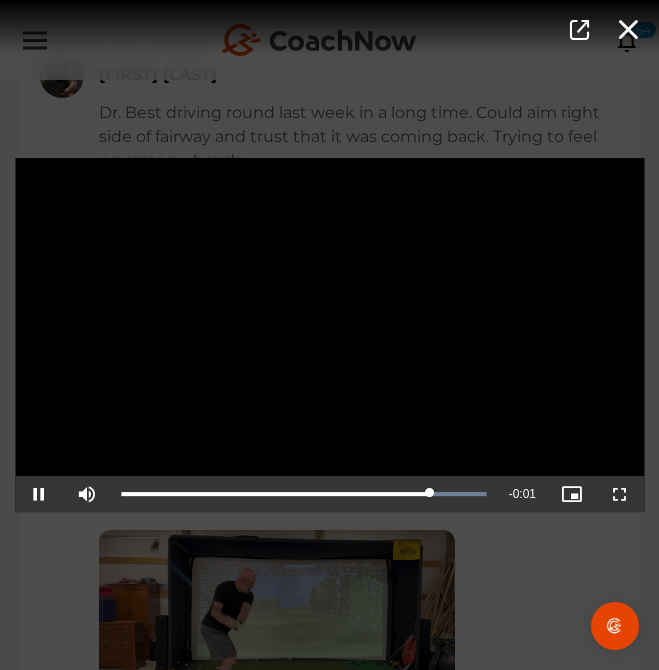 click on "Video Player is loading. Play Video Pause Mute Current Time  0:02 / Duration  0:03 Loaded :  100.00% 0:02 0:02 Stream Type  LIVE Seek to live, currently playing live LIVE Remaining Time  - 0:01   Playback Rate 1x Chapters Chapters Descriptions descriptions off , selected Captions captions settings , opens captions settings dialog captions off , selected Audio Track Picture-in-Picture Fullscreen This is a modal window. Beginning of dialog window. Escape will cancel and close the window. Text Color White Black Red Green Blue Yellow Magenta Cyan Transparency Opaque Semi-Transparent Background Color Black White Red Green Blue Yellow Magenta Cyan Transparency Opaque Semi-Transparent Transparent Window Color Black White Red Green Blue Yellow Magenta Cyan Transparency Transparent Semi-Transparent Opaque Font Size 50% 75% 100% 125% 150% 175% 200% 300% 400% Text Edge Style None Raised Depressed Uniform Dropshadow Font Family Casual" at bounding box center (329, 335) 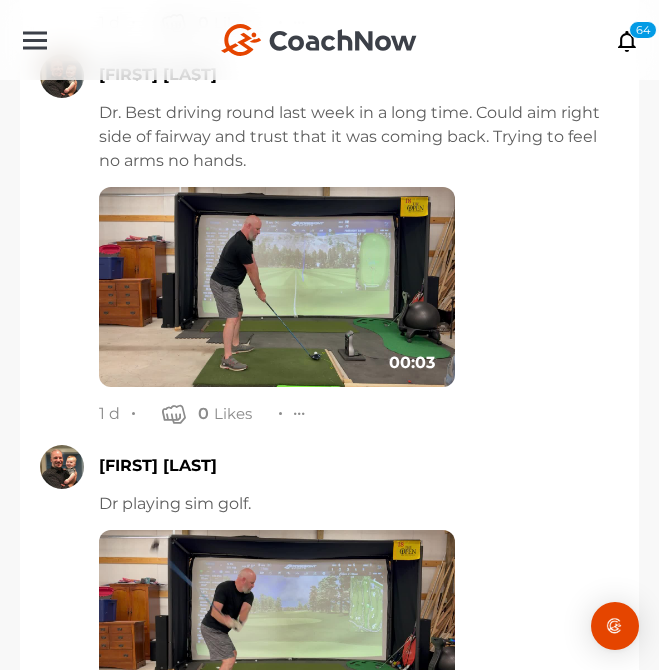 scroll, scrollTop: 22319, scrollLeft: 0, axis: vertical 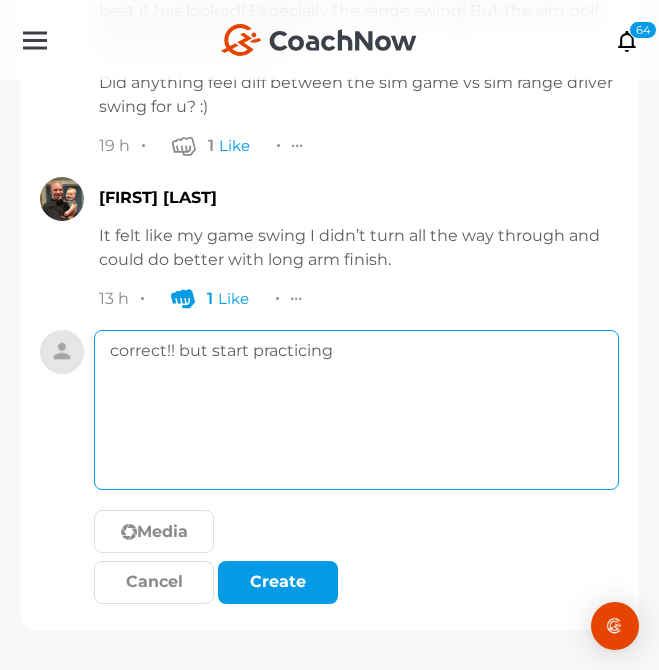 click on "correct!! but start practicing" at bounding box center [356, 410] 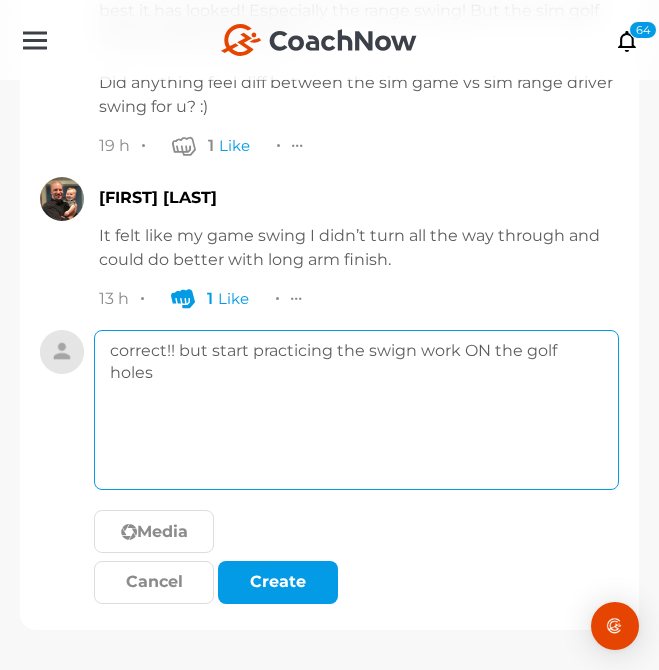 click on "correct!! but start practicing the swign work ON the golf holes" at bounding box center [356, 410] 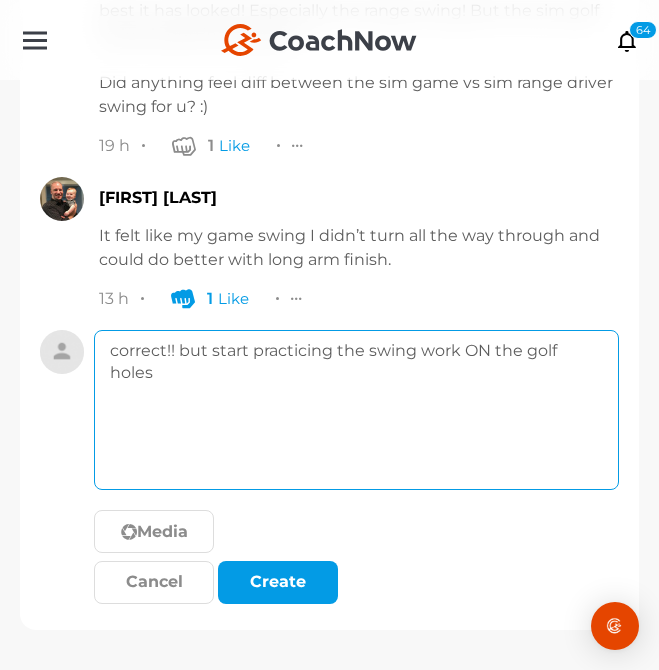 click on "correct!! but start practicing the swing work ON the golf holes" at bounding box center [356, 410] 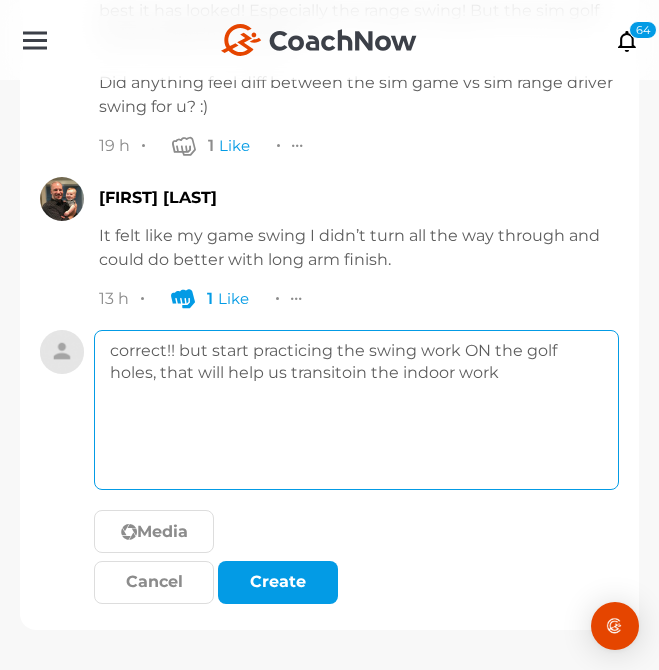click on "correct!! but start practicing the swing work ON the golf holes, that will help us transitoin the indoor work" at bounding box center [356, 410] 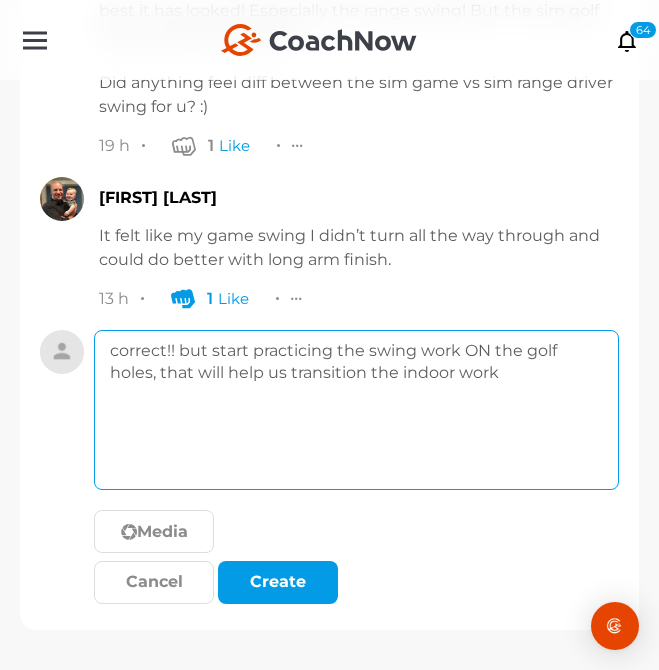 click on "correct!! but start practicing the swing work ON the golf holes, that will help us transition the indoor work" at bounding box center (356, 410) 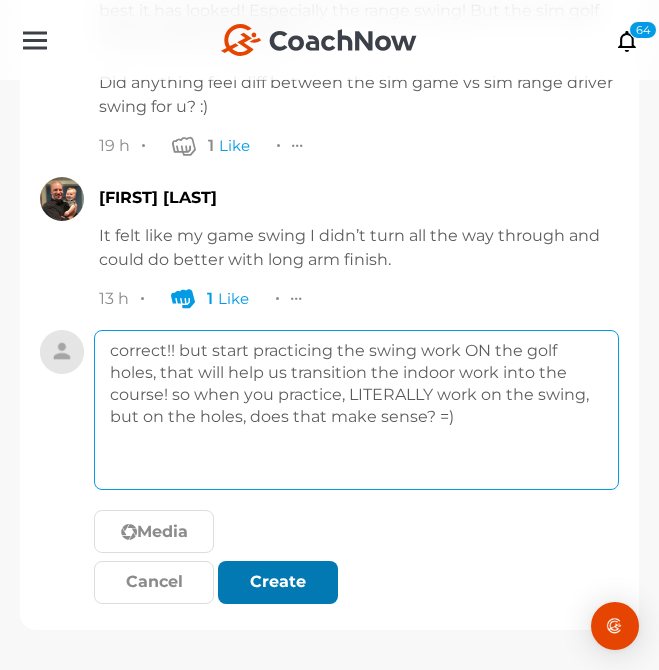 type on "correct!! but start practicing the swing work ON the golf holes, that will help us transition the indoor work into the course! so when you practice, LITERALLY work on the swing, but on the holes, does that make sense? =)" 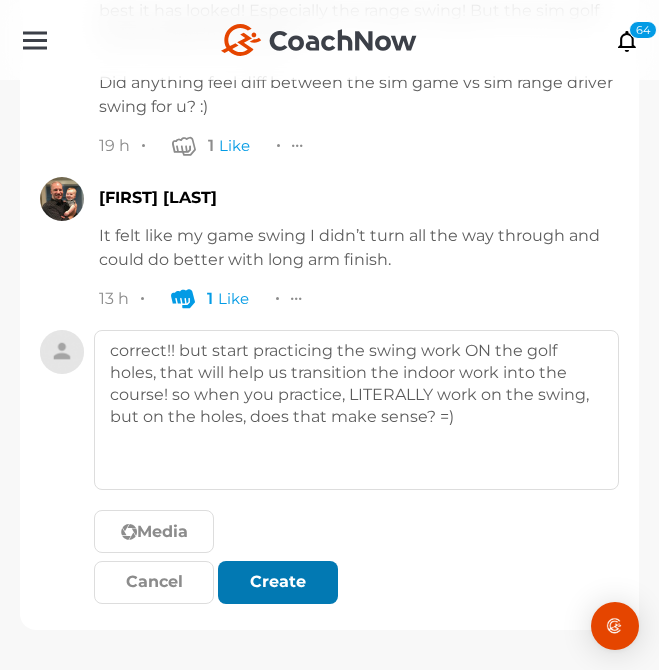 click on "Create" at bounding box center [278, 582] 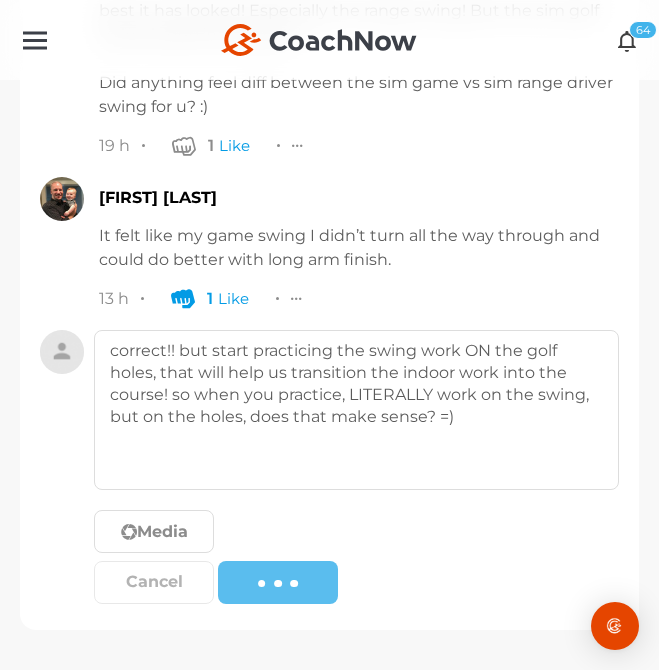 type 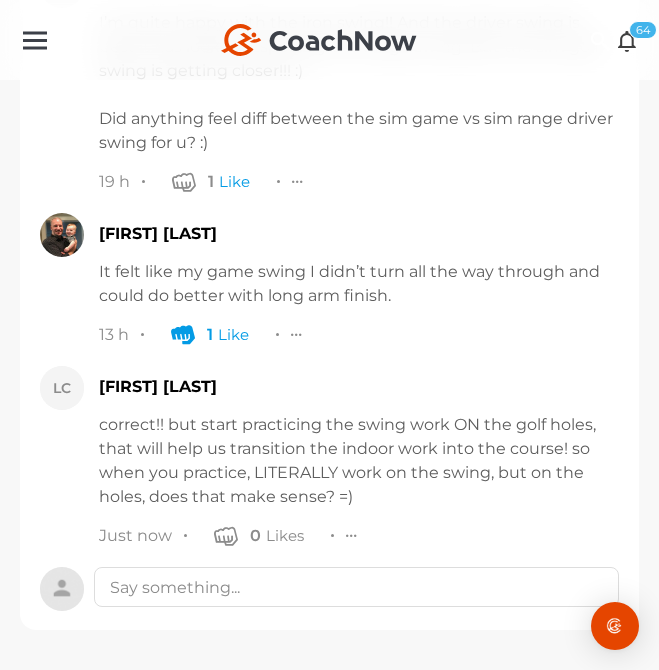 scroll, scrollTop: 22284, scrollLeft: 0, axis: vertical 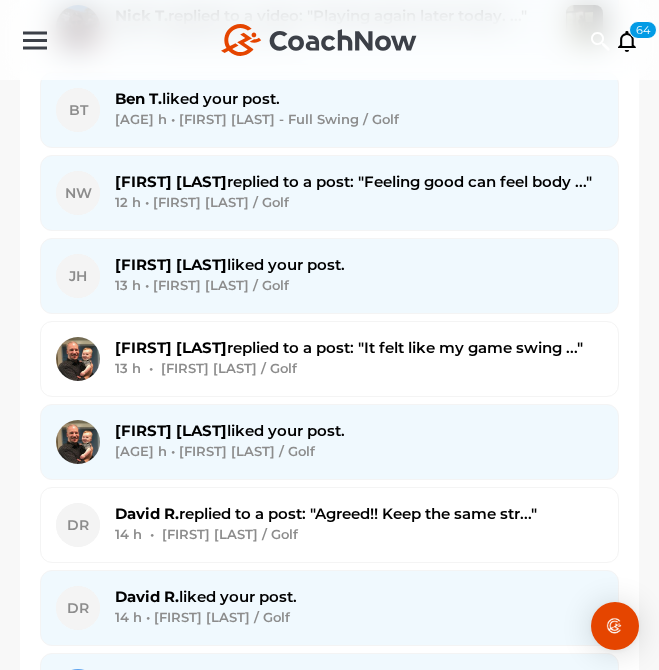 click on "12 h • [FIRST] [LAST] / Golf" at bounding box center [359, 202] 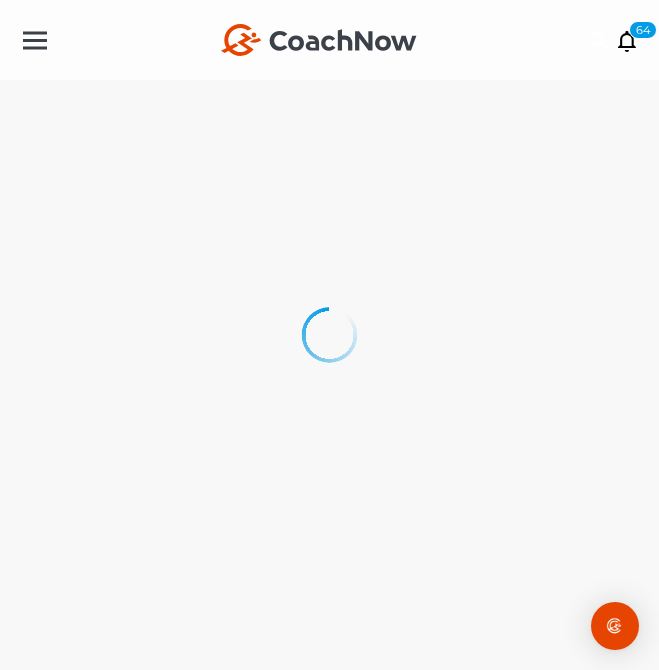 scroll, scrollTop: 0, scrollLeft: 0, axis: both 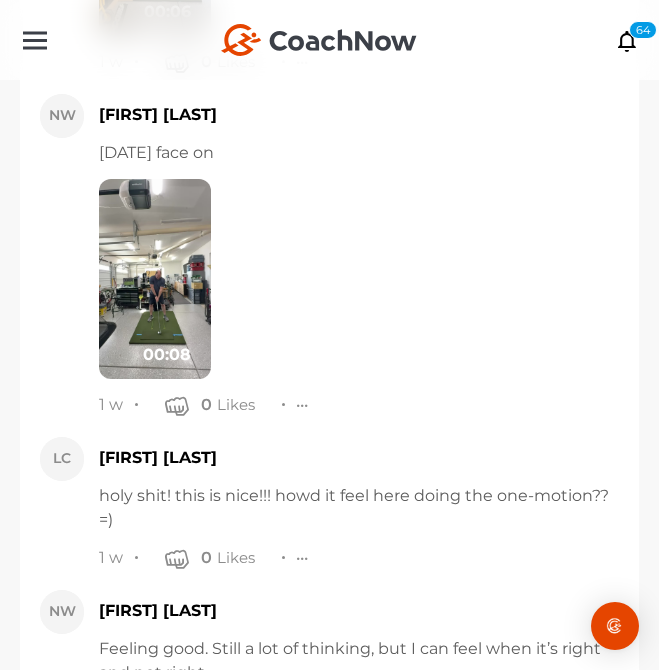 click at bounding box center [356, 1908] 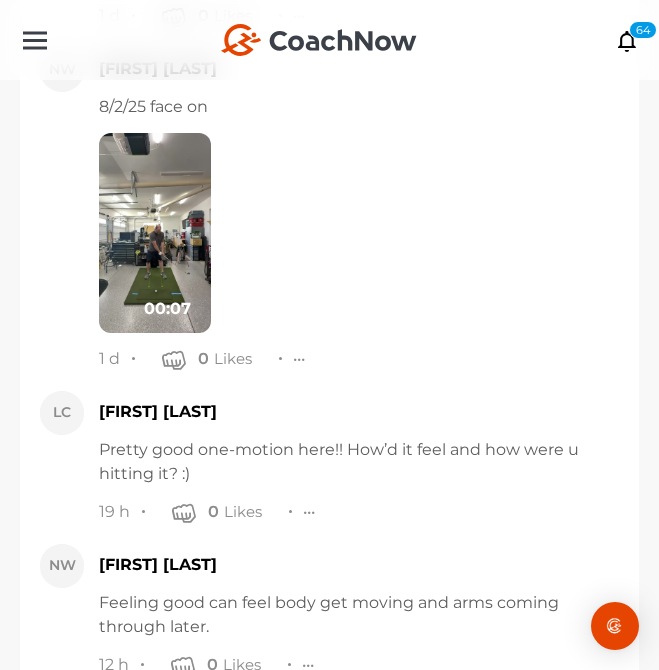 scroll, scrollTop: 11790, scrollLeft: 0, axis: vertical 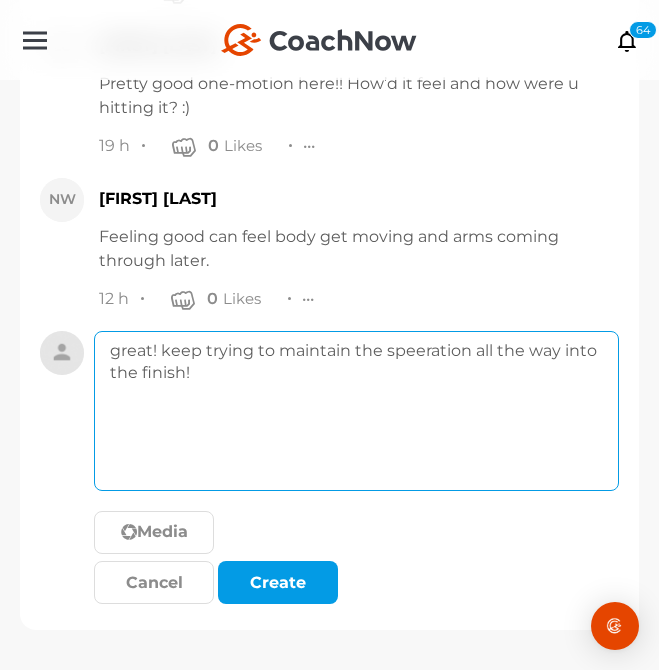 click on "great! keep trying to maintain the speeration all the way into the finish!" at bounding box center [356, 411] 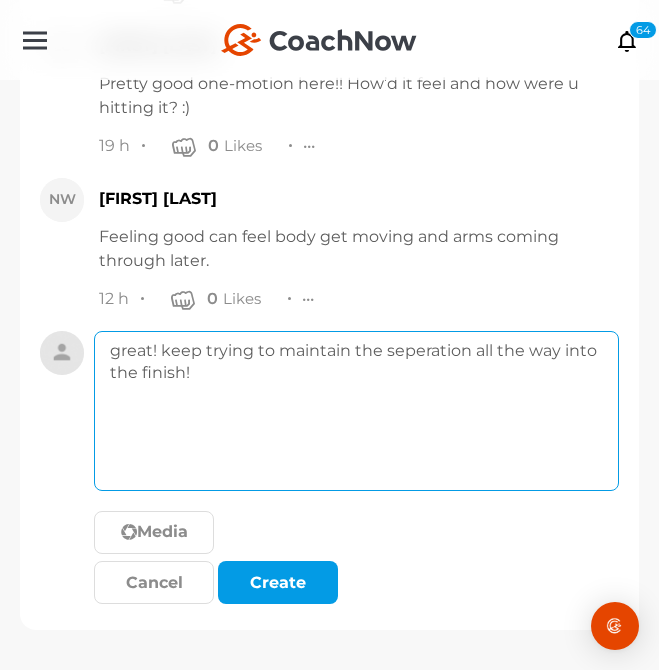 click on "great! keep trying to maintain the seperation all the way into the finish!" at bounding box center (356, 411) 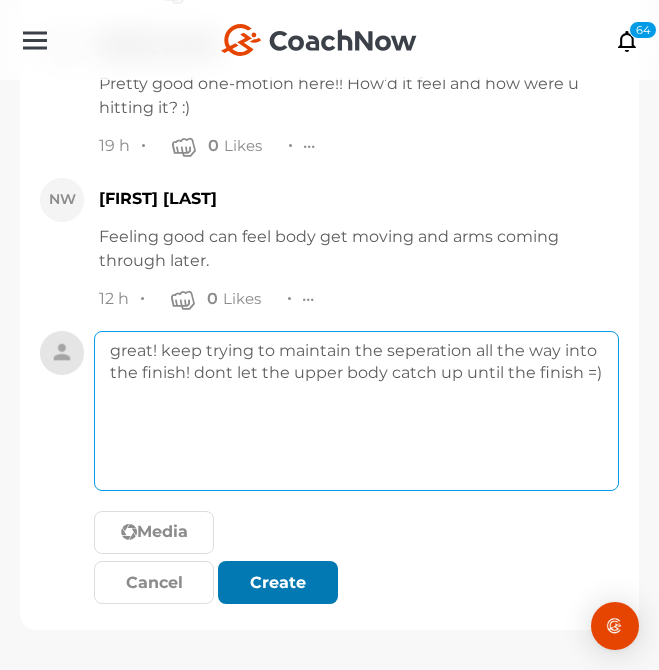 type on "great! keep trying to maintain the seperation all the way into the finish! dont let the upper body catch up until the finish =)" 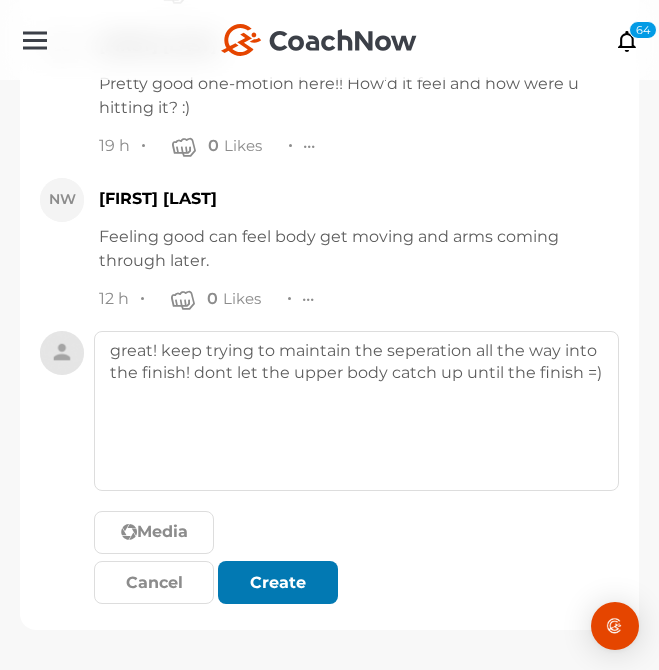 click on "Create" at bounding box center (278, 582) 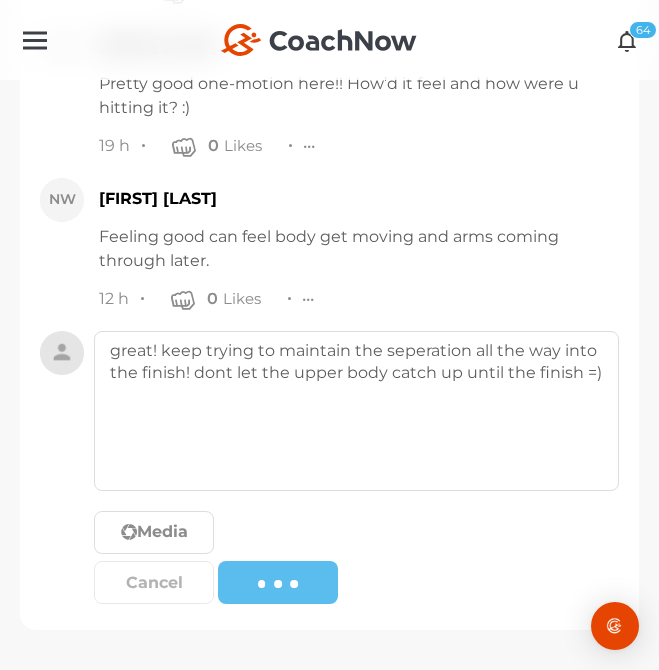 type 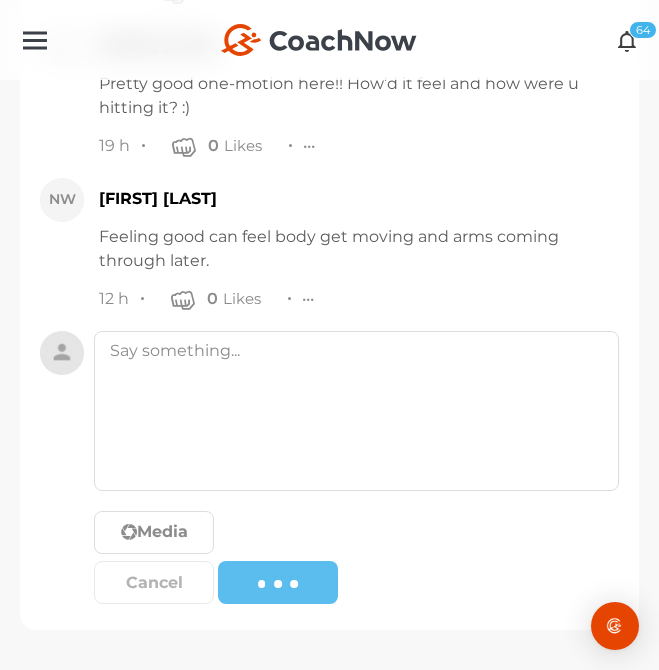 scroll, scrollTop: 11706, scrollLeft: 0, axis: vertical 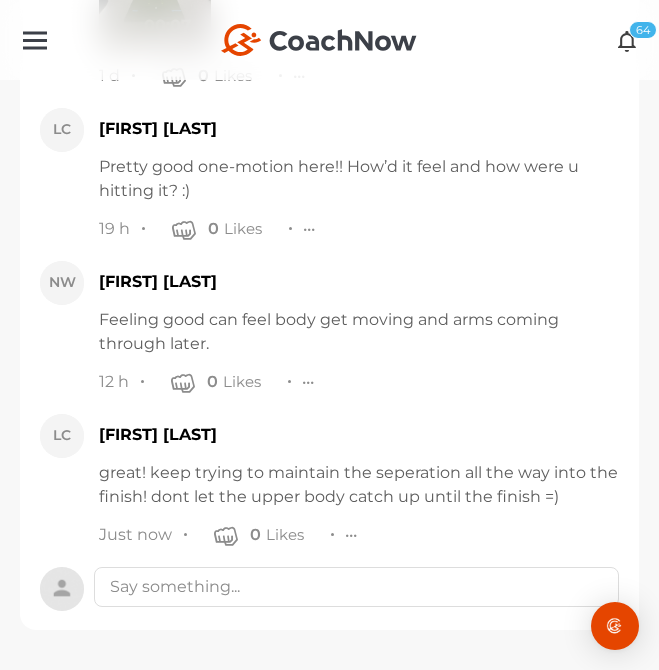 click at bounding box center (627, 40) 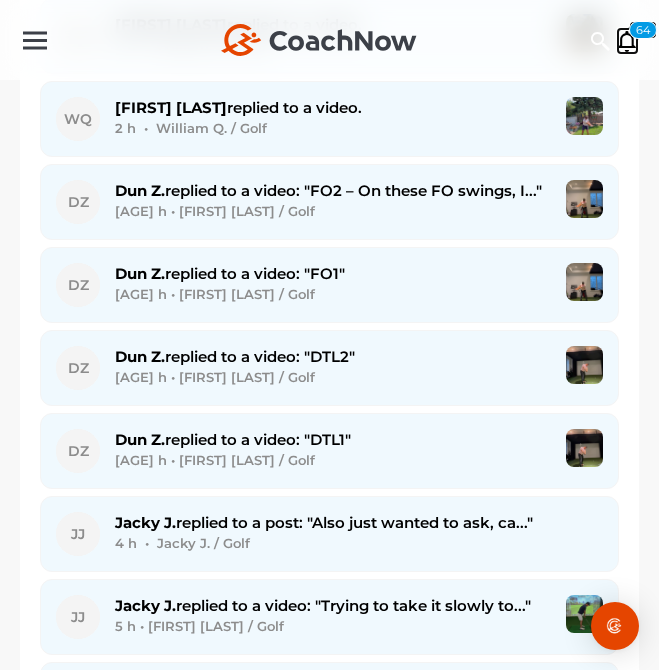 scroll, scrollTop: 2634, scrollLeft: 0, axis: vertical 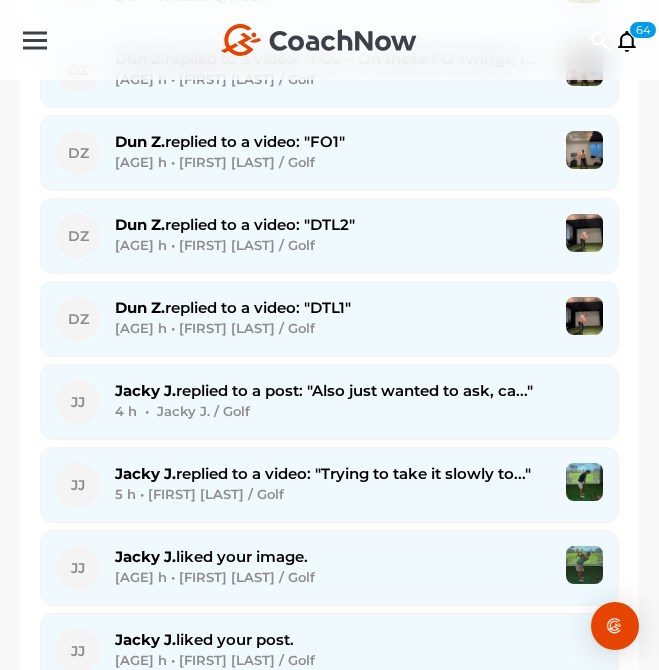 click on "4 h  •  Jacky J. / Golf" at bounding box center (359, 411) 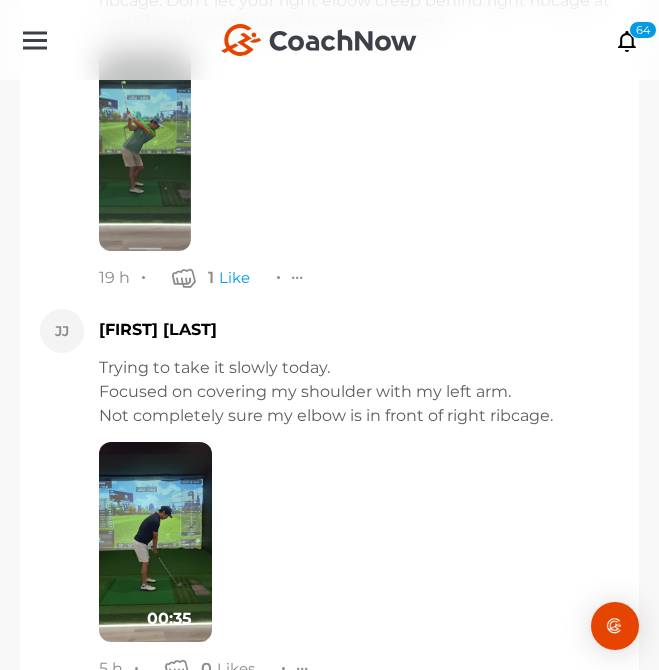scroll, scrollTop: 8004, scrollLeft: 0, axis: vertical 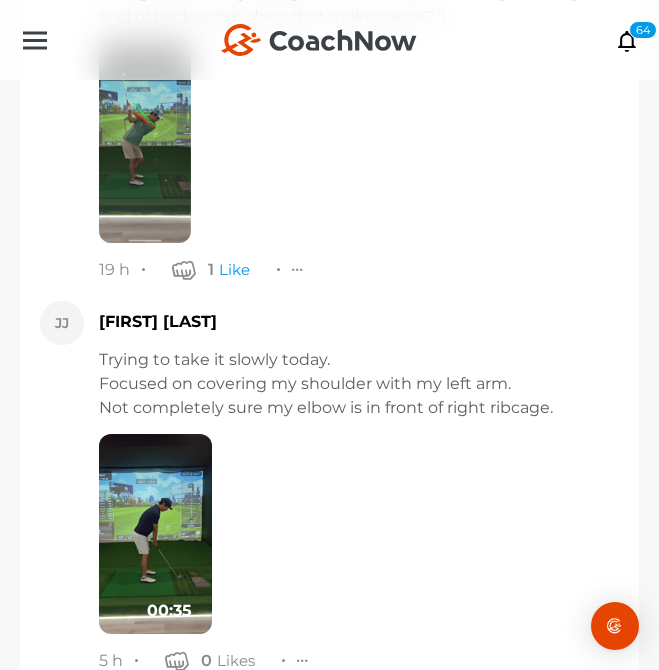 click at bounding box center [155, 534] 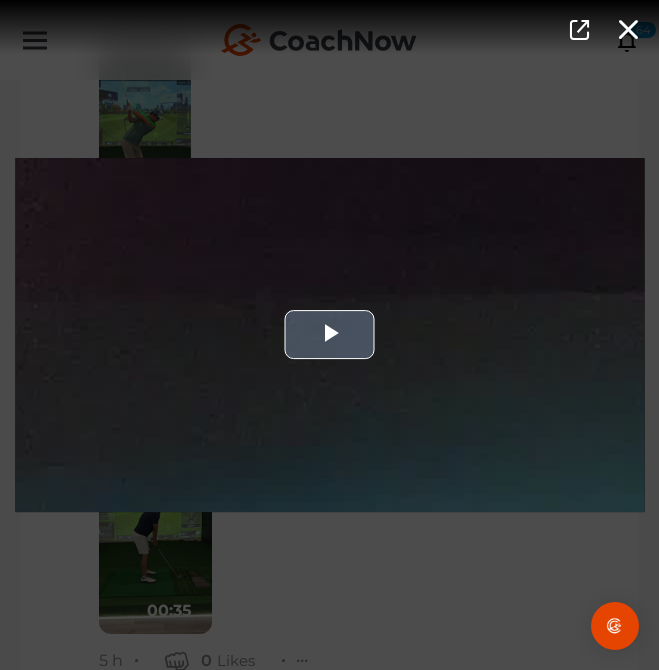 click at bounding box center (329, 335) 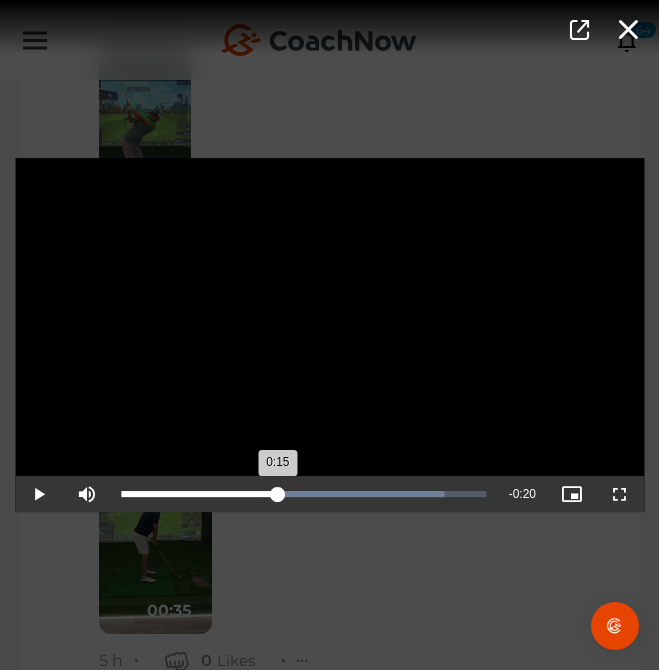 drag, startPoint x: 246, startPoint y: 495, endPoint x: 277, endPoint y: 486, distance: 32.280025 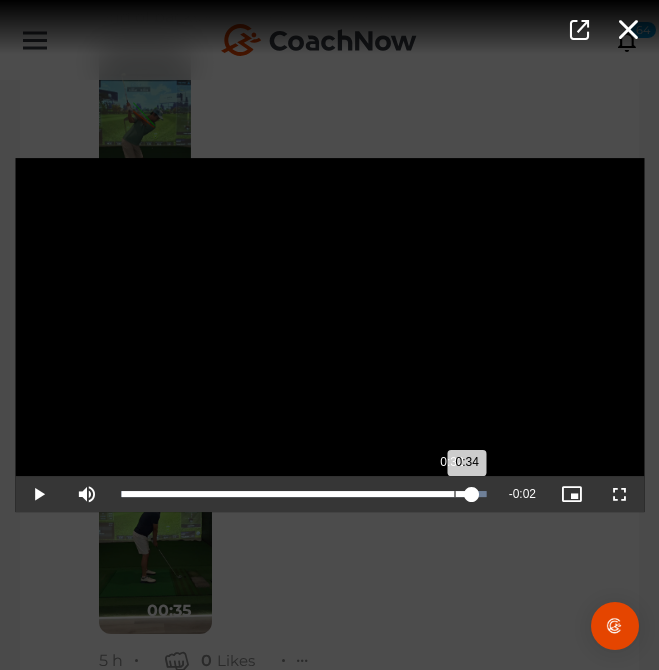 drag, startPoint x: 335, startPoint y: 498, endPoint x: 405, endPoint y: 511, distance: 71.19691 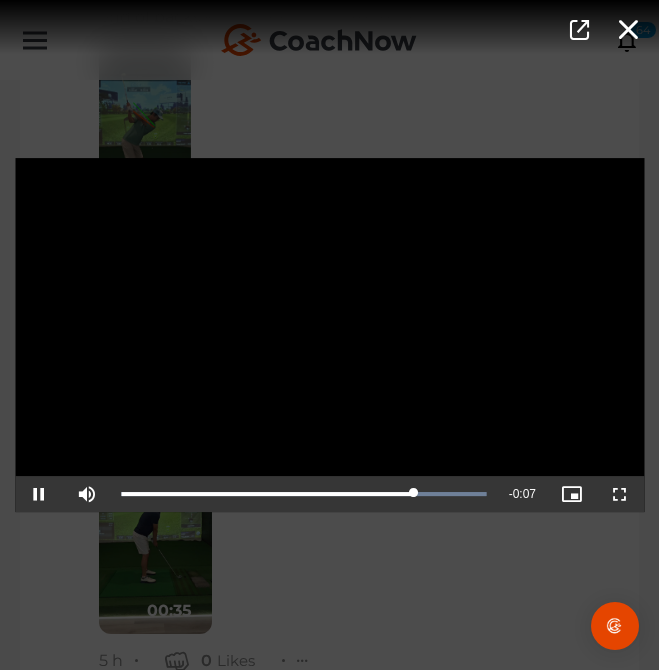 click on "Video Player is loading. Play Video Pause Mute Current Time  0:28 / Duration  0:35 Loaded :  100.00% 0:27 0:28 Stream Type  LIVE Seek to live, currently playing live LIVE Remaining Time  - 0:07   Playback Rate 1x Chapters Chapters Descriptions descriptions off , selected Captions captions settings , opens captions settings dialog captions off , selected Audio Track Picture-in-Picture Fullscreen This is a modal window. Beginning of dialog window. Escape will cancel and close the window. Text Color White Black Red Green Blue Yellow Magenta Cyan Transparency Opaque Semi-Transparent Background Color Black White Red Green Blue Yellow Magenta Cyan Transparency Opaque Semi-Transparent Transparent Window Color Black White Red Green Blue Yellow Magenta Cyan Transparency Transparent Semi-Transparent Opaque Font Size 50% 75% 100% 125% 150% 175% 200% 300% 400% Text Edge Style None Raised Depressed Uniform Dropshadow Font Family Casual" at bounding box center [329, 335] 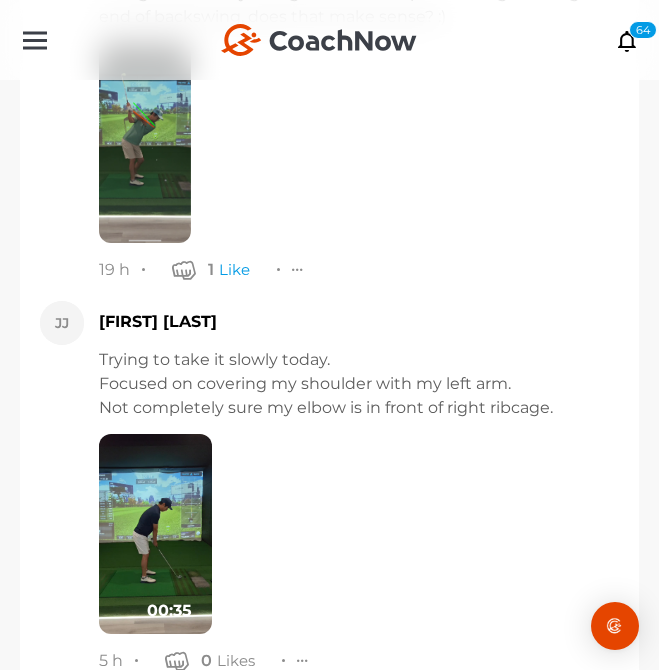 scroll, scrollTop: 8234, scrollLeft: 0, axis: vertical 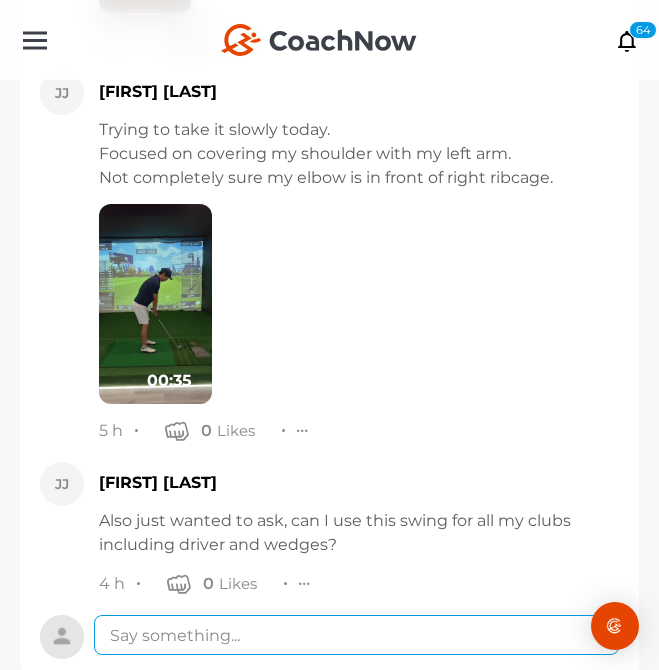 click at bounding box center (356, 635) 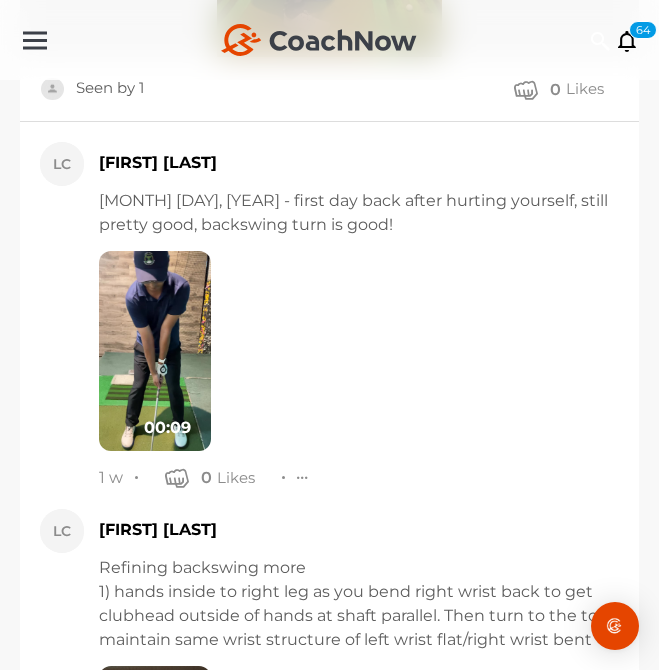 scroll, scrollTop: 1048, scrollLeft: 0, axis: vertical 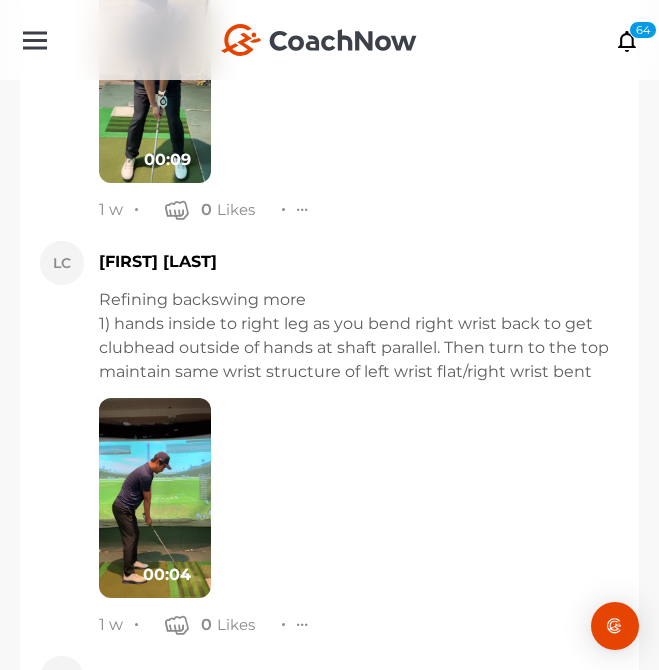 click at bounding box center [155, 498] 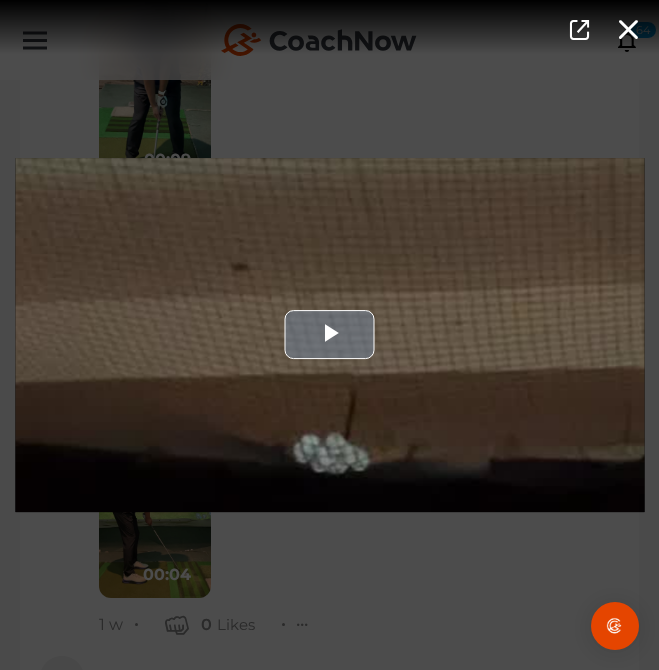 click at bounding box center [329, 335] 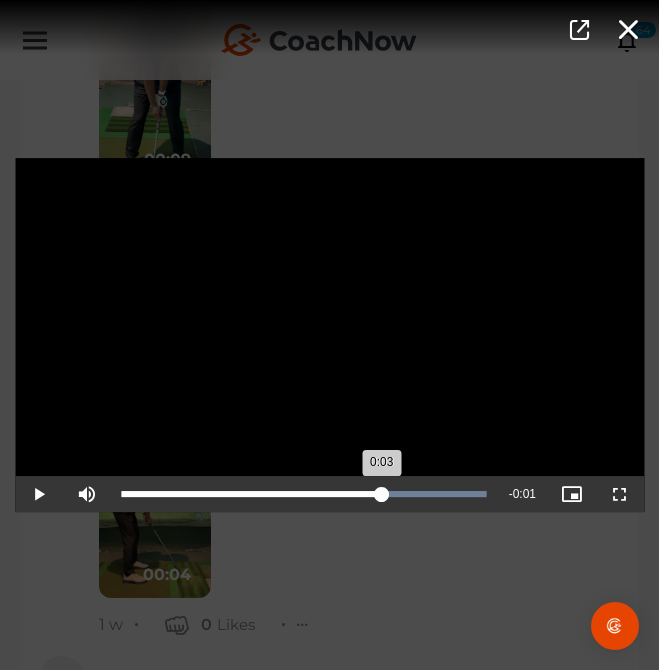 drag, startPoint x: 141, startPoint y: 492, endPoint x: 384, endPoint y: 481, distance: 243.24884 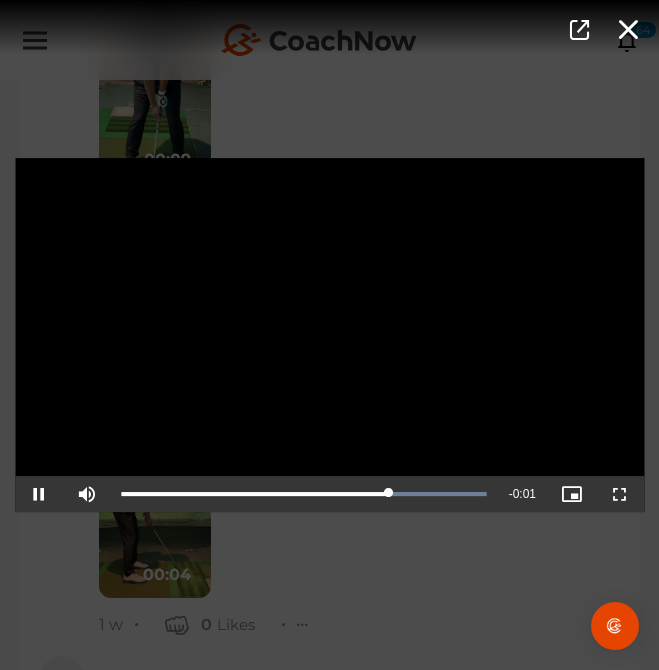 click on "Video Player is loading. Play Video Pause Mute Current Time  0:03 / Duration  0:04 Loaded :  100.00% 0:03 0:03 Stream Type  LIVE Seek to live, currently playing live LIVE Remaining Time  - 0:01   Playback Rate 1x Chapters Chapters Descriptions descriptions off , selected Captions captions settings , opens captions settings dialog captions off , selected Audio Track Picture-in-Picture Fullscreen This is a modal window. Beginning of dialog window. Escape will cancel and close the window. Text Color White Black Red Green Blue Yellow Magenta Cyan Transparency Opaque Semi-Transparent Background Color Black White Red Green Blue Yellow Magenta Cyan Transparency Opaque Semi-Transparent Transparent Window Color Black White Red Green Blue Yellow Magenta Cyan Transparency Transparent Semi-Transparent Opaque Font Size 50% 75% 100% 125% 150% 175% 200% 300% 400% Text Edge Style None Raised Depressed Uniform Dropshadow Font Family Casual" at bounding box center [329, 335] 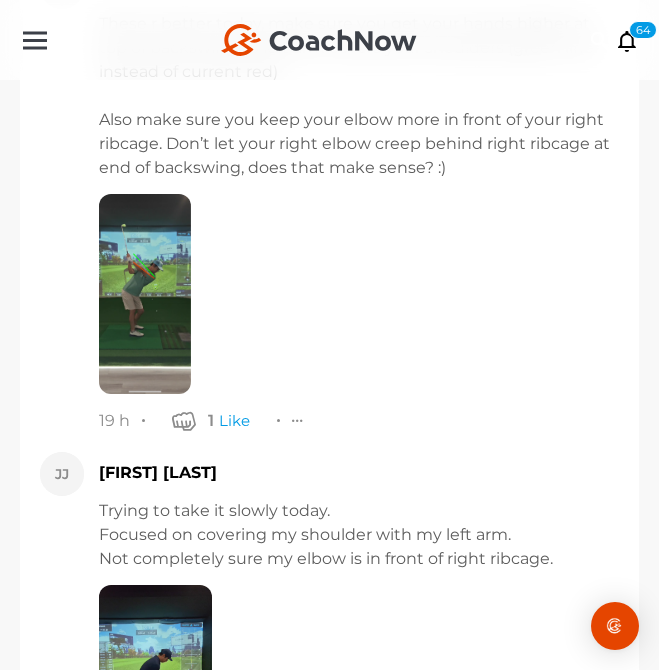 scroll, scrollTop: 8460, scrollLeft: 0, axis: vertical 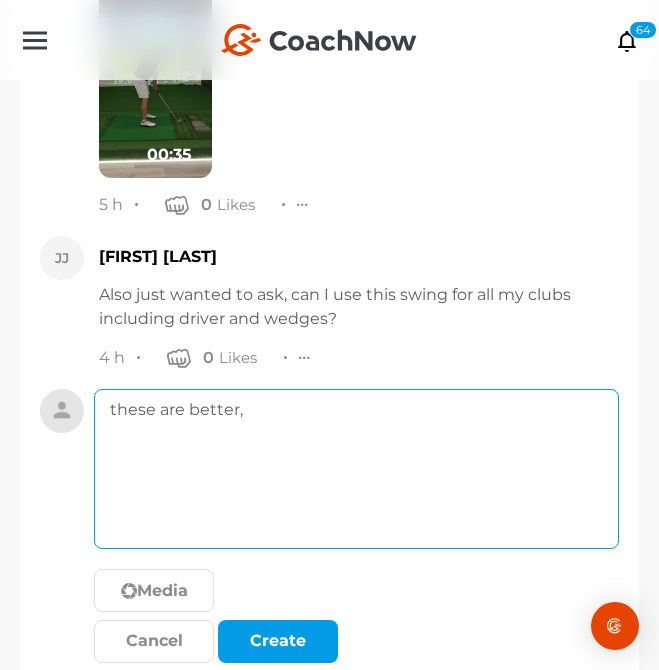 click on "these are better," at bounding box center [356, 469] 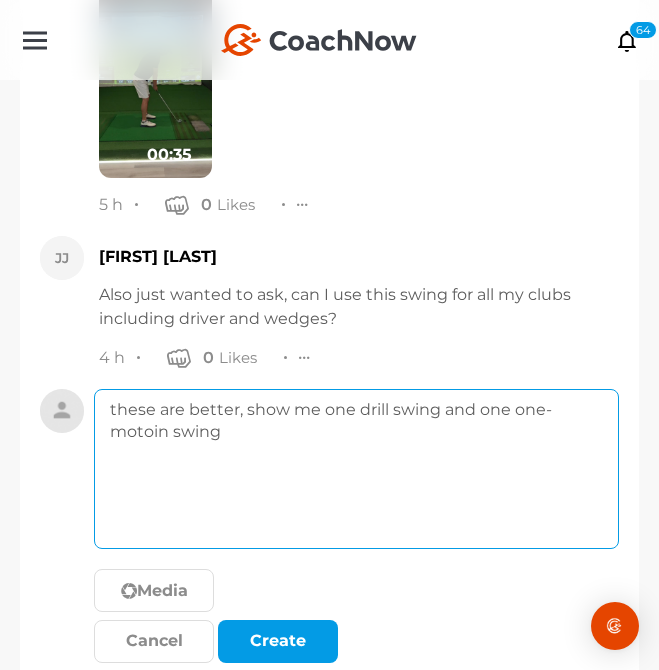 click on "these are better, show me one drill swing and one one-motoin swing" at bounding box center [356, 469] 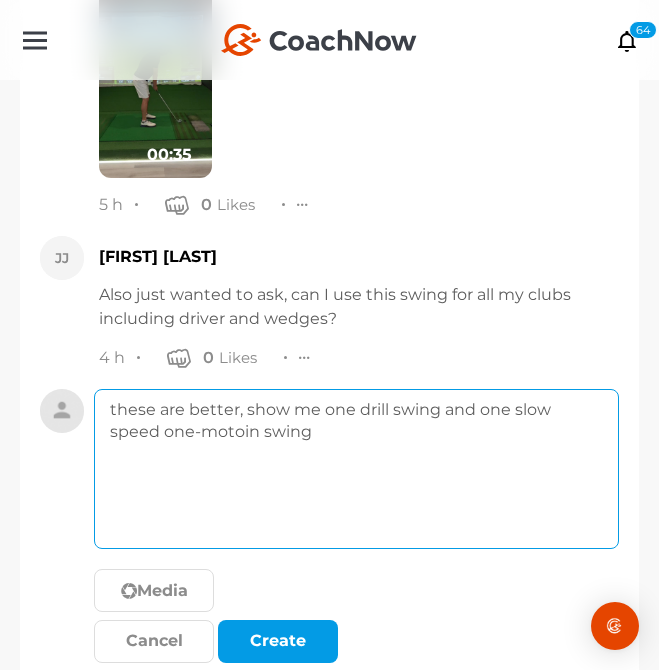 click on "these are better, show me one drill swing and one slow speed one-motoin swing" at bounding box center [356, 469] 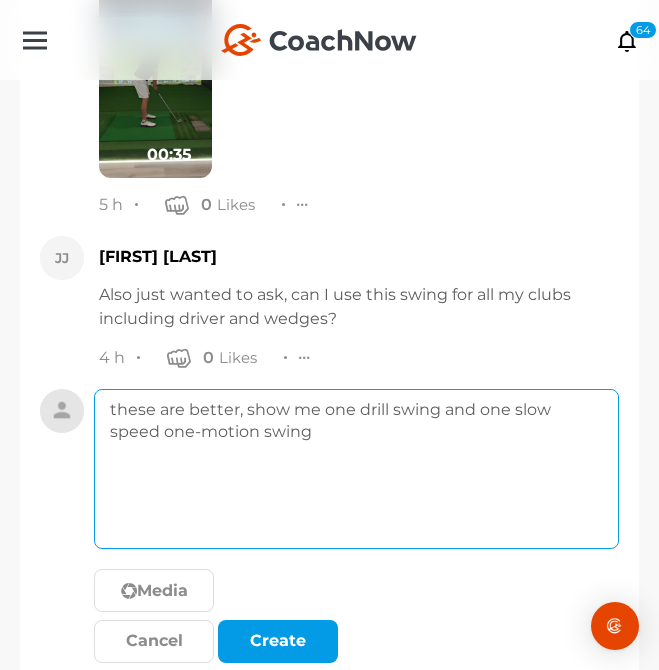 click on "these are better, show me one drill swing and one slow speed one-motion swing" at bounding box center [356, 469] 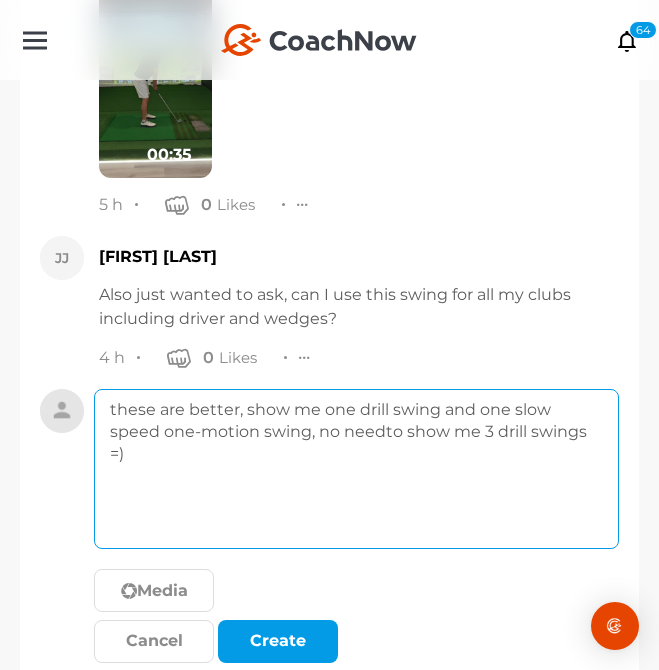 click on "these are better, show me one drill swing and one slow speed one-motion swing, no needto show me 3 drill swings =)" at bounding box center (356, 469) 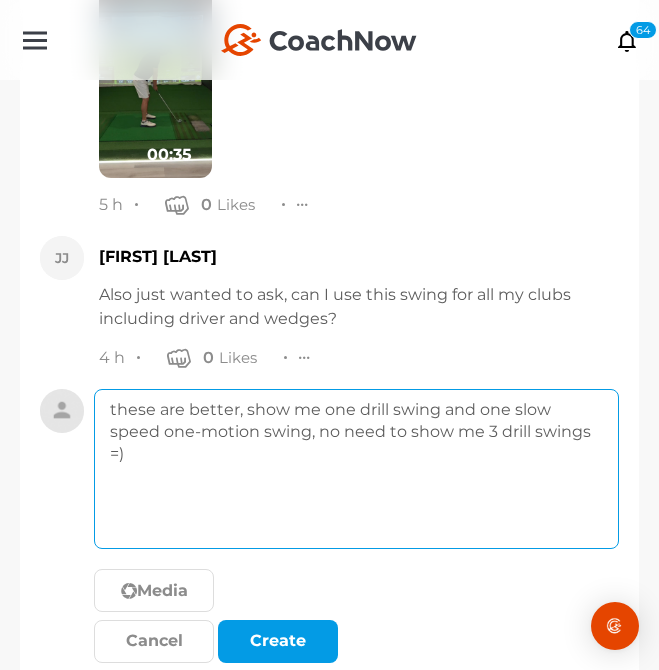 click on "these are better, show me one drill swing and one slow speed one-motion swing, no need to show me 3 drill swings =)" at bounding box center [356, 469] 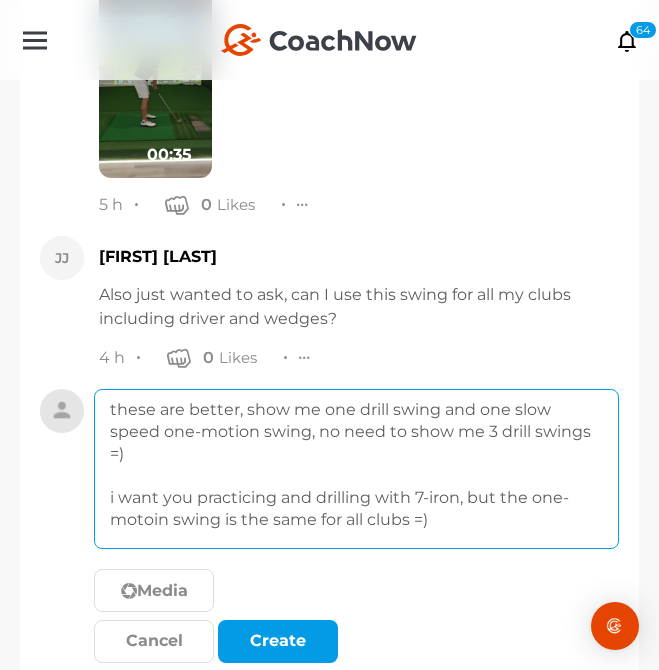 click on "these are better, show me one drill swing and one slow speed one-motion swing, no need to show me 3 drill swings =)
i want you practicing and drilling with 7-iron, but the one-motoin swing is the same for all clubs =)" at bounding box center [356, 469] 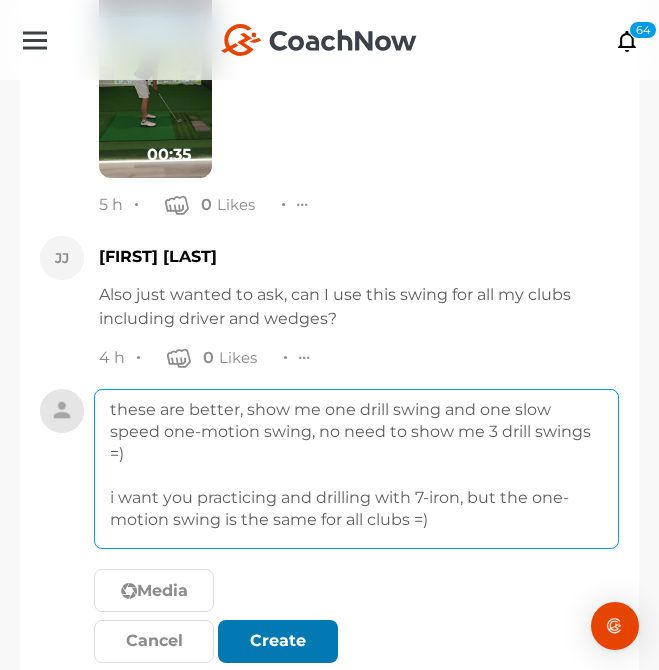 type on "these are better, show me one drill swing and one slow speed one-motion swing, no need to show me 3 drill swings =)
i want you practicing and drilling with 7-iron, but the one-motion swing is the same for all clubs =)" 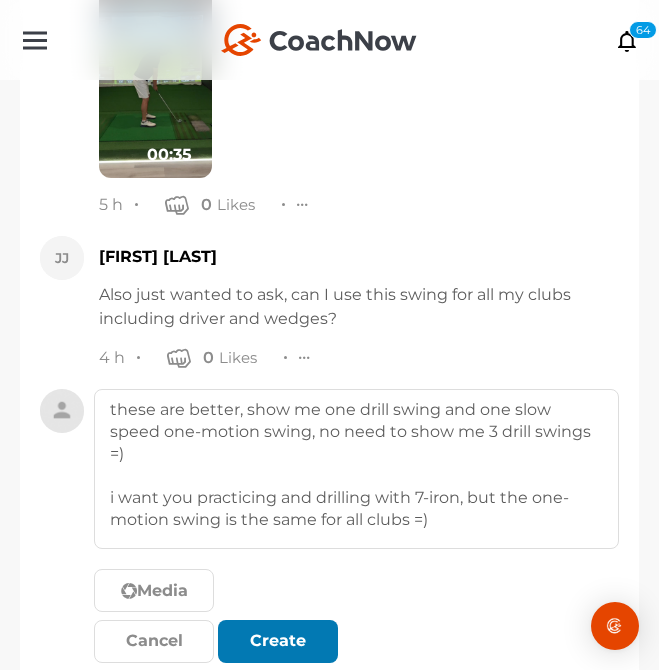 click on "Create" at bounding box center (278, 641) 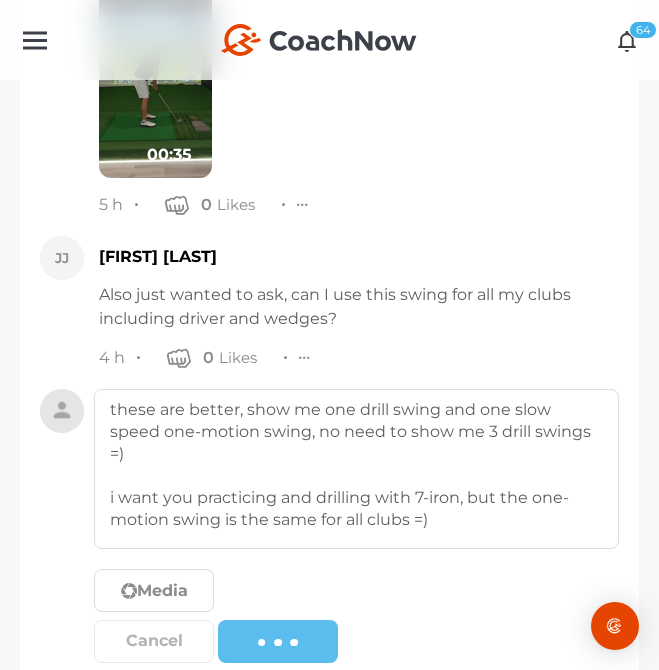 type 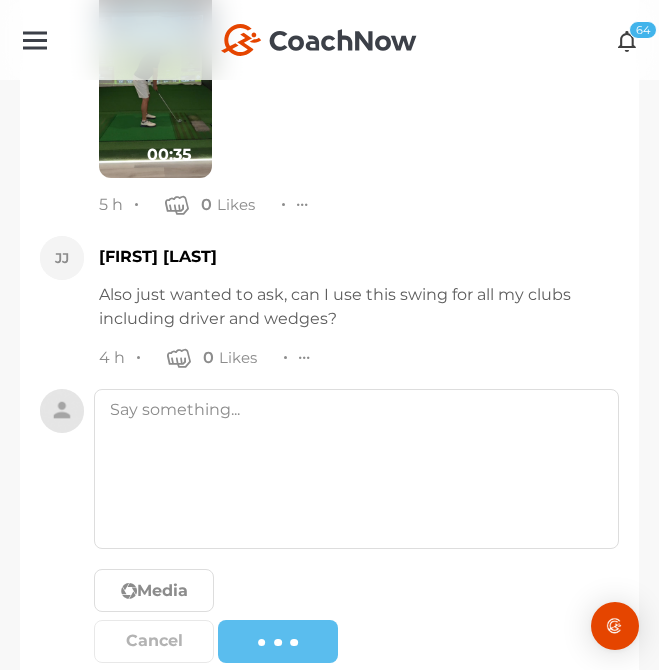 scroll, scrollTop: 8459, scrollLeft: 0, axis: vertical 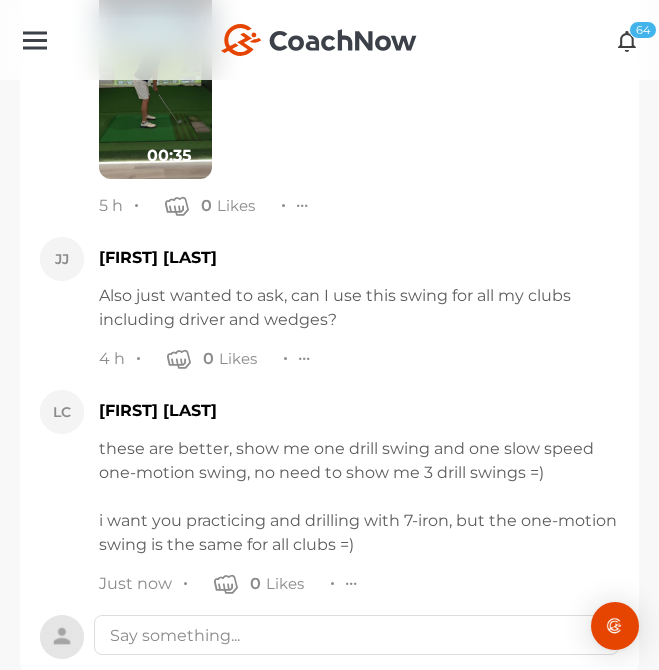 click at bounding box center (627, 40) 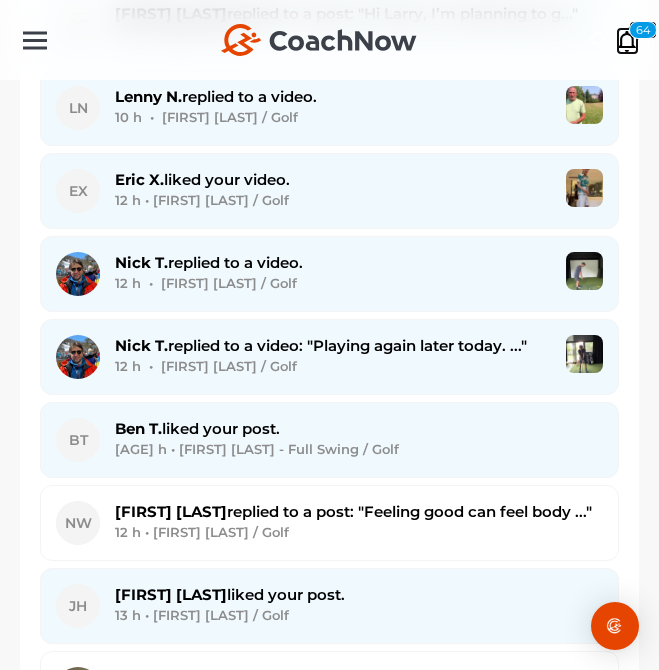 scroll, scrollTop: 4619, scrollLeft: 0, axis: vertical 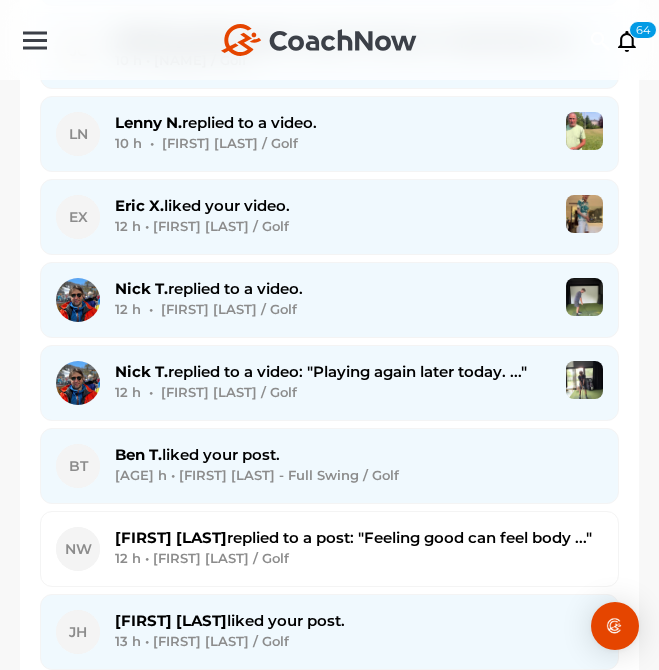 click on "Nick T.  replied to a video.
12 h  •  Nick T. / Golf" at bounding box center (333, 300) 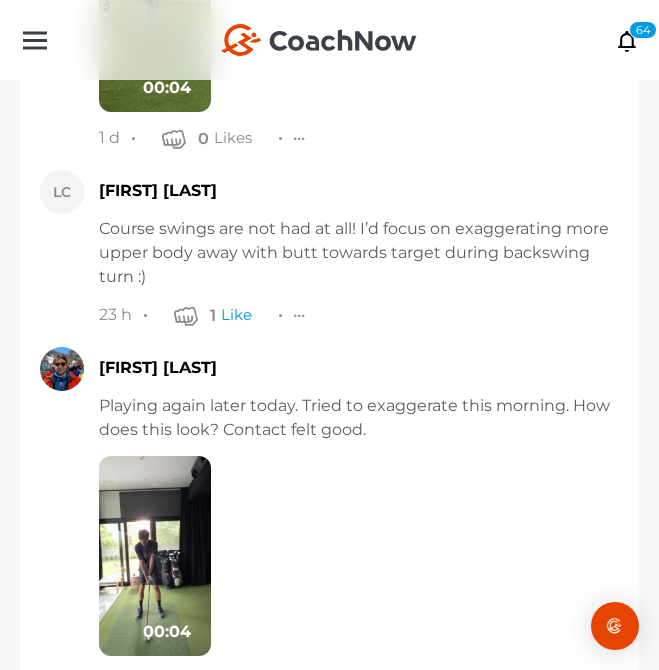 scroll, scrollTop: 3786, scrollLeft: 0, axis: vertical 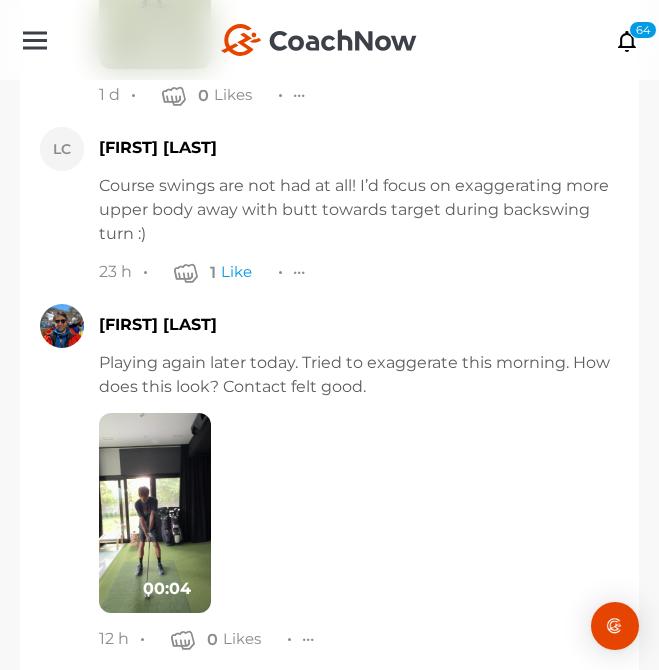 click at bounding box center (155, 513) 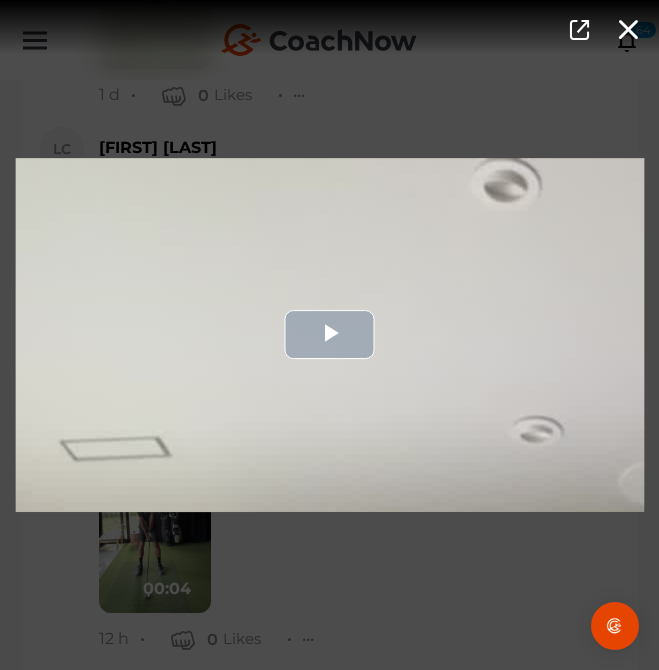 click at bounding box center [329, 335] 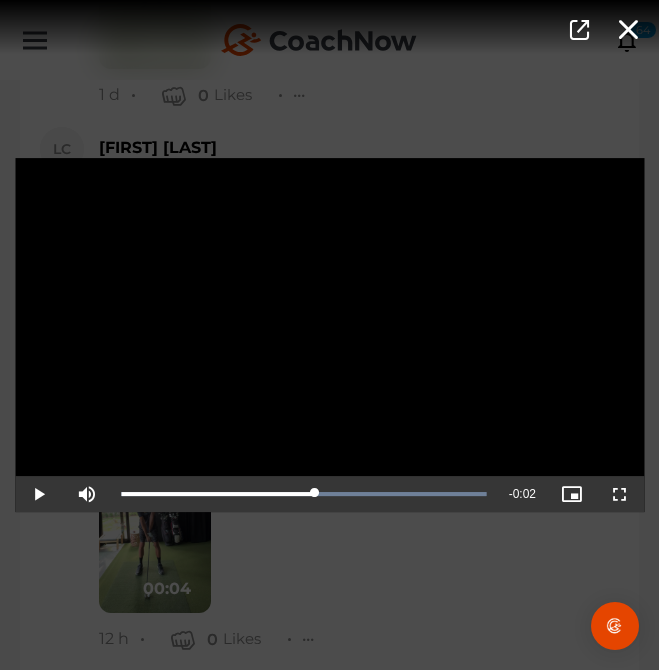 drag, startPoint x: 229, startPoint y: 491, endPoint x: 315, endPoint y: 474, distance: 87.66413 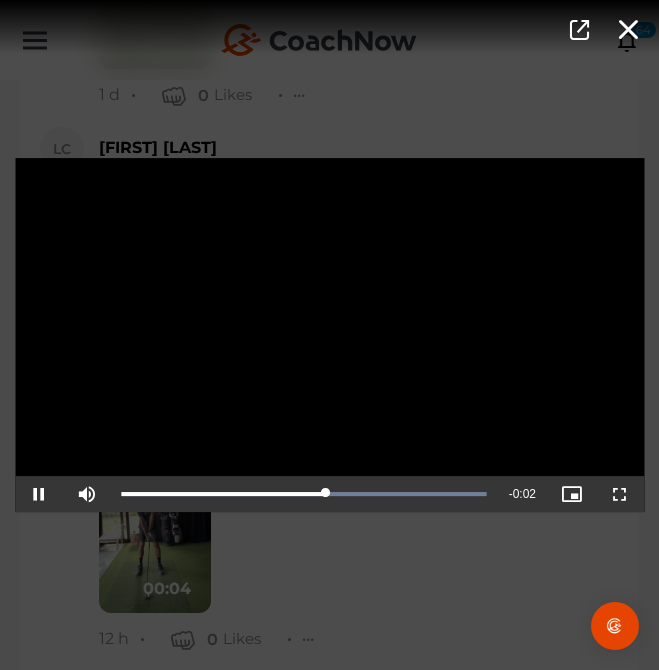 click on "Video Player is loading. Play Video Pause Mute Current Time  0:02 / Duration  0:04 Loaded :  100.00% 0:02 0:02 Stream Type  LIVE Seek to live, currently playing live LIVE Remaining Time  - 0:02   Playback Rate 1x Chapters Chapters Descriptions descriptions off , selected Captions captions settings , opens captions settings dialog captions off , selected Audio Track Picture-in-Picture Fullscreen This is a modal window. Beginning of dialog window. Escape will cancel and close the window. Text Color White Black Red Green Blue Yellow Magenta Cyan Transparency Opaque Semi-Transparent Background Color Black White Red Green Blue Yellow Magenta Cyan Transparency Opaque Semi-Transparent Transparent Window Color Black White Red Green Blue Yellow Magenta Cyan Transparency Transparent Semi-Transparent Opaque Font Size 50% 75% 100% 125% 150% 175% 200% 300% 400% Text Edge Style None Raised Depressed Uniform Dropshadow Font Family Casual" at bounding box center (329, 335) 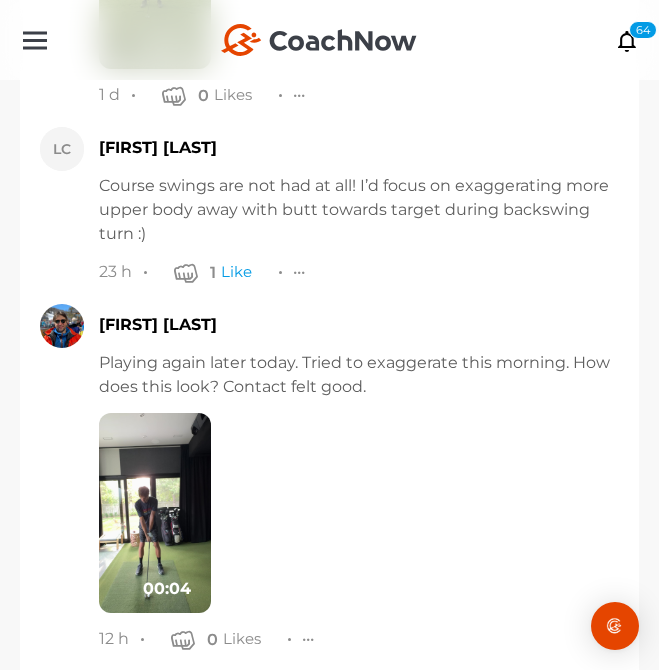 scroll, scrollTop: 4062, scrollLeft: 0, axis: vertical 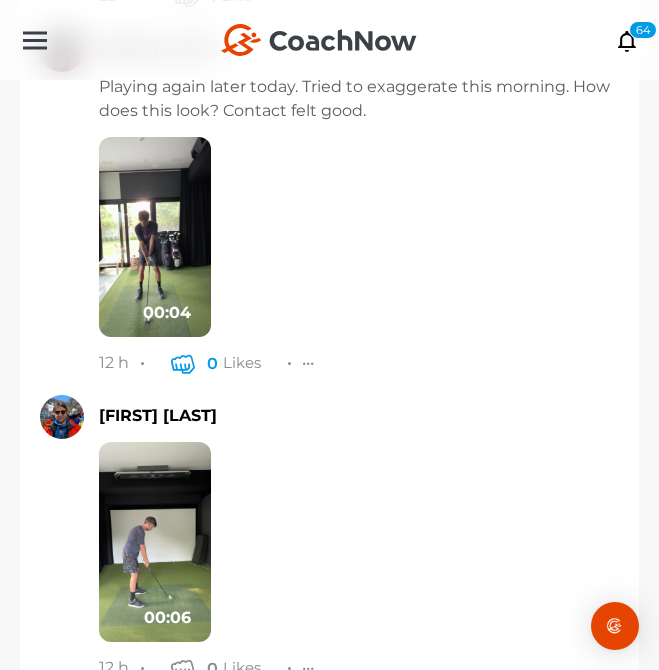 click at bounding box center (183, 363) 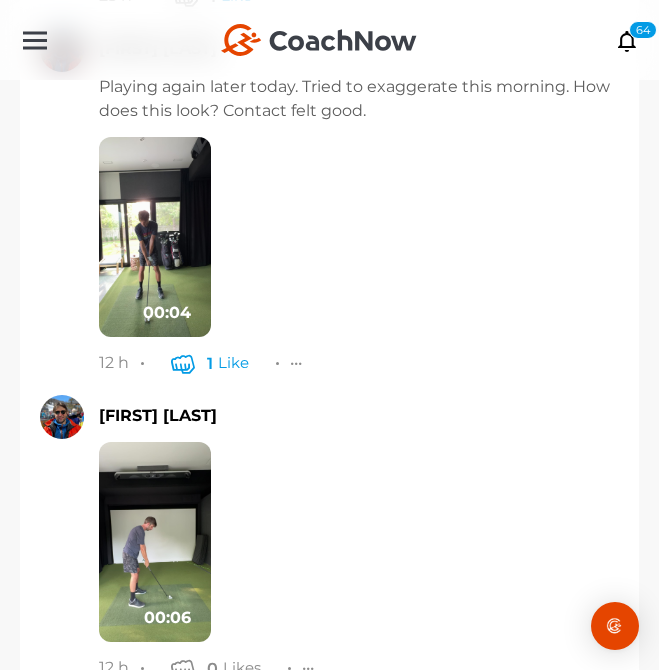 click at bounding box center [155, 542] 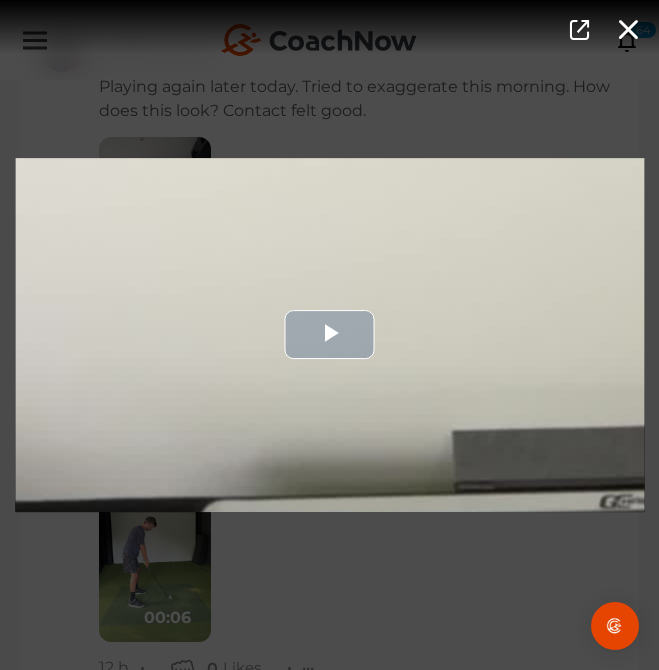 click at bounding box center [329, 335] 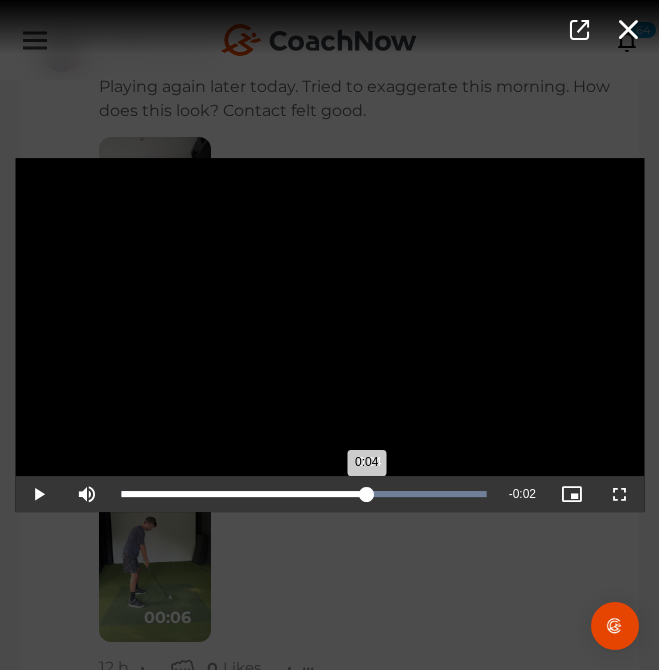 drag, startPoint x: 284, startPoint y: 490, endPoint x: 374, endPoint y: 478, distance: 90.79648 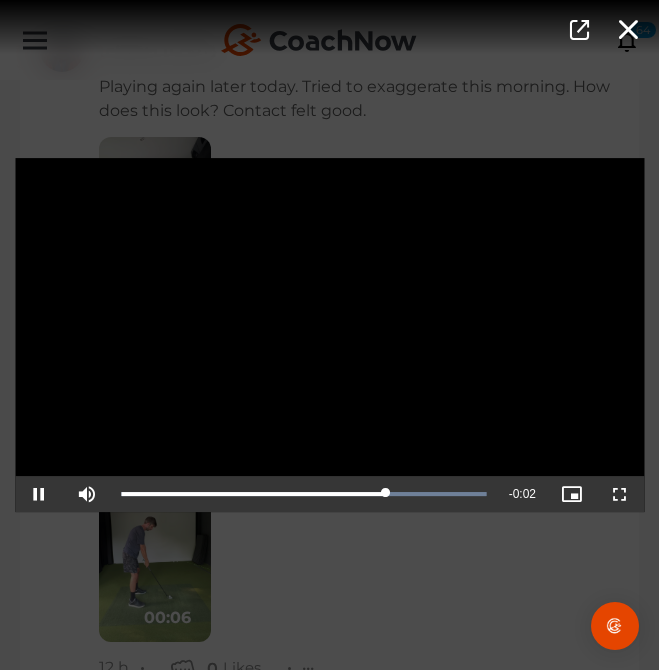 click on "Video Player is loading. Play Video Pause Mute Current Time  0:04 / Duration  0:06 Loaded :  100.00% 0:04 0:04 Stream Type  LIVE Seek to live, currently playing live LIVE Remaining Time  - 0:02   Playback Rate 1x Chapters Chapters Descriptions descriptions off , selected Captions captions settings , opens captions settings dialog captions off , selected Audio Track Picture-in-Picture Fullscreen This is a modal window. Beginning of dialog window. Escape will cancel and close the window. Text Color White Black Red Green Blue Yellow Magenta Cyan Transparency Opaque Semi-Transparent Background Color Black White Red Green Blue Yellow Magenta Cyan Transparency Opaque Semi-Transparent Transparent Window Color Black White Red Green Blue Yellow Magenta Cyan Transparency Transparent Semi-Transparent Opaque Font Size 50% 75% 100% 125% 150% 175% 200% 300% 400% Text Edge Style None Raised Depressed Uniform Dropshadow Font Family Casual" at bounding box center (329, 335) 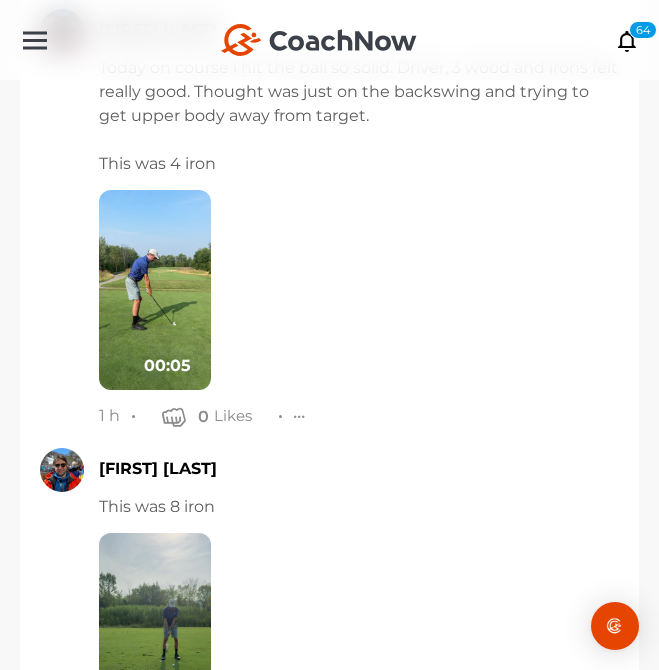 scroll, scrollTop: 4977, scrollLeft: 0, axis: vertical 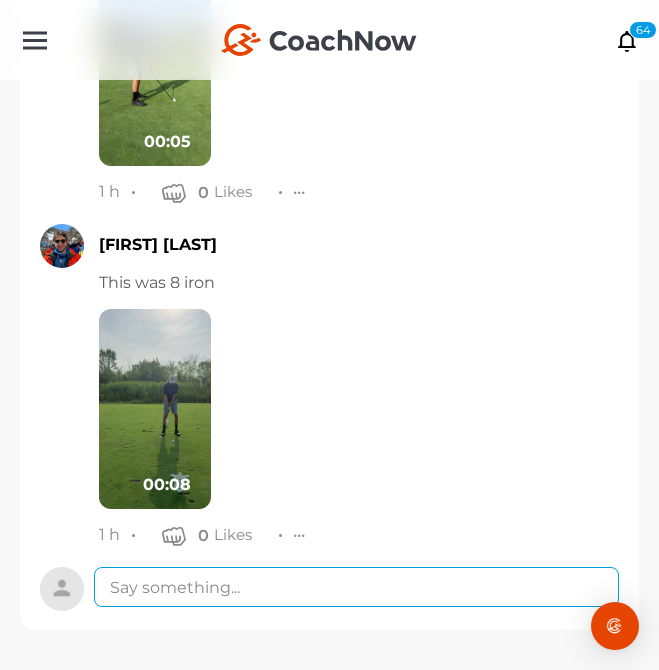 click at bounding box center [356, 587] 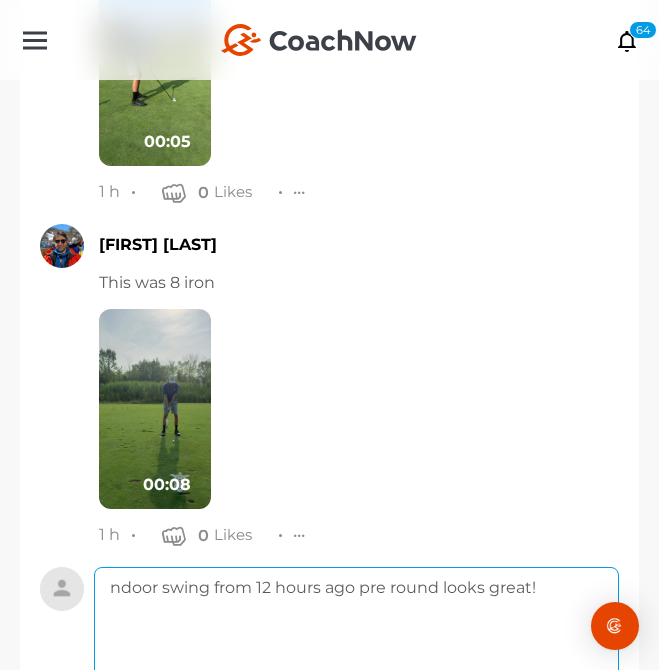 click on "ndoor swing from 12 hours ago pre round looks great!" at bounding box center [356, 647] 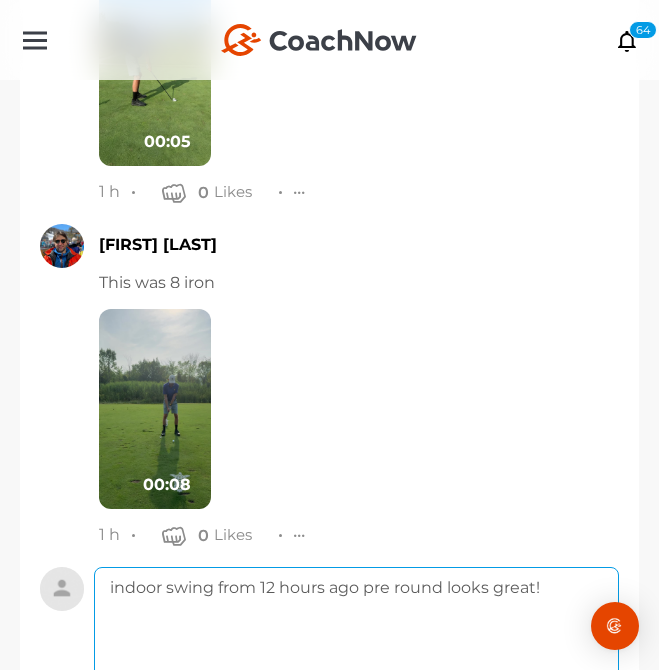 click on "indoor swing from 12 hours ago pre round looks great!" at bounding box center [356, 647] 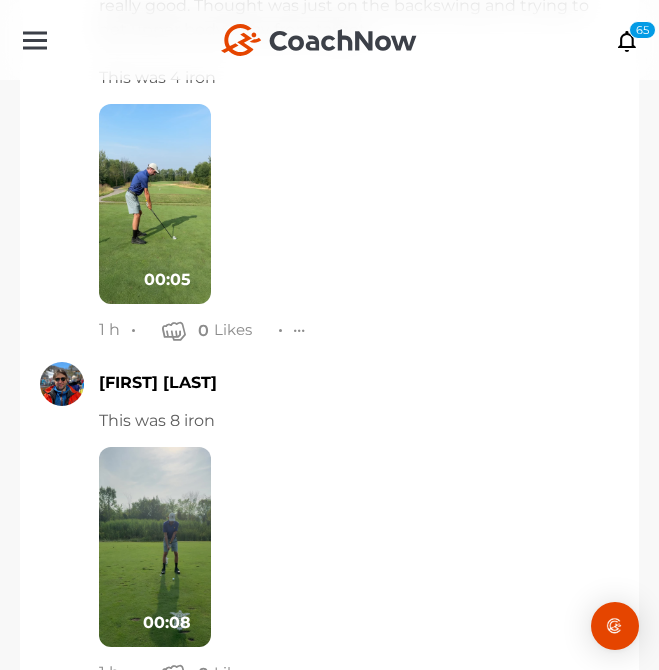 scroll, scrollTop: 4691, scrollLeft: 0, axis: vertical 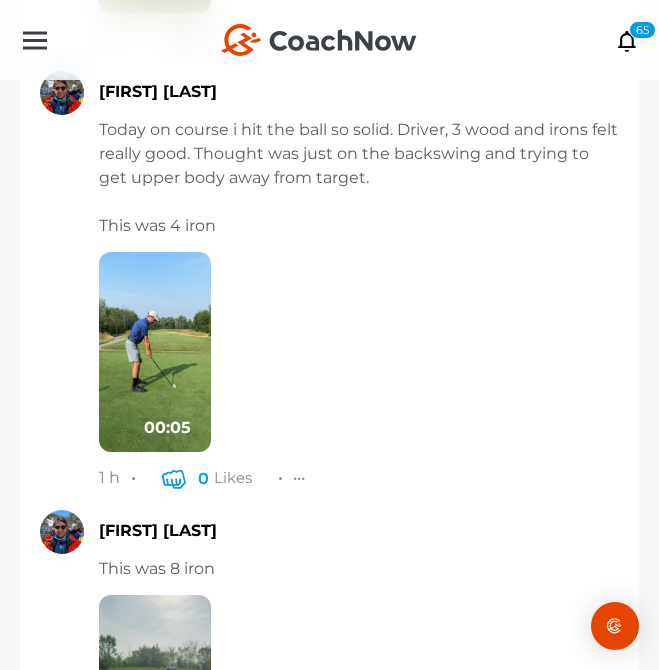 click on "0" at bounding box center [185, 478] 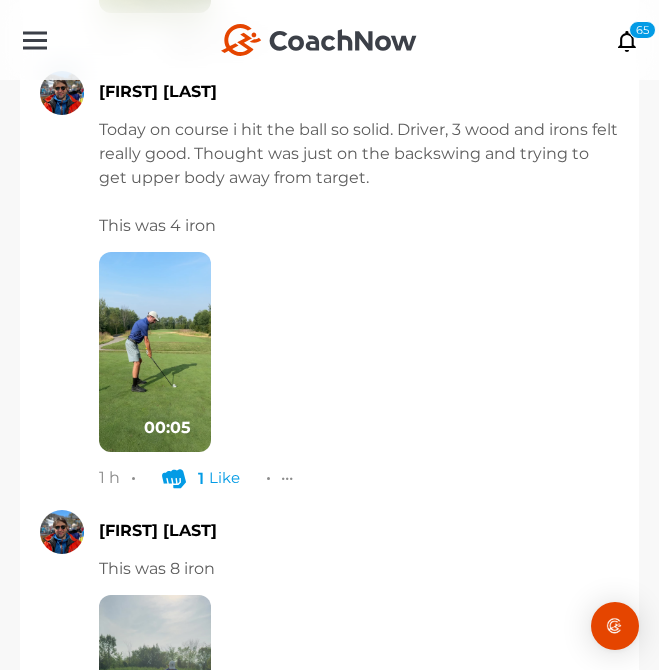 click at bounding box center (155, 352) 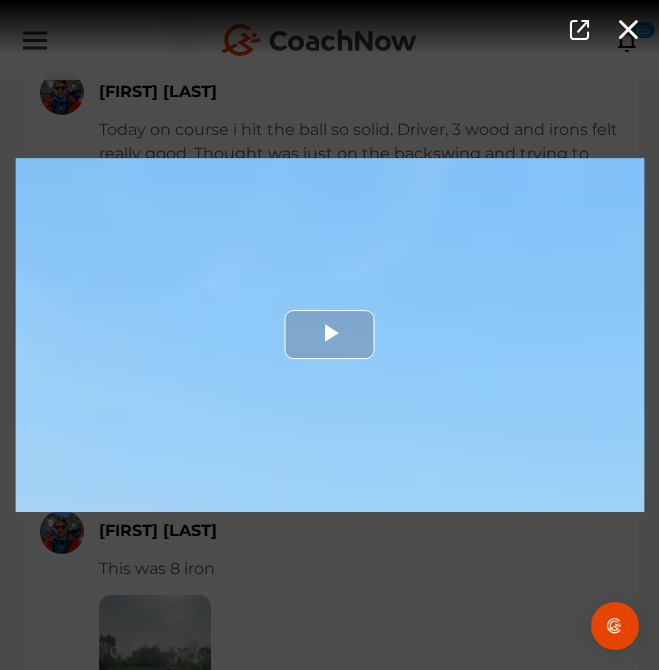 click at bounding box center [329, 335] 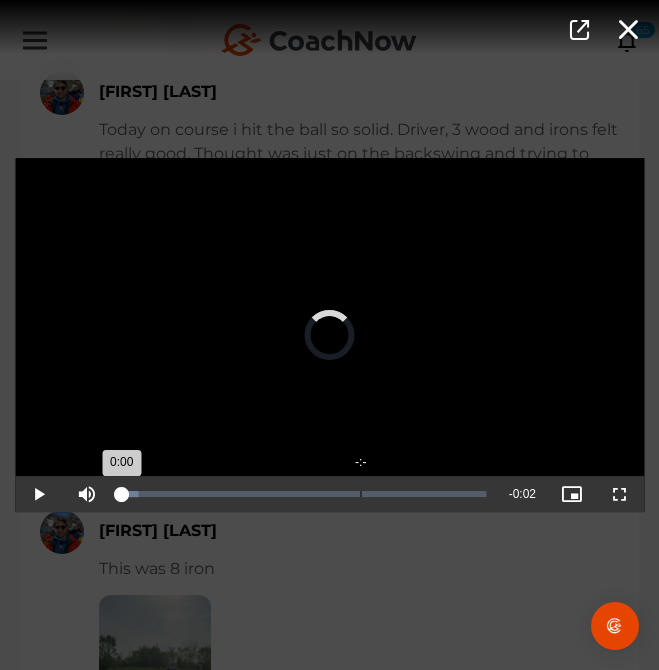 click on "Loaded :  4.85% -:- 0:00" at bounding box center [304, 494] 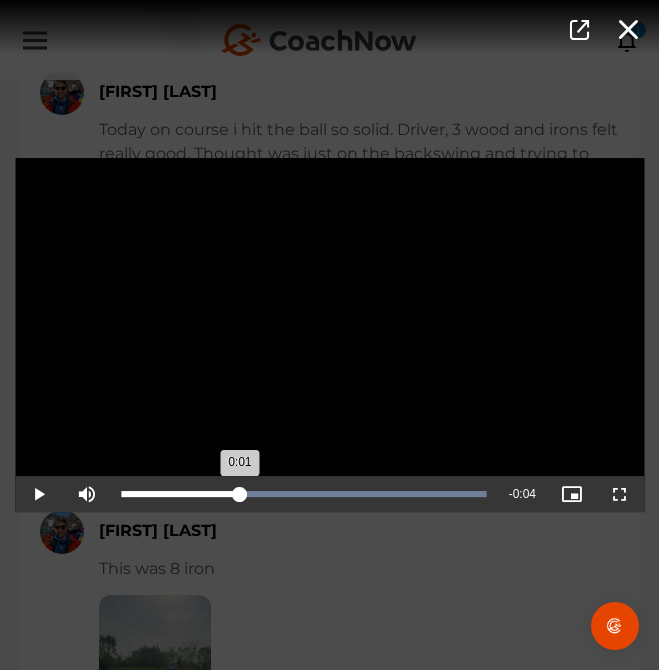 drag, startPoint x: 349, startPoint y: 499, endPoint x: 237, endPoint y: 491, distance: 112.28535 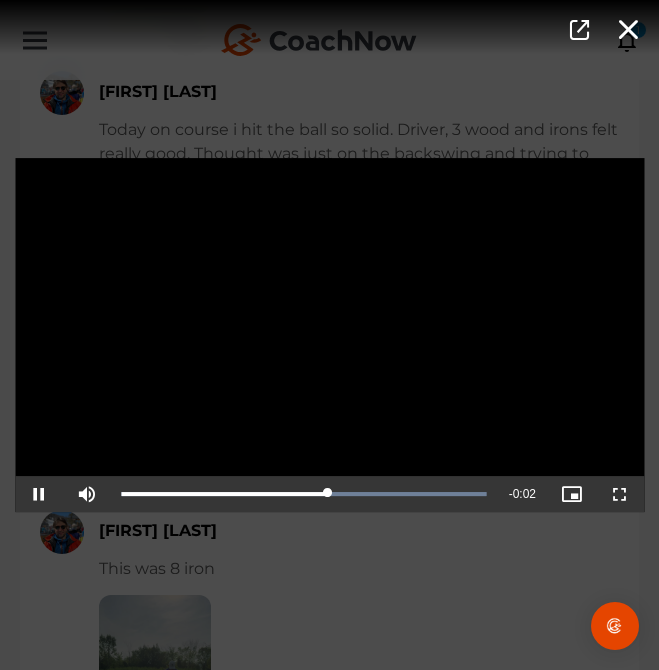 click on "Video Player is loading. Play Video Pause Mute Current Time  0:03 / Duration  0:05 Loaded :  100.00% 0:01 0:03 Stream Type  LIVE Seek to live, currently playing live LIVE Remaining Time  - 0:02   Playback Rate 1x Chapters Chapters Descriptions descriptions off , selected Captions captions settings , opens captions settings dialog captions off , selected Audio Track Picture-in-Picture Fullscreen This is a modal window. Beginning of dialog window. Escape will cancel and close the window. Text Color White Black Red Green Blue Yellow Magenta Cyan Transparency Opaque Semi-Transparent Background Color Black White Red Green Blue Yellow Magenta Cyan Transparency Opaque Semi-Transparent Transparent Window Color Black White Red Green Blue Yellow Magenta Cyan Transparency Transparent Semi-Transparent Opaque Font Size 50% 75% 100% 125% 150% 175% 200% 300% 400% Text Edge Style None Raised Depressed Uniform Dropshadow Font Family Casual" at bounding box center (329, 335) 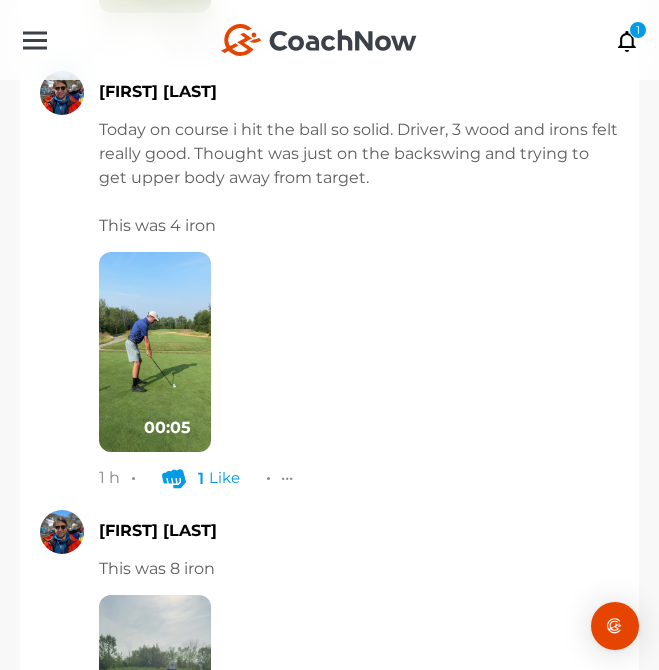 click at bounding box center (155, 695) 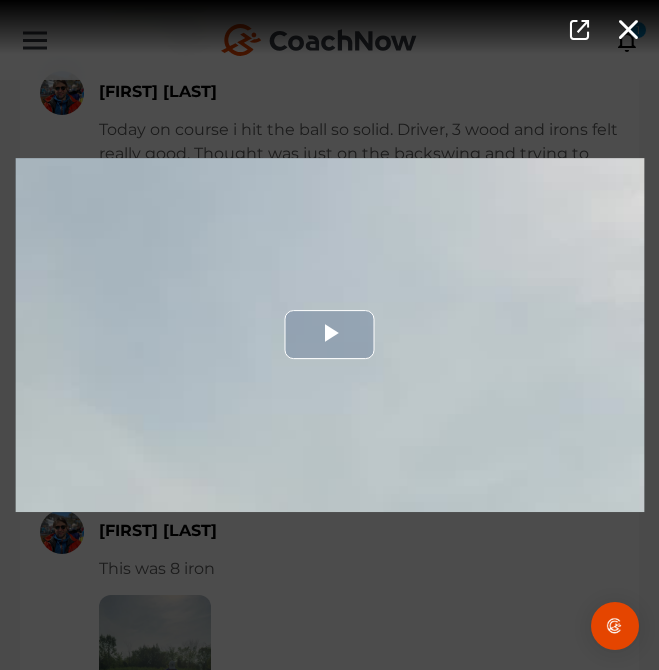 click at bounding box center [329, 335] 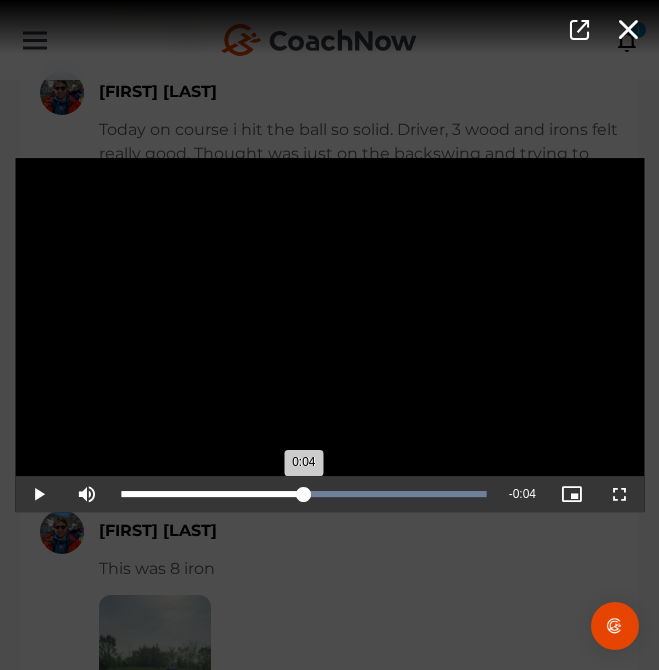 drag, startPoint x: 315, startPoint y: 484, endPoint x: 304, endPoint y: 490, distance: 12.529964 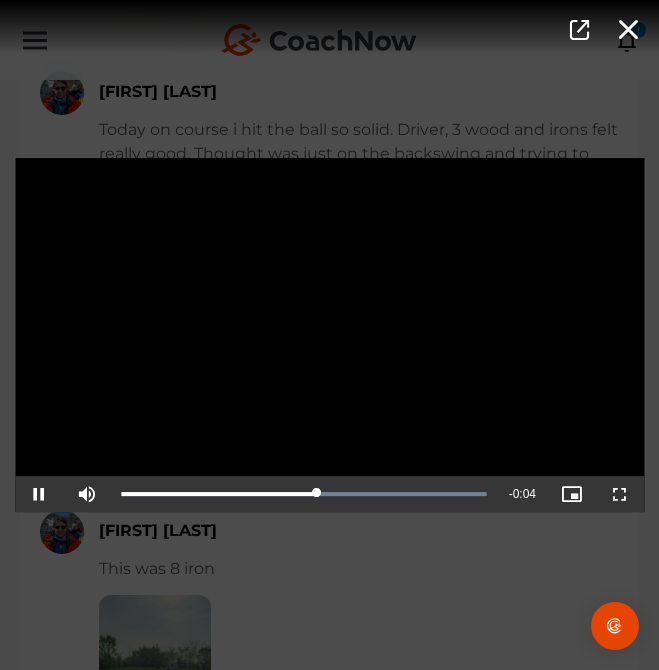 click on "Video Player is loading. Play Video Pause Mute Current Time  0:04 / Duration  0:08 Loaded :  100.00% 0:04 0:04 Stream Type  LIVE Seek to live, currently playing live LIVE Remaining Time  - 0:04   Playback Rate 1x Chapters Chapters Descriptions descriptions off , selected Captions captions settings , opens captions settings dialog captions off , selected Audio Track Picture-in-Picture Fullscreen This is a modal window. Beginning of dialog window. Escape will cancel and close the window. Text Color White Black Red Green Blue Yellow Magenta Cyan Transparency Opaque Semi-Transparent Background Color Black White Red Green Blue Yellow Magenta Cyan Transparency Opaque Semi-Transparent Transparent Window Color Black White Red Green Blue Yellow Magenta Cyan Transparency Transparent Semi-Transparent Opaque Font Size 50% 75% 100% 125% 150% 175% 200% 300% 400% Text Edge Style None Raised Depressed Uniform Dropshadow Font Family Casual" at bounding box center (329, 335) 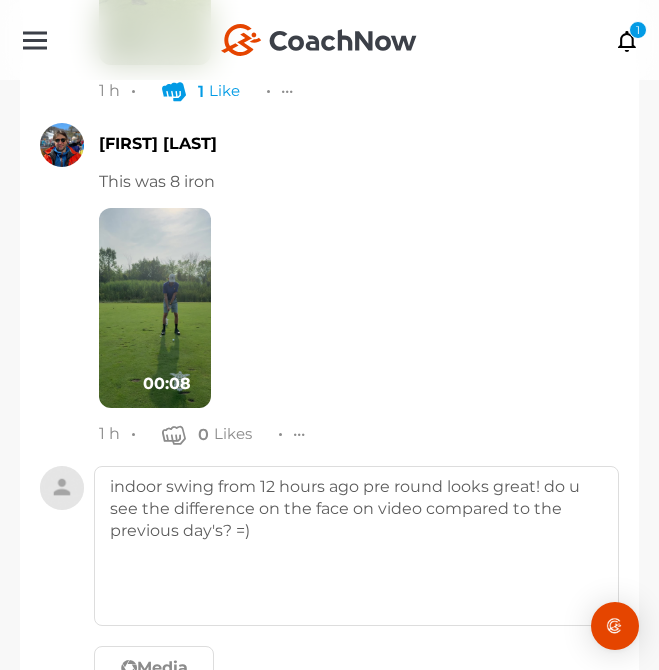 scroll, scrollTop: 5213, scrollLeft: 0, axis: vertical 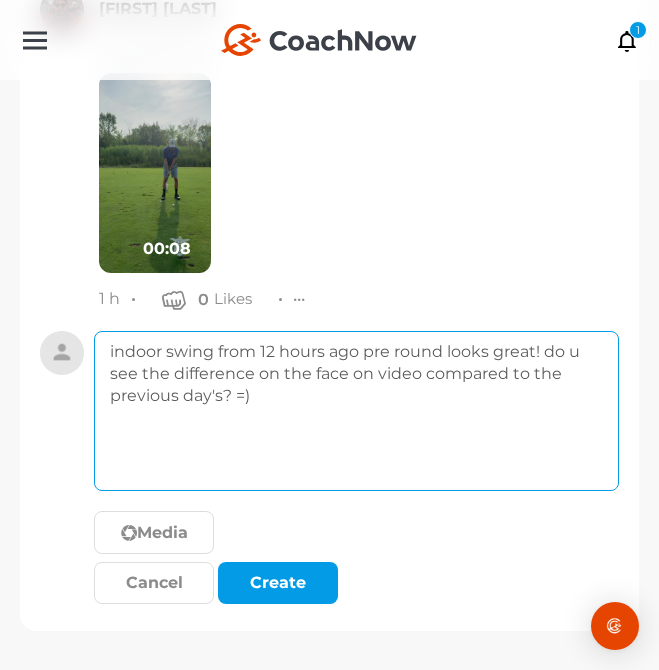 click on "indoor swing from 12 hours ago pre round looks great! do u see the difference on the face on video compared to the previous day's? =)" at bounding box center [356, 411] 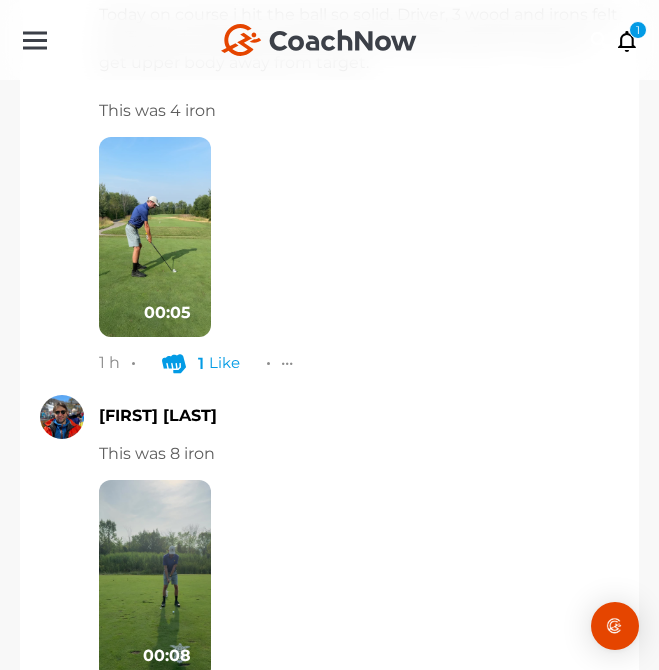 scroll, scrollTop: 5213, scrollLeft: 0, axis: vertical 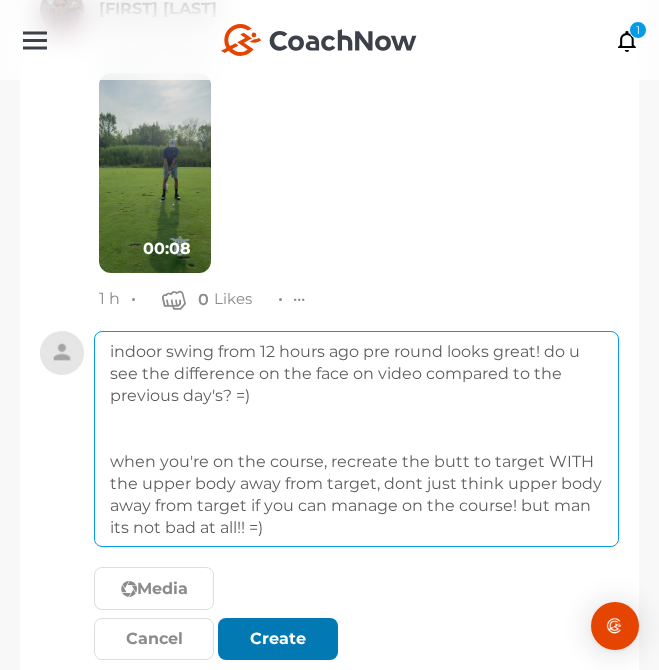 type on "indoor swing from 12 hours ago pre round looks great! do u see the difference on the face on video compared to the previous day's? =)
when you're on the course, recreate the butt to target WITH the upper body away from target, dont just think upper body away from target if you can manage on the course! but man its not bad at all!! =)" 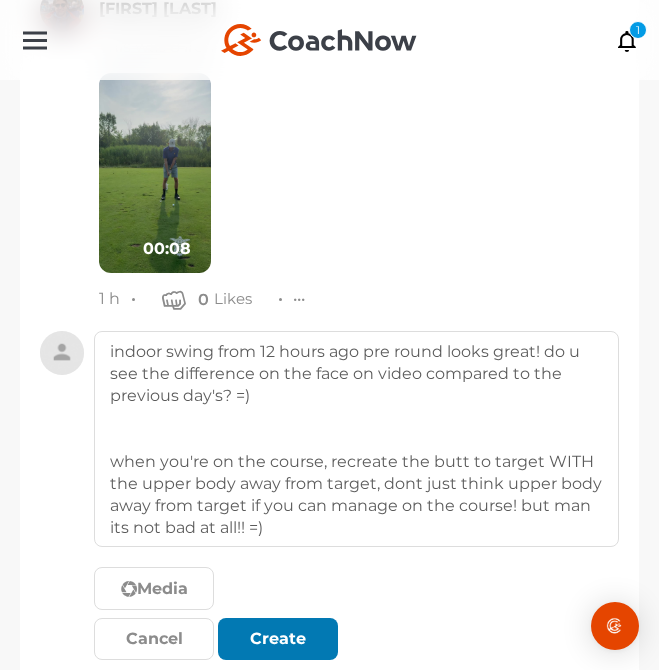 click on "Create" at bounding box center (278, 639) 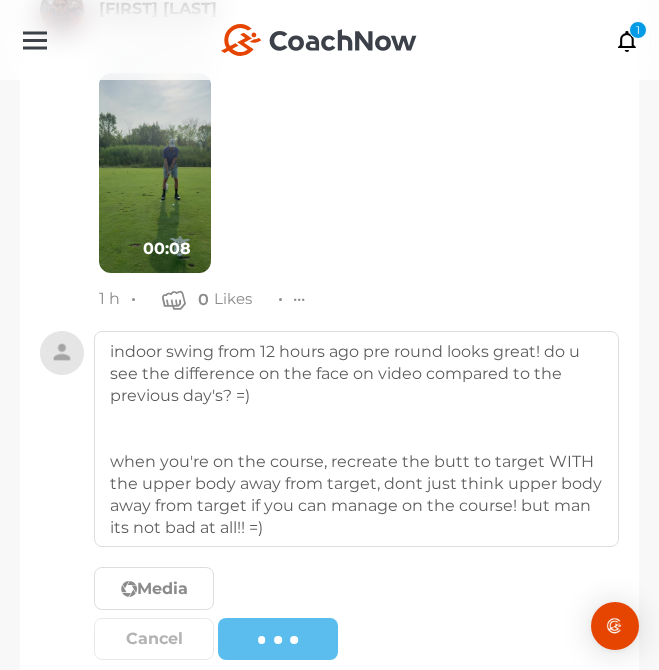 type 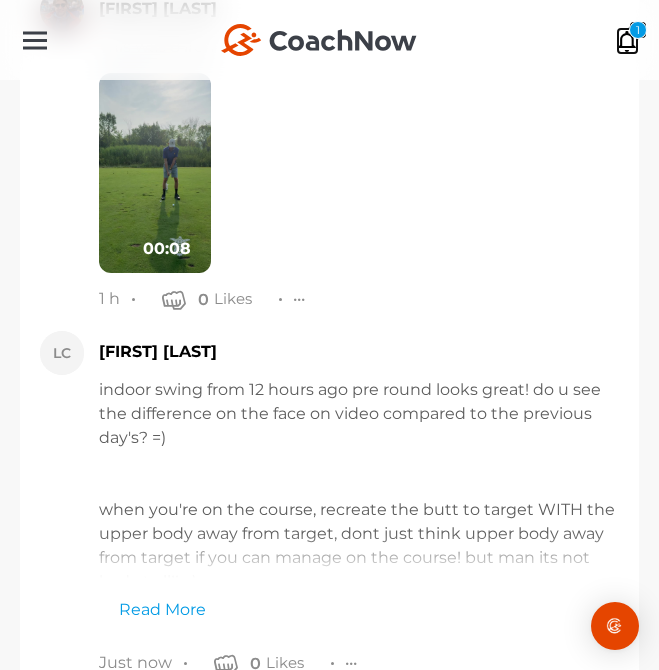 click at bounding box center [627, 40] 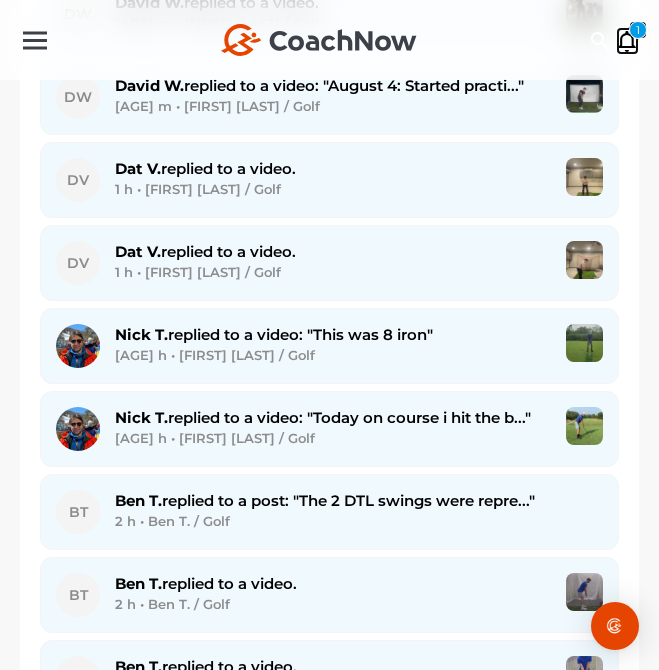 scroll, scrollTop: 1599, scrollLeft: 0, axis: vertical 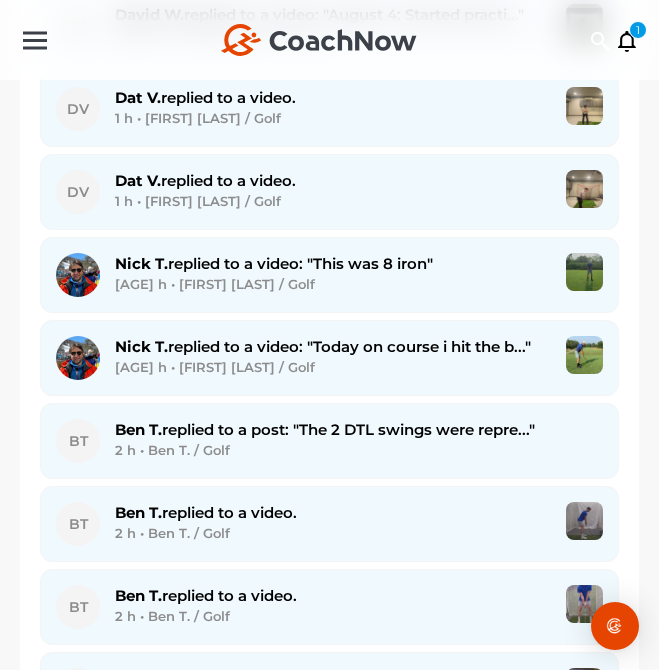 click on "1 h • [FIRST] [LAST] / Golf" at bounding box center [333, 284] 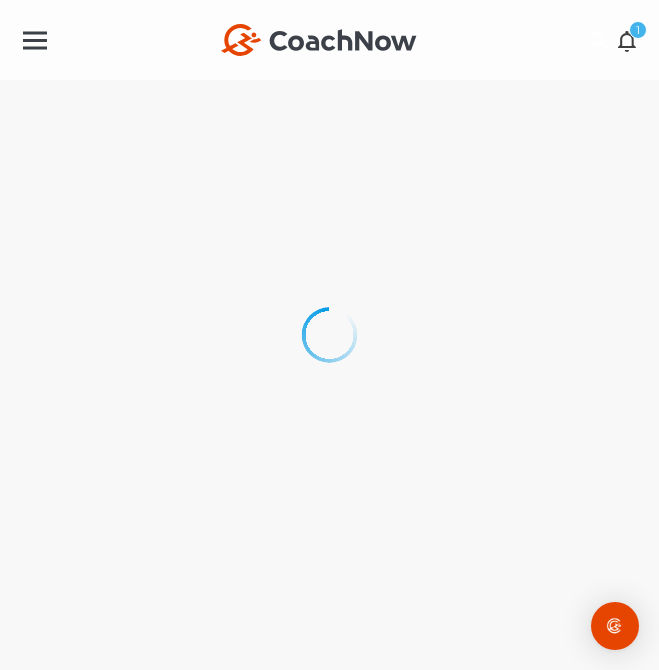 click at bounding box center (627, 40) 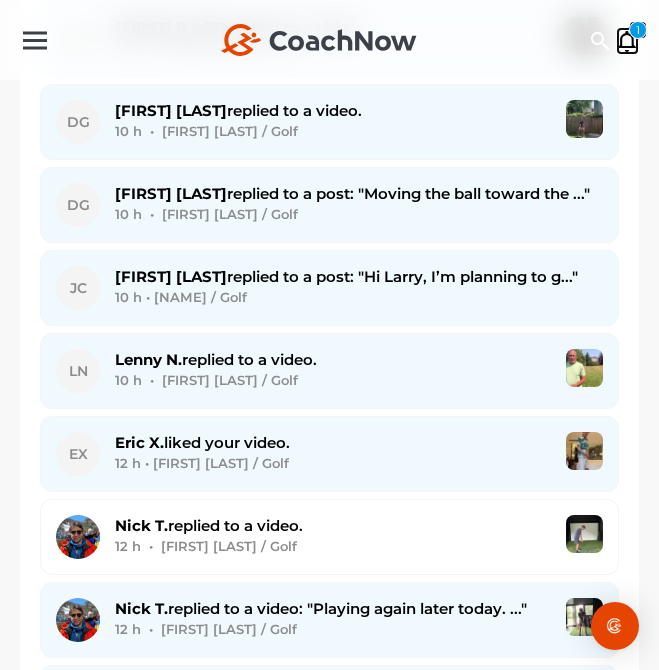 scroll, scrollTop: 4551, scrollLeft: 0, axis: vertical 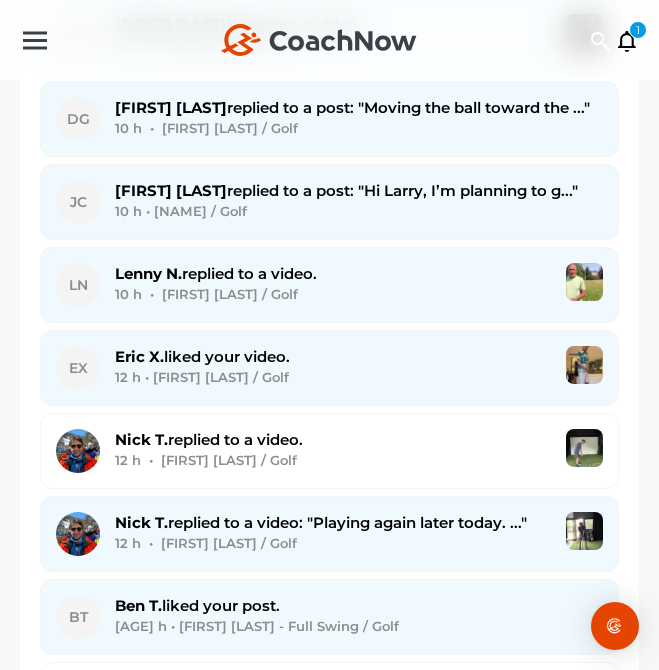 click on "Lenny N.  replied to a video." at bounding box center (216, 273) 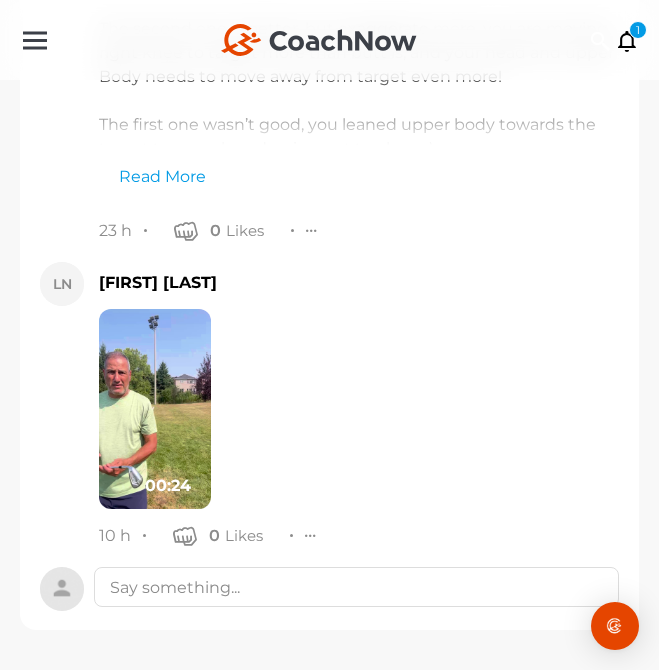 scroll, scrollTop: 33147, scrollLeft: 0, axis: vertical 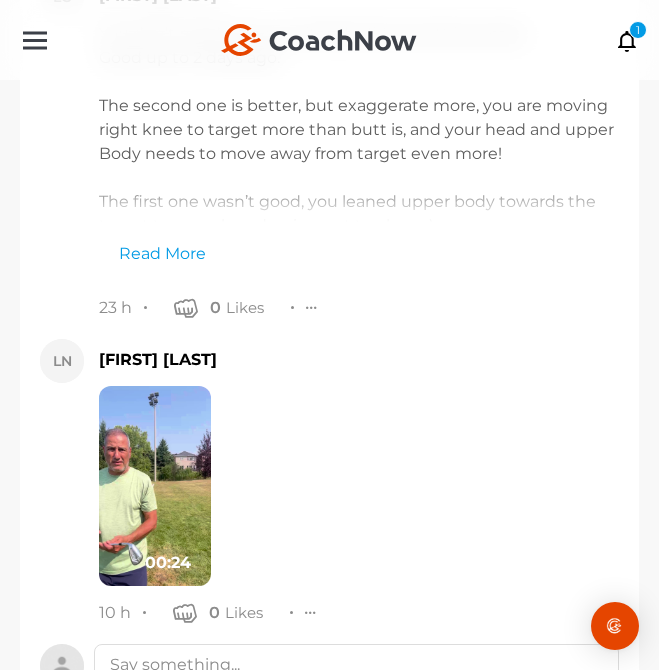 click at bounding box center (155, 486) 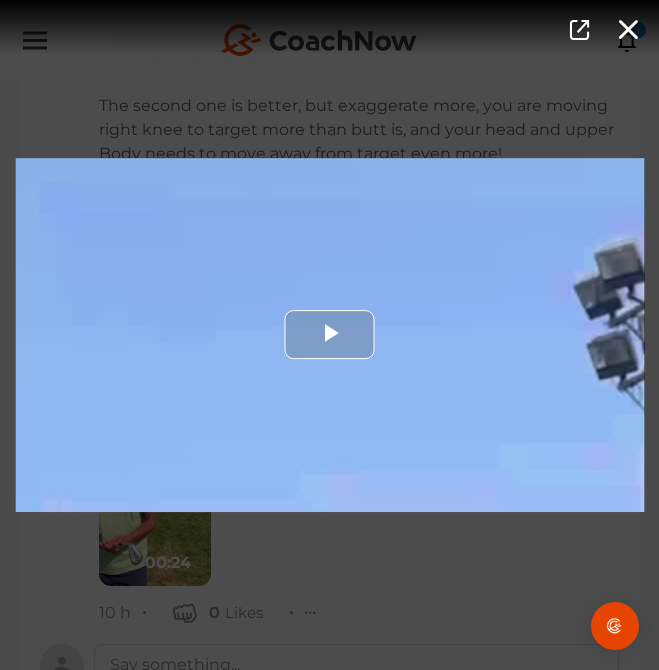 click at bounding box center (329, 335) 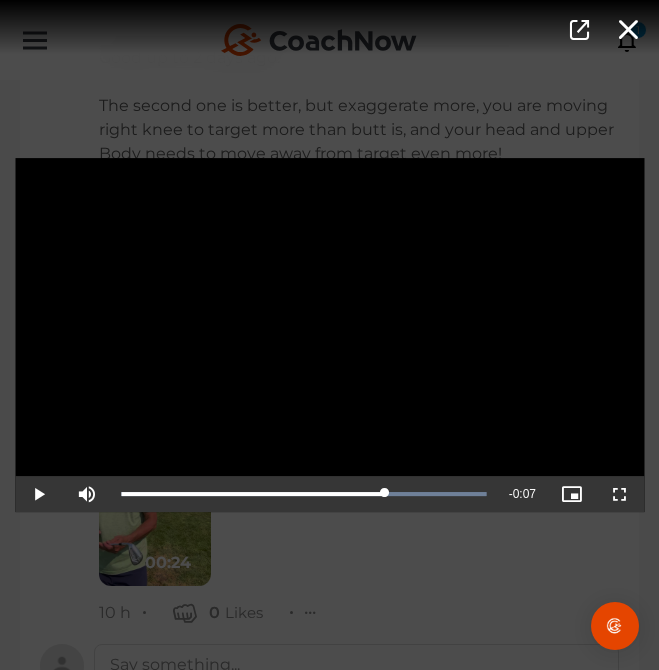 drag, startPoint x: 165, startPoint y: 490, endPoint x: 386, endPoint y: 456, distance: 223.60008 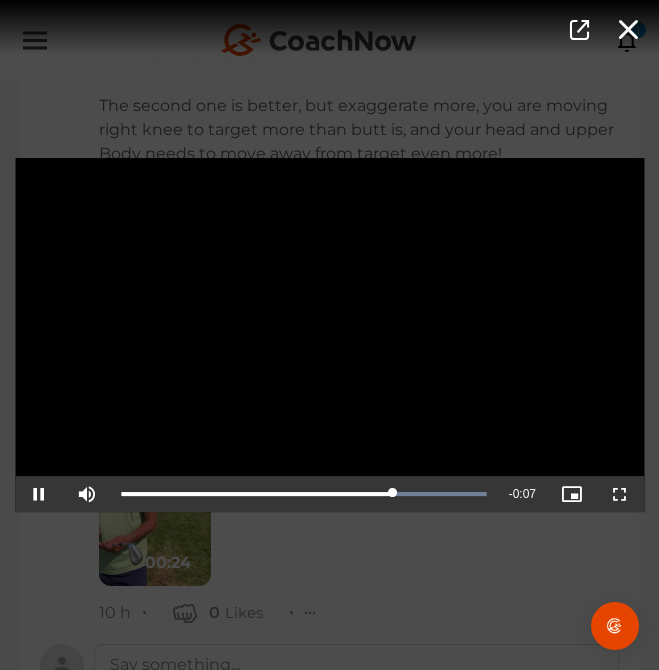click on "Video Player is loading. Play Video Pause Mute Current Time  0:17 / Duration  0:24 Loaded :  100.00% 0:17 0:18 Stream Type  LIVE Seek to live, currently playing live LIVE Remaining Time  - 0:07   Playback Rate 1x Chapters Chapters Descriptions descriptions off , selected Captions captions settings , opens captions settings dialog captions off , selected Audio Track Picture-in-Picture Fullscreen This is a modal window. Beginning of dialog window. Escape will cancel and close the window. Text Color White Black Red Green Blue Yellow Magenta Cyan Transparency Opaque Semi-Transparent Background Color Black White Red Green Blue Yellow Magenta Cyan Transparency Opaque Semi-Transparent Transparent Window Color Black White Red Green Blue Yellow Magenta Cyan Transparency Transparent Semi-Transparent Opaque Font Size 50% 75% 100% 125% 150% 175% 200% 300% 400% Text Edge Style None Raised Depressed Uniform Dropshadow Font Family Casual" at bounding box center [329, 335] 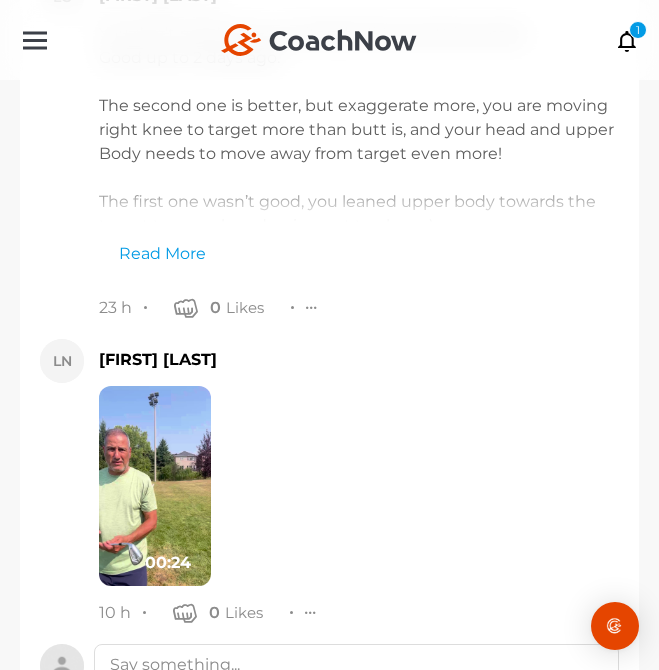 scroll, scrollTop: 33344, scrollLeft: 0, axis: vertical 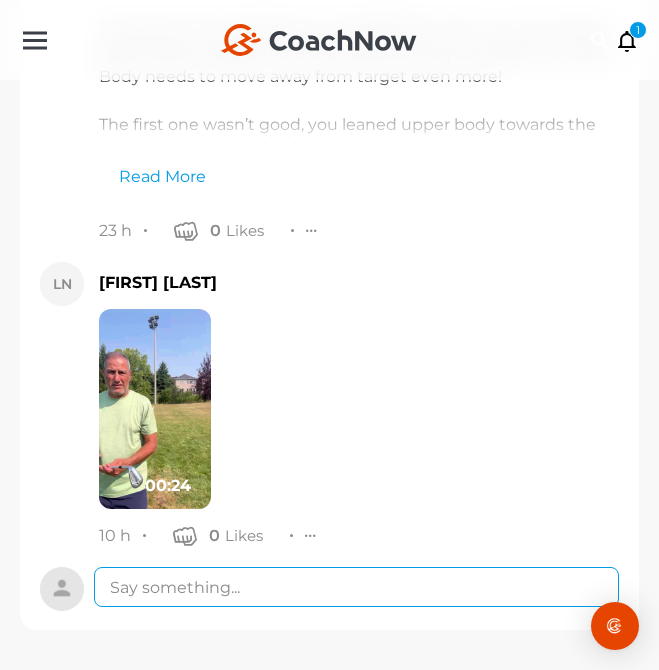 click at bounding box center (356, 587) 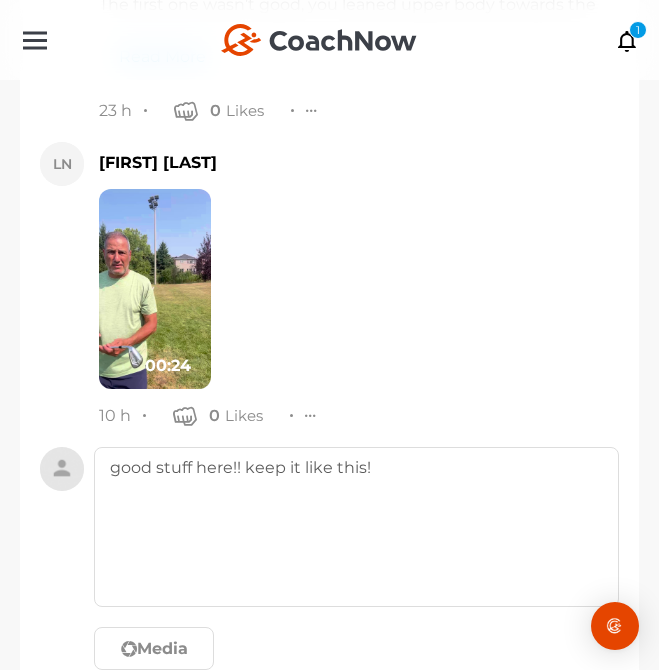 click at bounding box center [155, 289] 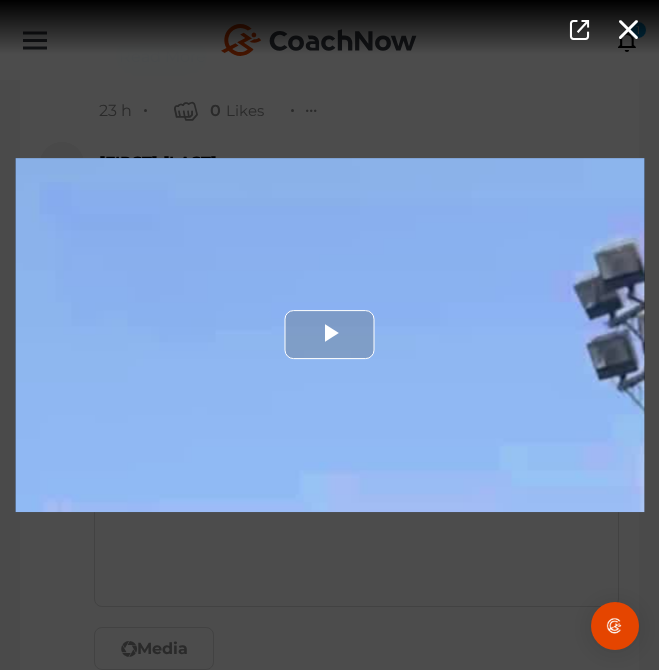click at bounding box center [329, 335] 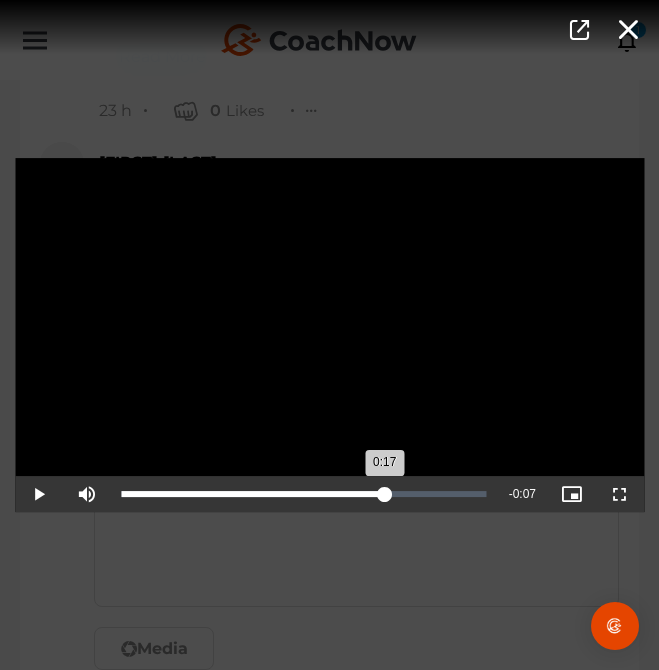 drag, startPoint x: 361, startPoint y: 489, endPoint x: 385, endPoint y: 493, distance: 24.33105 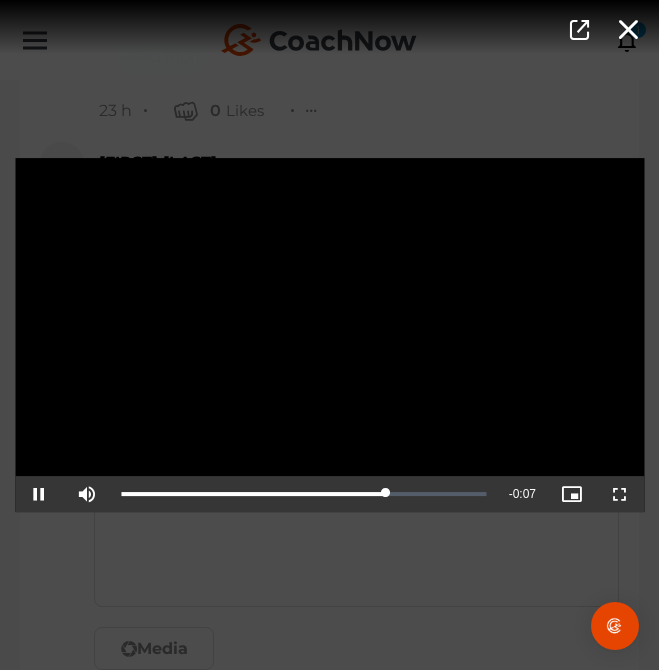 click on "Video Player is loading. Play Video Pause Mute Current Time  0:17 / Duration  0:24 Loaded :  0.00% 0:17 0:17 Stream Type  LIVE Seek to live, currently playing live LIVE Remaining Time  - 0:07   Playback Rate 1x Chapters Chapters Descriptions descriptions off , selected Captions captions settings , opens captions settings dialog captions off , selected Audio Track Picture-in-Picture Fullscreen This is a modal window. Beginning of dialog window. Escape will cancel and close the window. Text Color White Black Red Green Blue Yellow Magenta Cyan Transparency Opaque Semi-Transparent Background Color Black White Red Green Blue Yellow Magenta Cyan Transparency Opaque Semi-Transparent Transparent Window Color Black White Red Green Blue Yellow Magenta Cyan Transparency Transparent Semi-Transparent Opaque Font Size 50% 75% 100% 125% 150% 175% 200% 300% 400% Text Edge Style None Raised Depressed Uniform Dropshadow Font Family Casual" at bounding box center (329, 335) 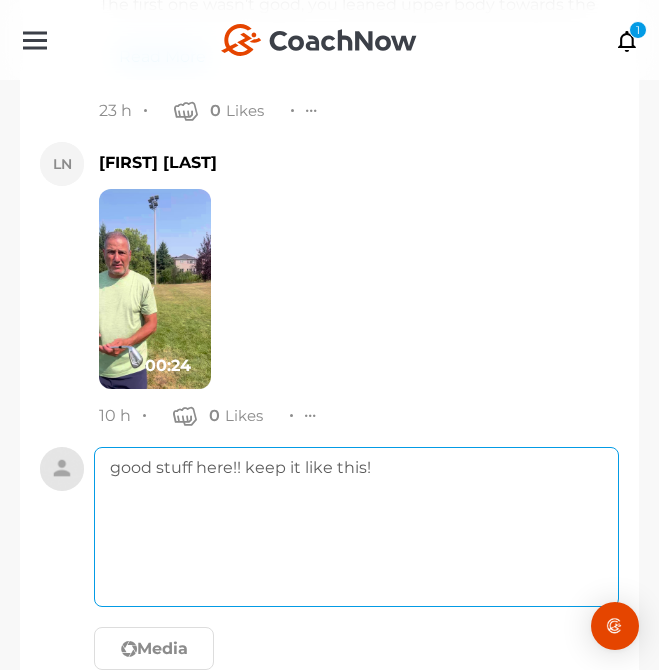 click on "good stuff here!! keep it like this!" at bounding box center [356, 527] 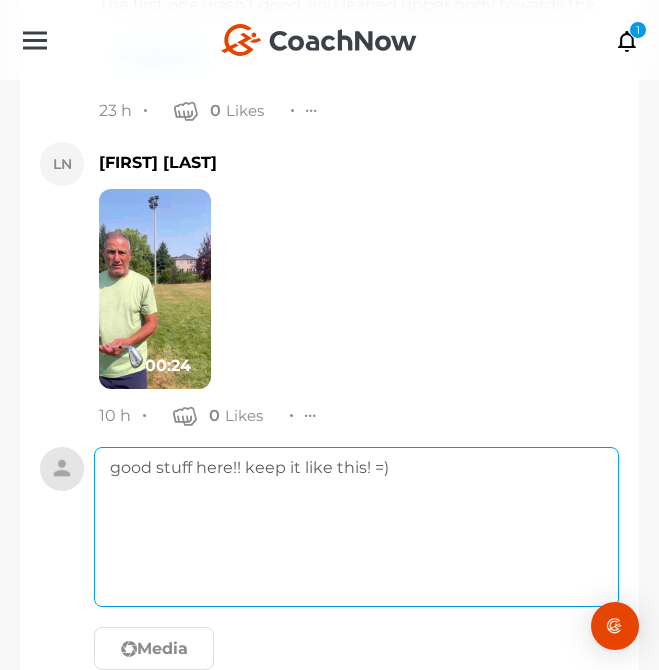 scroll, scrollTop: 33581, scrollLeft: 0, axis: vertical 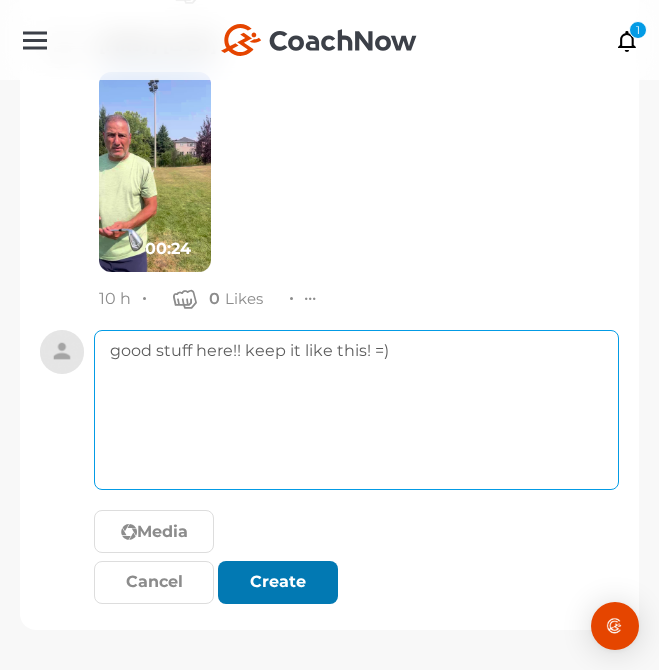 type on "good stuff here!! keep it like this! =)" 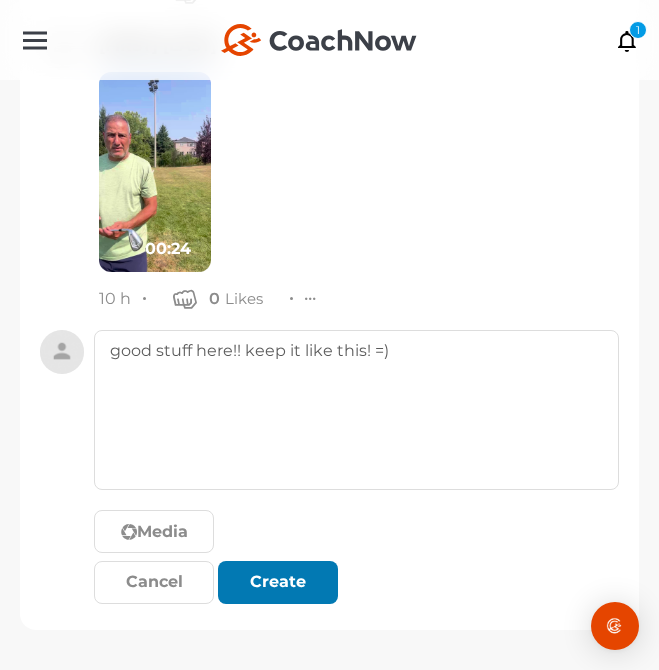 click at bounding box center (278, 584) 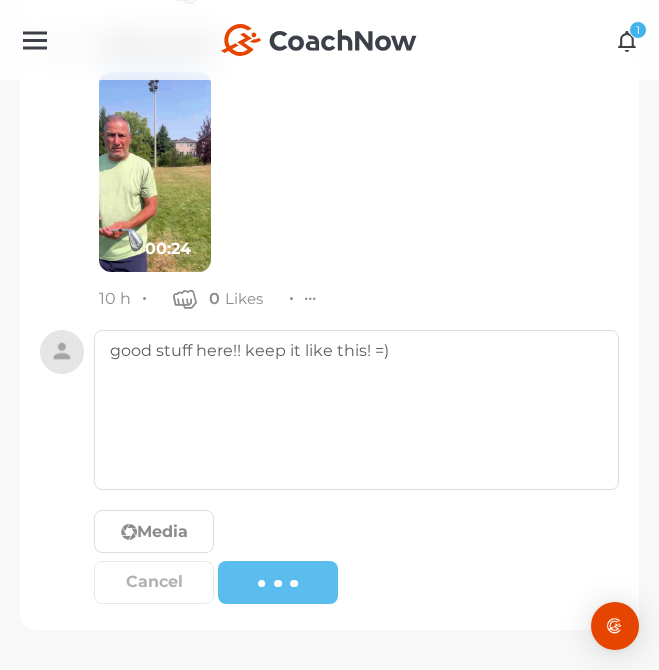 type 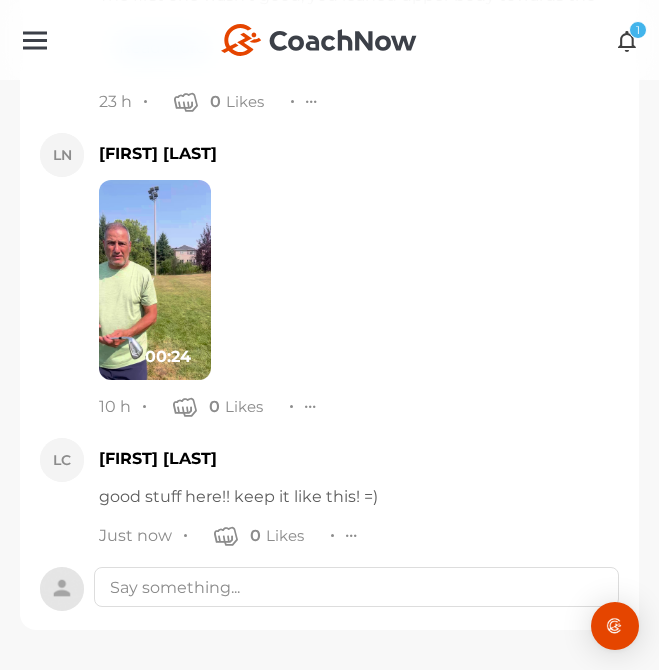 scroll, scrollTop: 33473, scrollLeft: 0, axis: vertical 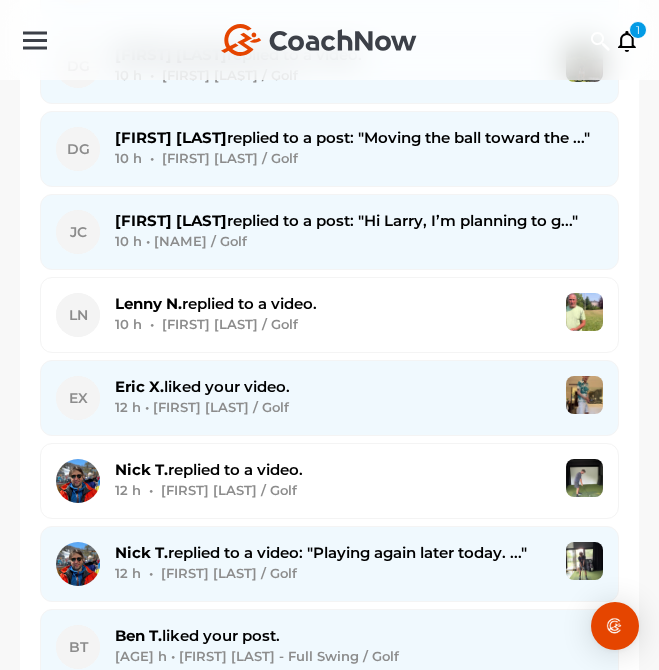 click on "10 h • [FIRST] [LAST] / Golf" at bounding box center (359, 241) 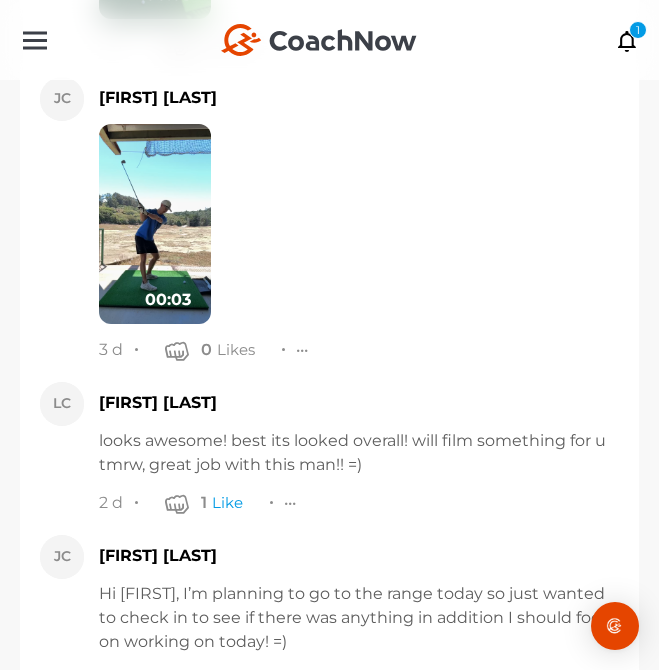 scroll, scrollTop: 17860, scrollLeft: 0, axis: vertical 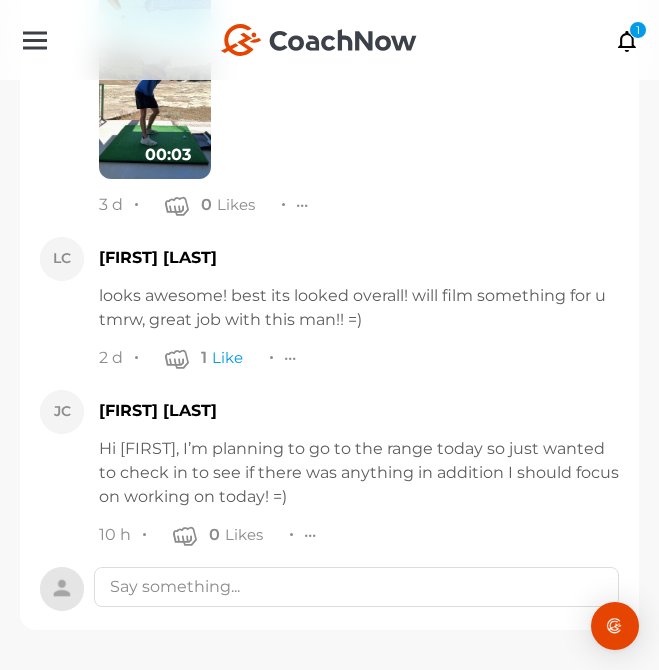click on "Hi Larry, I’m planning to go to the range today so just wanted to check in to see if there was anything in addition I should focus on working on today! =)" at bounding box center [359, 473] 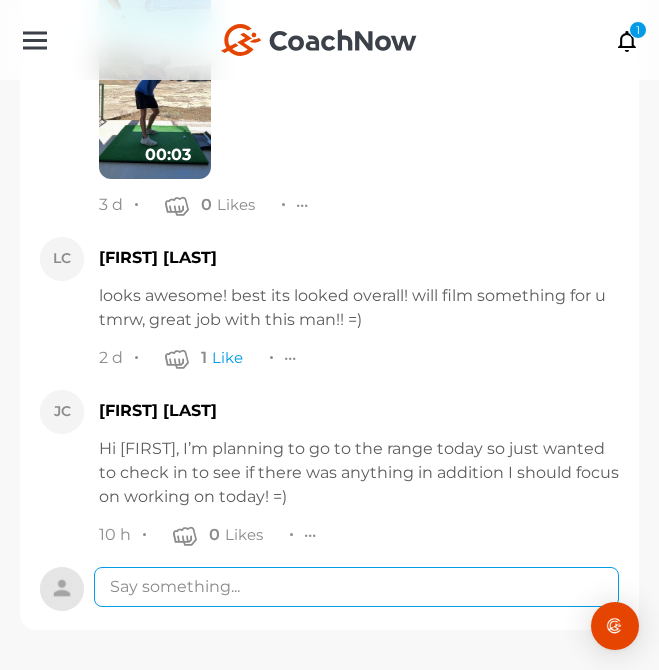 click at bounding box center [356, 587] 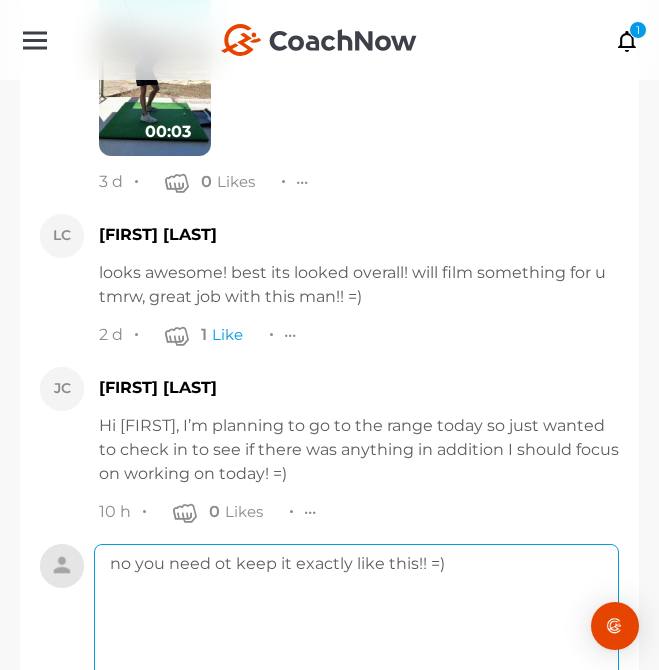click on "no you need ot keep it exactly like this!! =)" at bounding box center (356, 624) 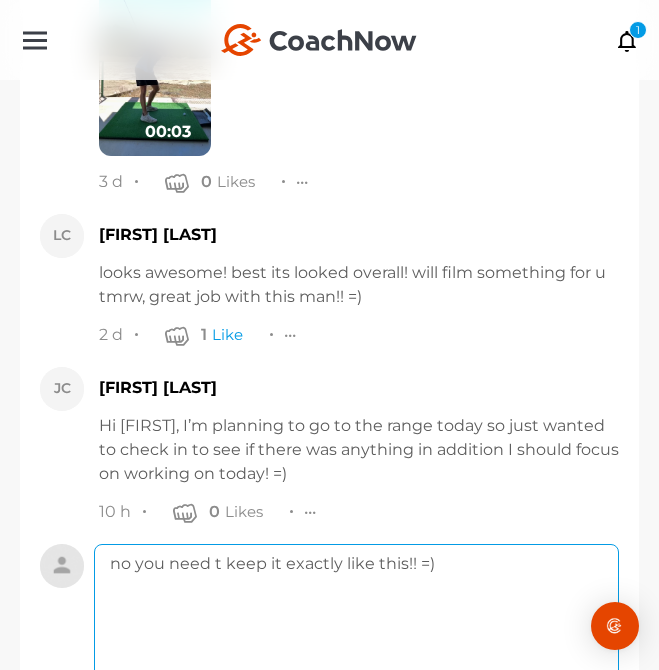 type on "no you need to keep it exactly like this!! =)" 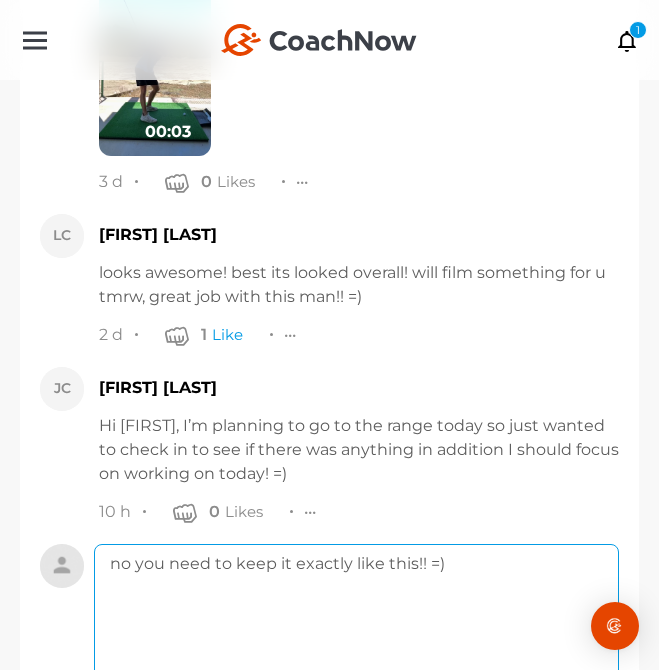 drag, startPoint x: 473, startPoint y: 591, endPoint x: 473, endPoint y: 502, distance: 89 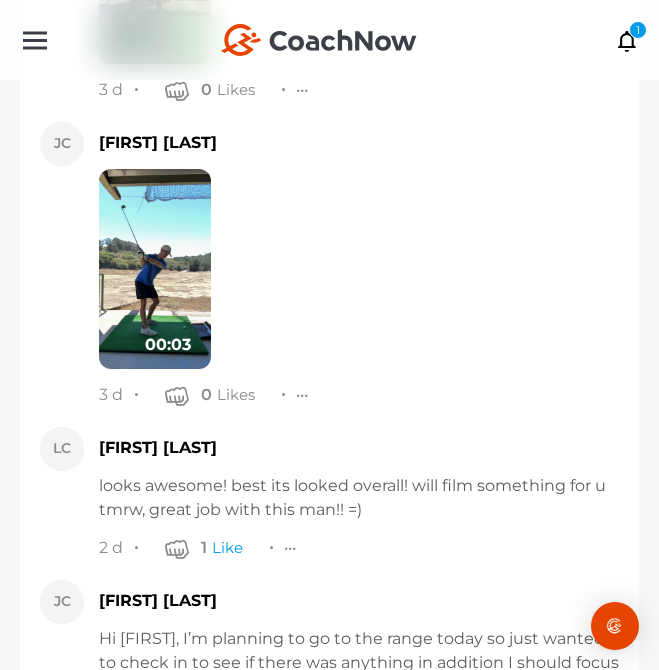 scroll, scrollTop: 17623, scrollLeft: 0, axis: vertical 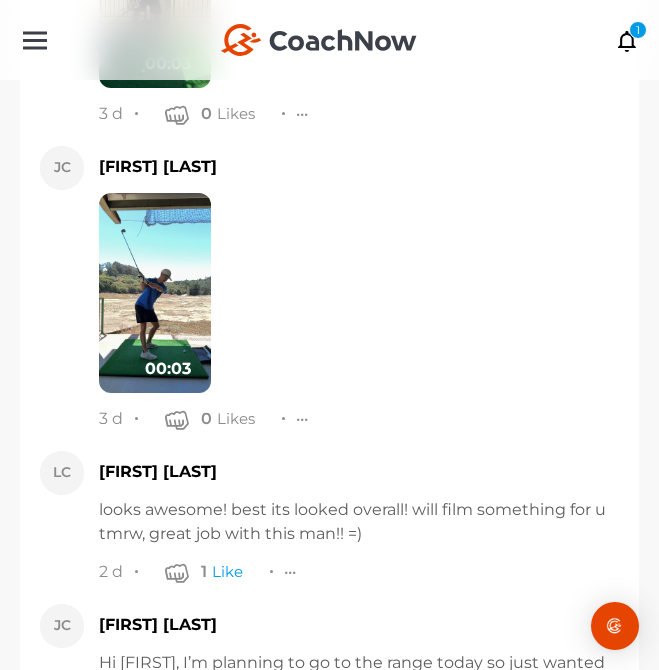 click at bounding box center [155, 293] 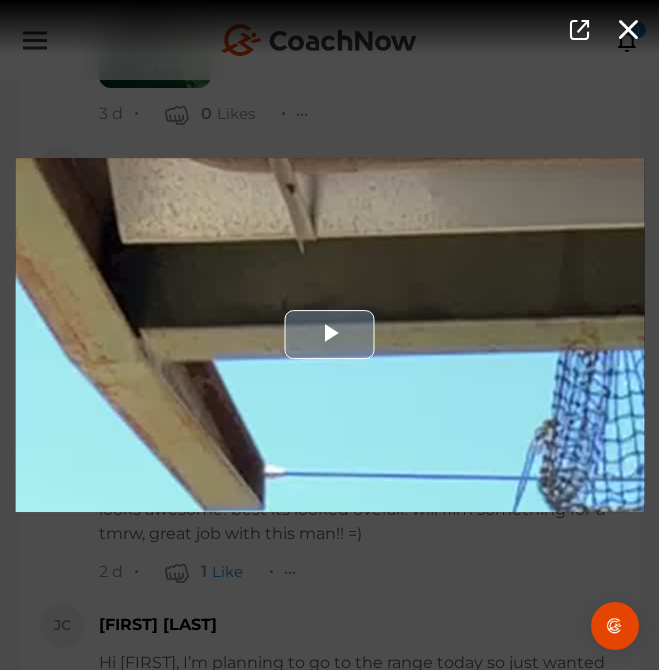 click at bounding box center [329, 335] 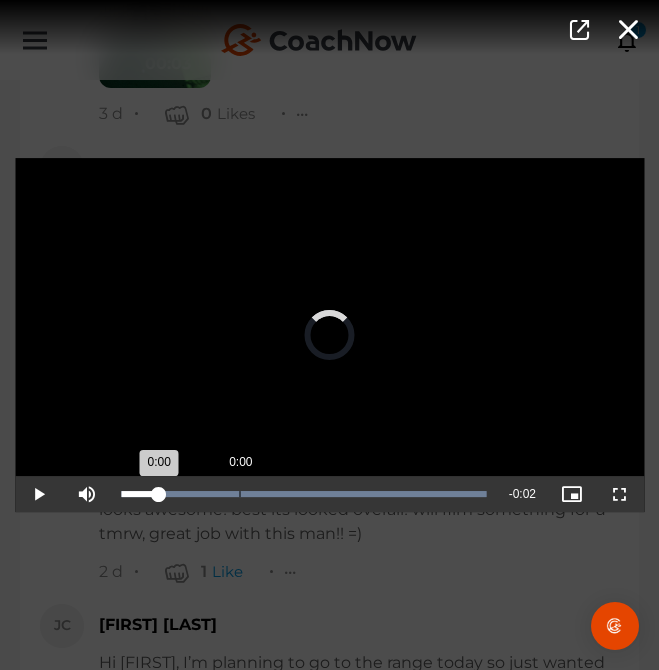 drag, startPoint x: 157, startPoint y: 492, endPoint x: 240, endPoint y: 496, distance: 83.09633 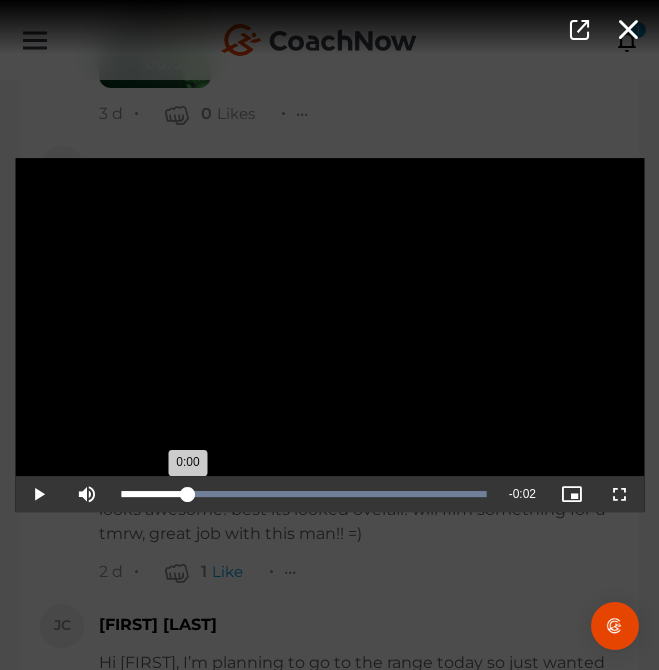 drag, startPoint x: 240, startPoint y: 496, endPoint x: 187, endPoint y: 507, distance: 54.129475 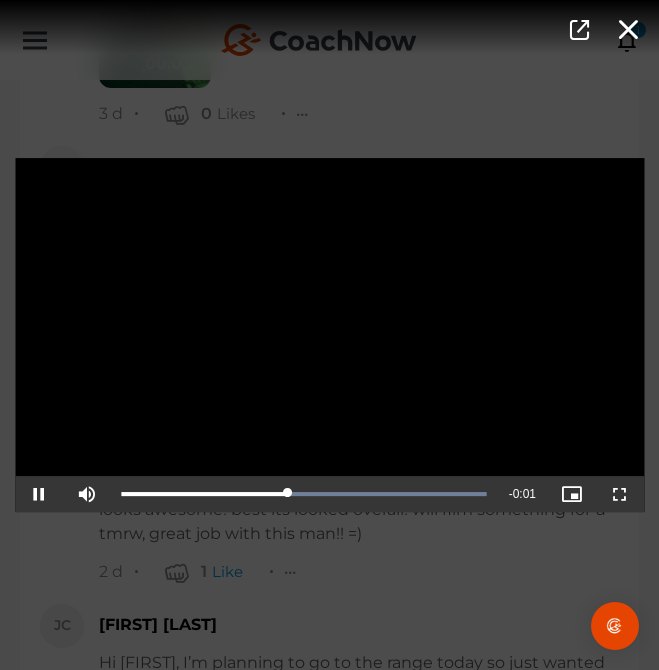 click on "Video Player is loading. Play Video Pause Mute Current Time  0:01 / Duration  0:02 Loaded :  100.00% 0:00 0:01 Stream Type  LIVE Seek to live, currently playing live LIVE Remaining Time  - 0:01   Playback Rate 1x Chapters Chapters Descriptions descriptions off , selected Captions captions settings , opens captions settings dialog captions off , selected Audio Track Picture-in-Picture Fullscreen This is a modal window. Beginning of dialog window. Escape will cancel and close the window. Text Color White Black Red Green Blue Yellow Magenta Cyan Transparency Opaque Semi-Transparent Background Color Black White Red Green Blue Yellow Magenta Cyan Transparency Opaque Semi-Transparent Transparent Window Color Black White Red Green Blue Yellow Magenta Cyan Transparency Transparent Semi-Transparent Opaque Font Size 50% 75% 100% 125% 150% 175% 200% 300% 400% Text Edge Style None Raised Depressed Uniform Dropshadow Font Family Casual" at bounding box center [329, 335] 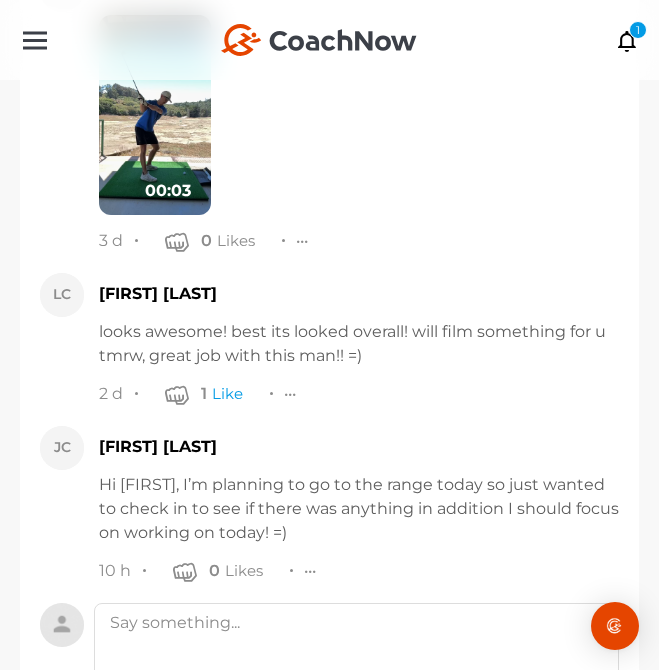 scroll, scrollTop: 18097, scrollLeft: 0, axis: vertical 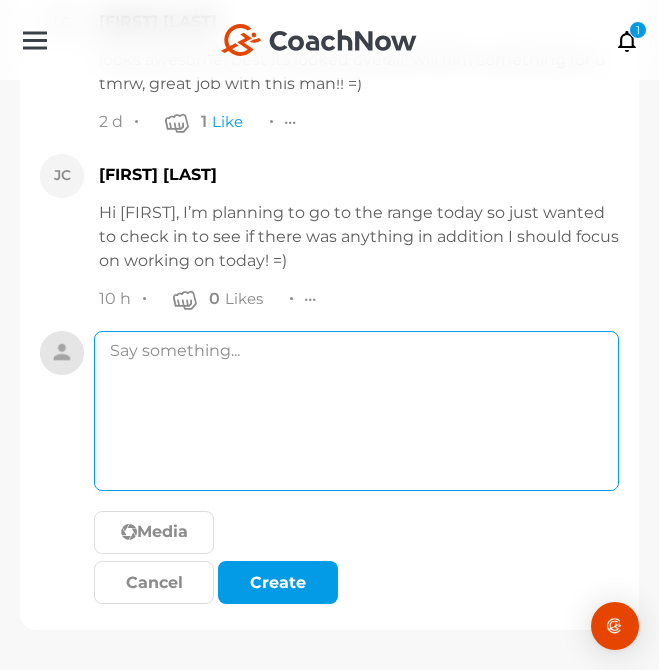 click at bounding box center [356, 411] 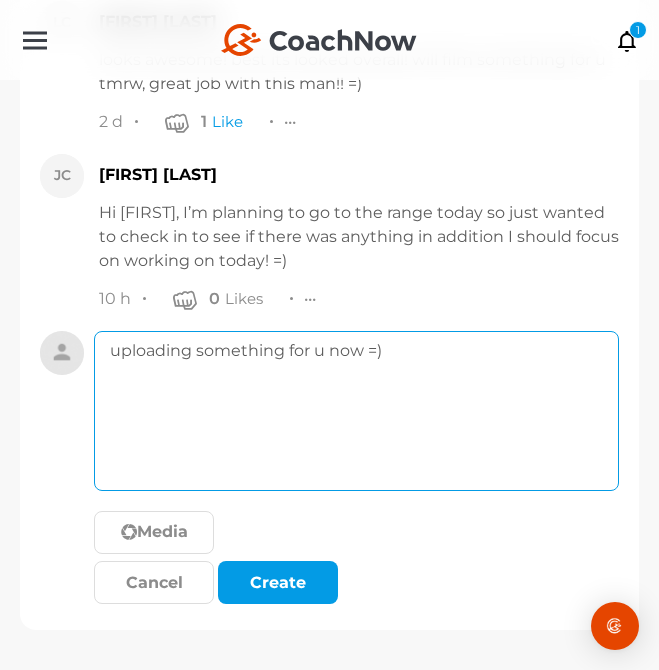 type on "uploading something for u now =)" 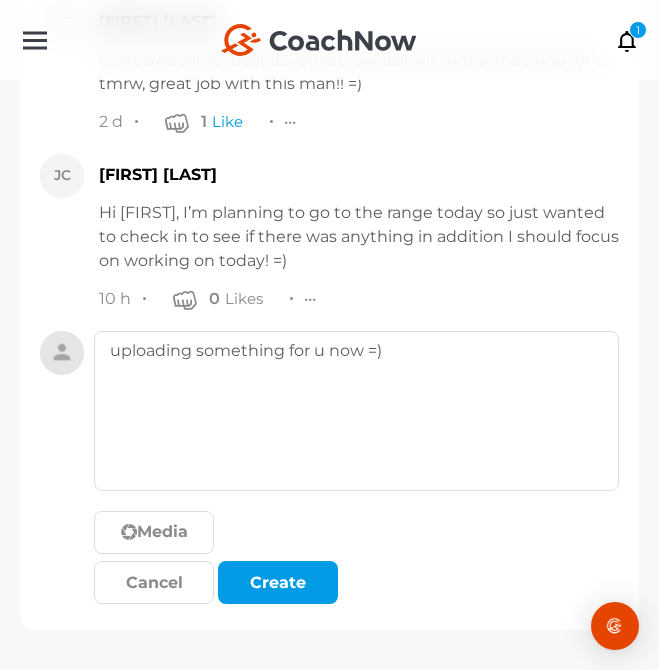 click on "Cancel
Create" at bounding box center (356, 586) 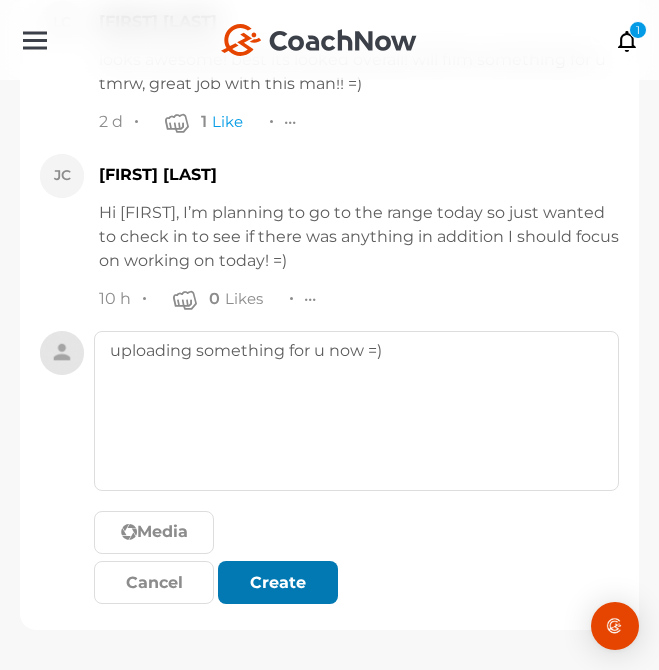 click at bounding box center (295, 584) 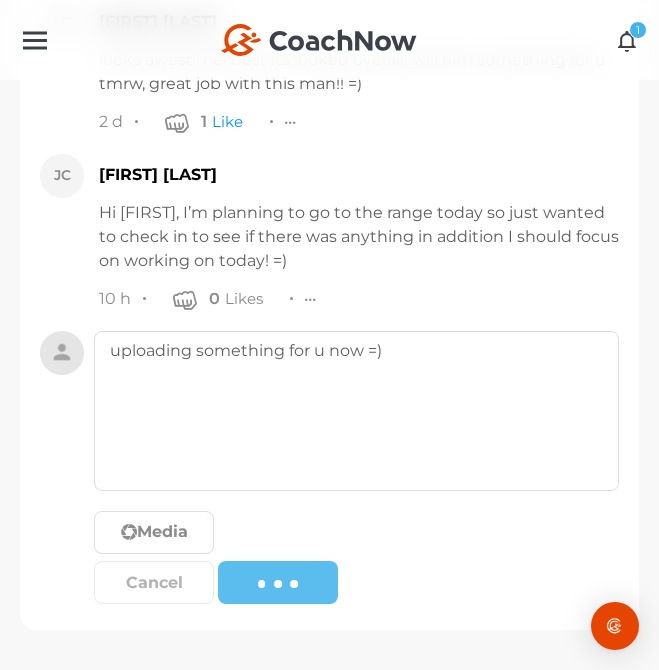 type 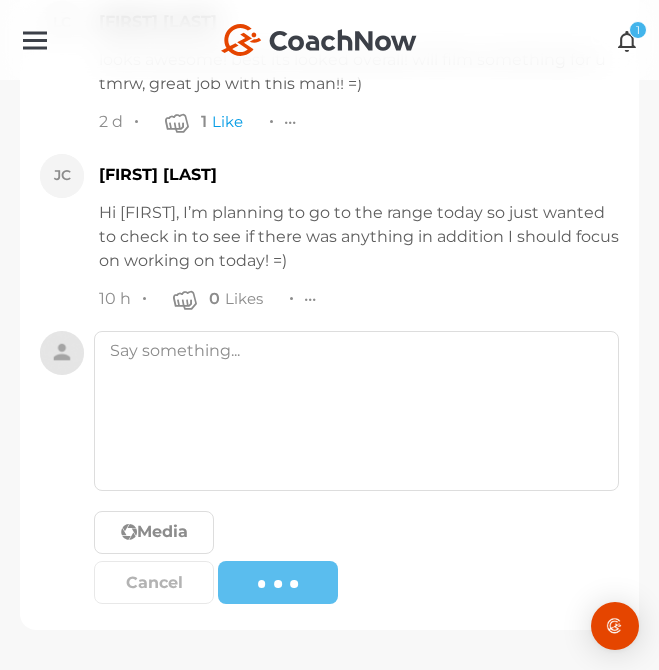 scroll, scrollTop: 17989, scrollLeft: 0, axis: vertical 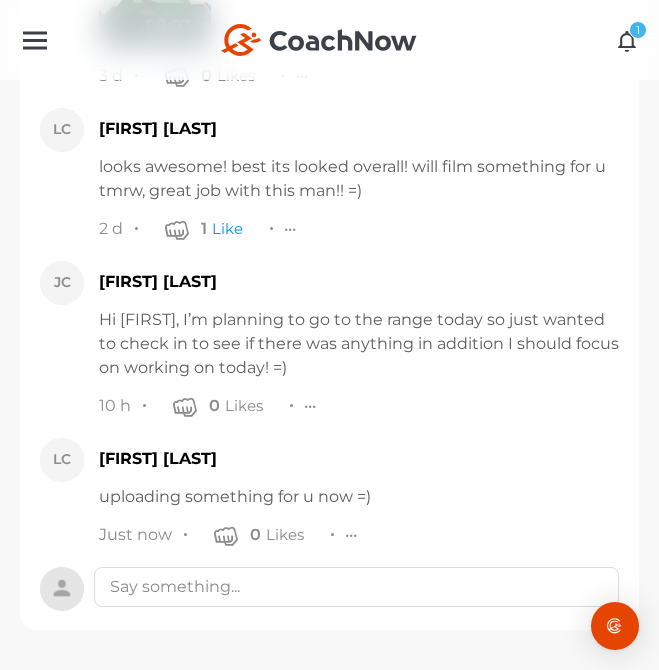 click at bounding box center [627, 40] 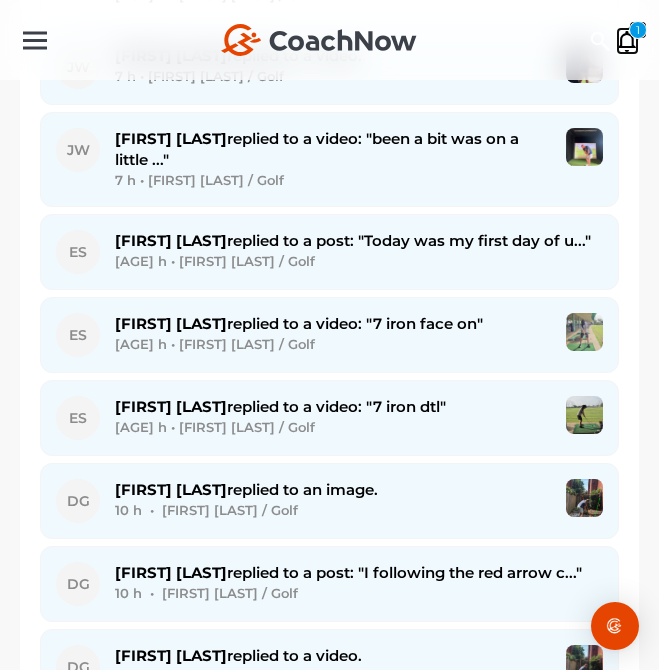 scroll, scrollTop: 4115, scrollLeft: 0, axis: vertical 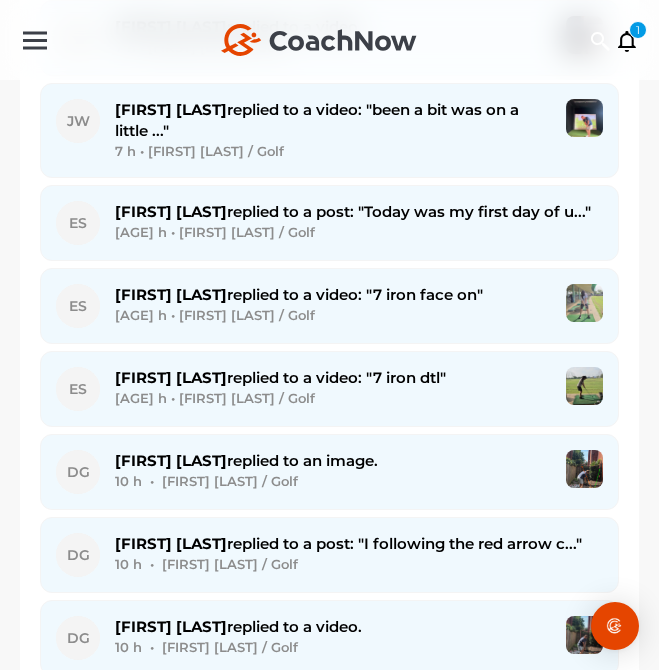 click on "8 h • [FIRST] [LAST] / Golf" at bounding box center [359, 232] 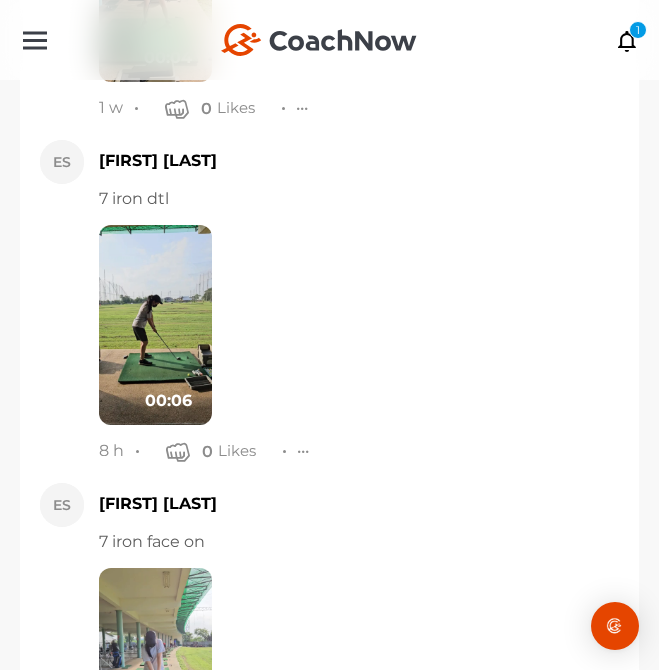 scroll, scrollTop: 1491, scrollLeft: 0, axis: vertical 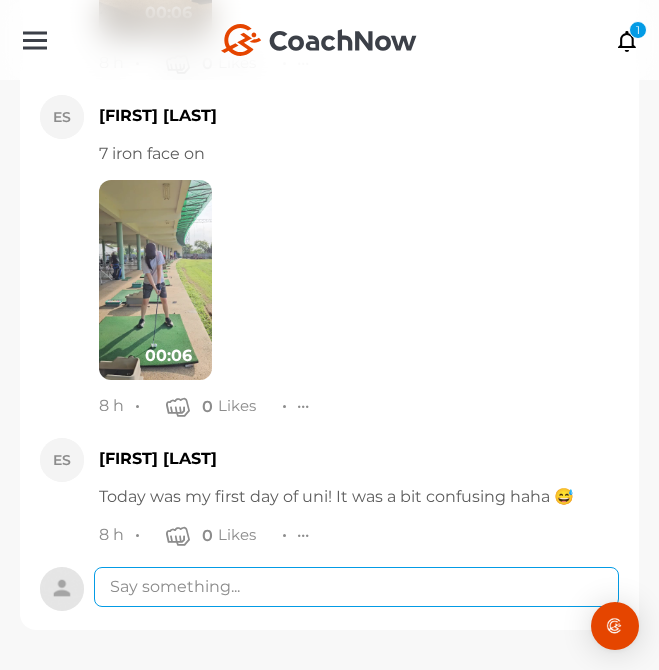 click at bounding box center (356, 587) 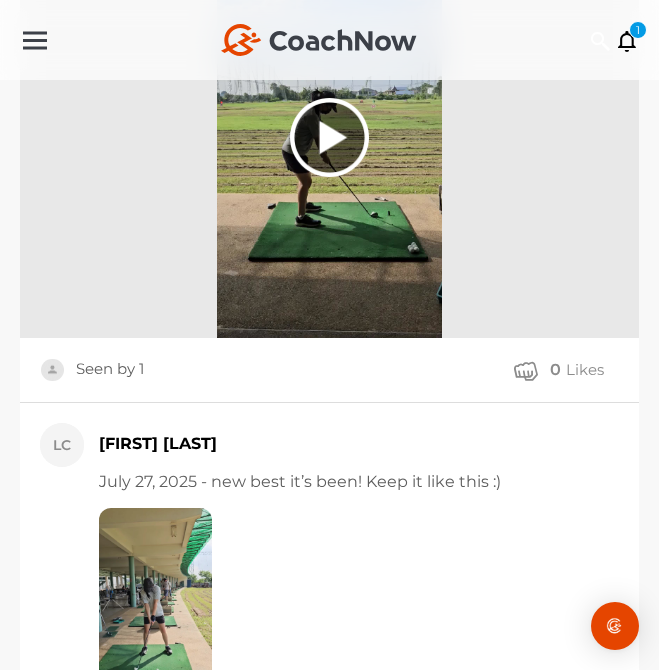 scroll, scrollTop: 823, scrollLeft: 0, axis: vertical 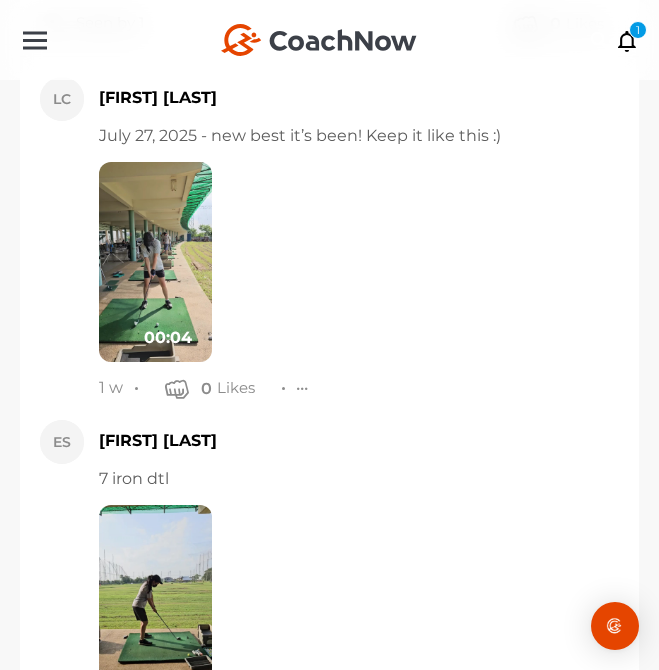 click at bounding box center [155, 605] 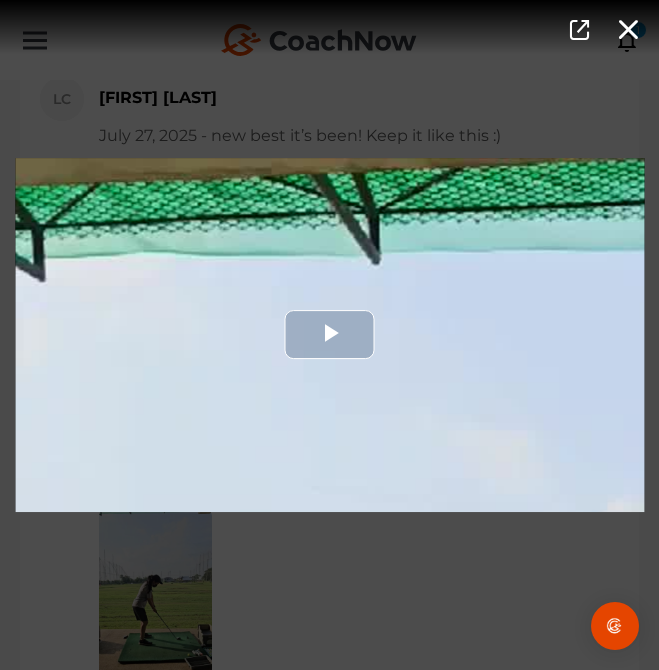 click at bounding box center (329, 335) 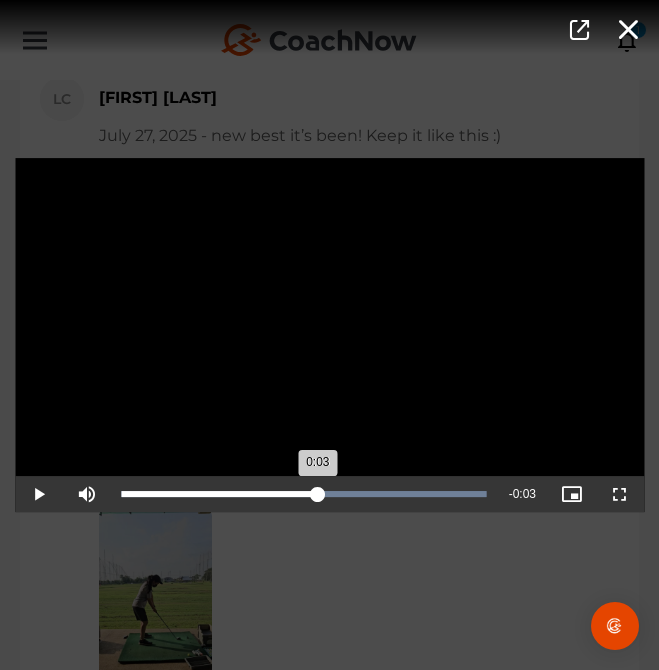 drag, startPoint x: 148, startPoint y: 496, endPoint x: 318, endPoint y: 510, distance: 170.5755 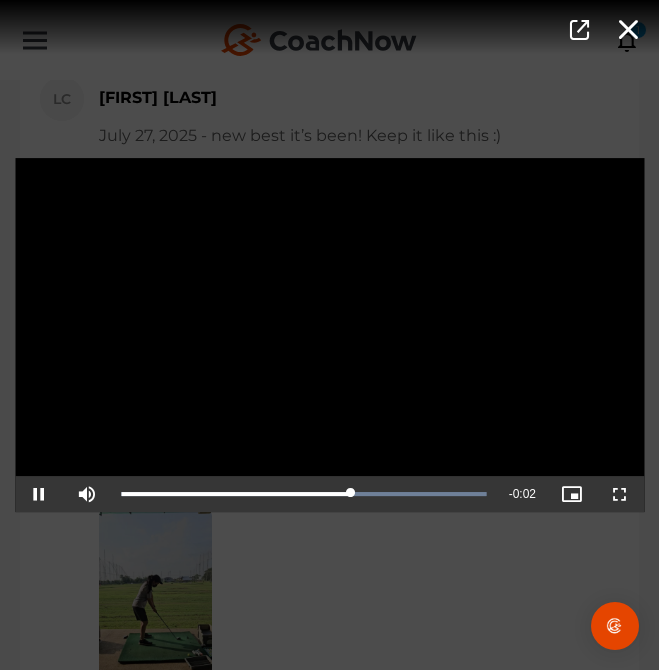 click on "Video Player is loading. Play Video Pause Mute Current Time  0:04 / Duration  0:06 Loaded :  100.00% 0:03 0:04 Stream Type  LIVE Seek to live, currently playing live LIVE Remaining Time  - 0:02   Playback Rate 1x Chapters Chapters Descriptions descriptions off , selected Captions captions settings , opens captions settings dialog captions off , selected Audio Track Picture-in-Picture Fullscreen This is a modal window. Beginning of dialog window. Escape will cancel and close the window. Text Color White Black Red Green Blue Yellow Magenta Cyan Transparency Opaque Semi-Transparent Background Color Black White Red Green Blue Yellow Magenta Cyan Transparency Opaque Semi-Transparent Transparent Window Color Black White Red Green Blue Yellow Magenta Cyan Transparency Transparent Semi-Transparent Opaque Font Size 50% 75% 100% 125% 150% 175% 200% 300% 400% Text Edge Style None Raised Depressed Uniform Dropshadow Font Family Casual" at bounding box center [329, 335] 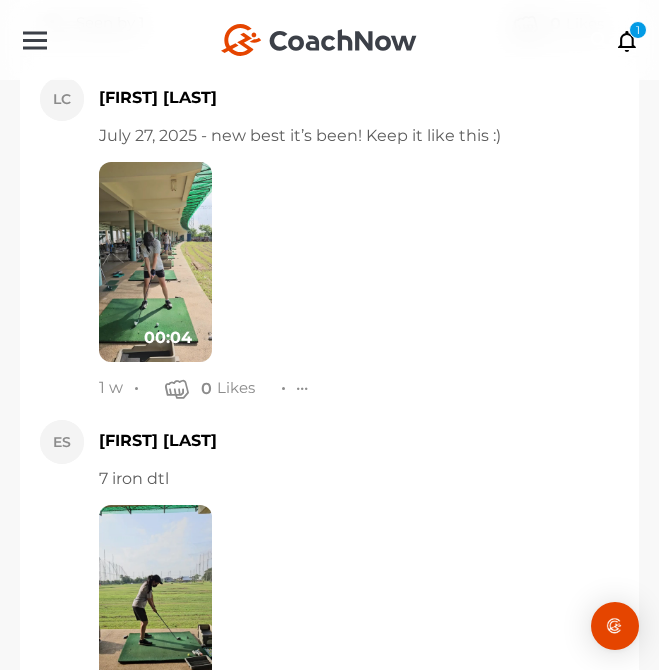 scroll, scrollTop: 1109, scrollLeft: 0, axis: vertical 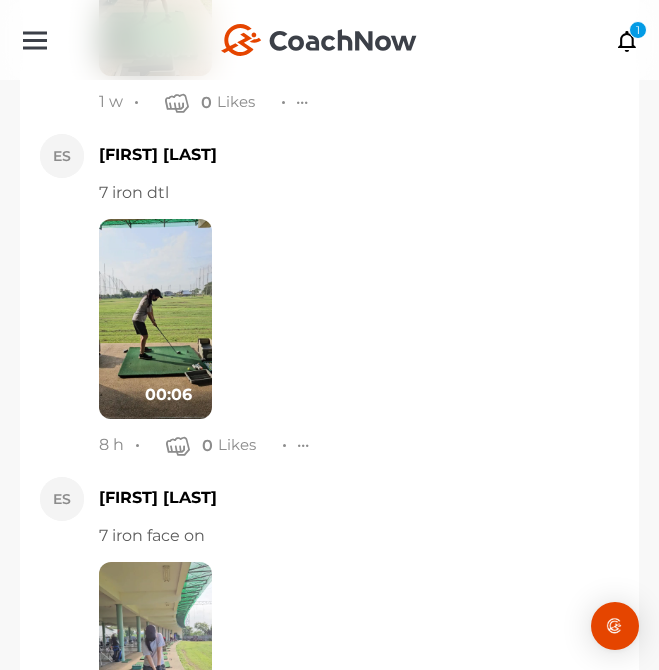 click at bounding box center (155, 319) 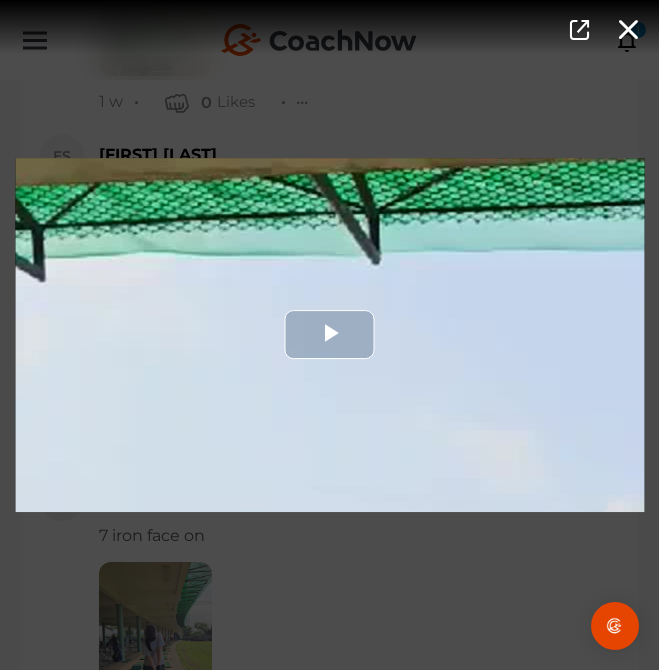 click at bounding box center [329, 335] 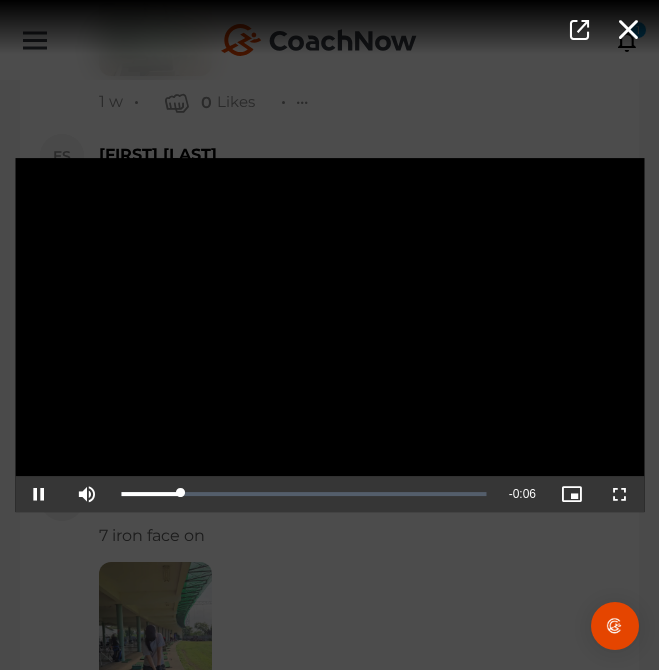click on "Video Player is loading. Play Video Pause Mute Current Time  0:00 / Duration  0:06 Loaded :  0.00% 0:01 0:01 Stream Type  LIVE Seek to live, currently playing live LIVE Remaining Time  - 0:06   Playback Rate 1x Chapters Chapters Descriptions descriptions off , selected Captions captions settings , opens captions settings dialog captions off , selected Audio Track Picture-in-Picture Fullscreen This is a modal window. Beginning of dialog window. Escape will cancel and close the window. Text Color White Black Red Green Blue Yellow Magenta Cyan Transparency Opaque Semi-Transparent Background Color Black White Red Green Blue Yellow Magenta Cyan Transparency Opaque Semi-Transparent Transparent Window Color Black White Red Green Blue Yellow Magenta Cyan Transparency Transparent Semi-Transparent Opaque Font Size 50% 75% 100% 125% 150% 175% 200% 300% 400% Text Edge Style None Raised Depressed Uniform Dropshadow Font Family Casual" at bounding box center [329, 335] 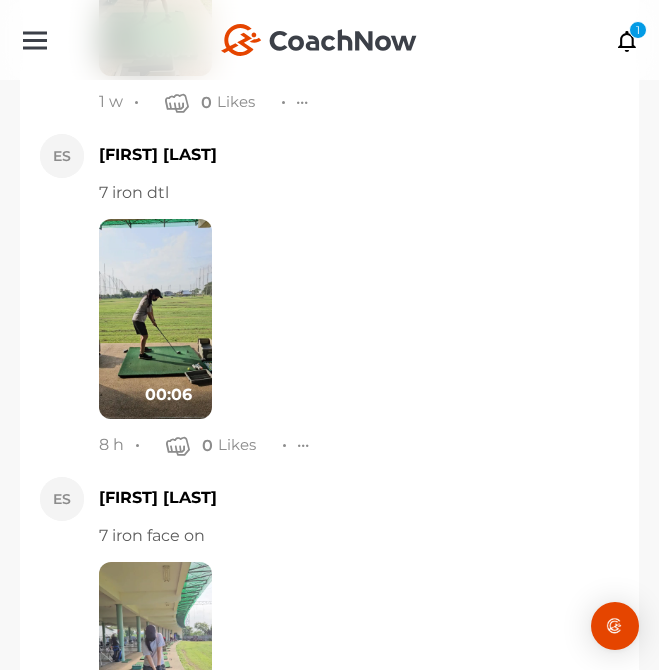 click at bounding box center (155, 662) 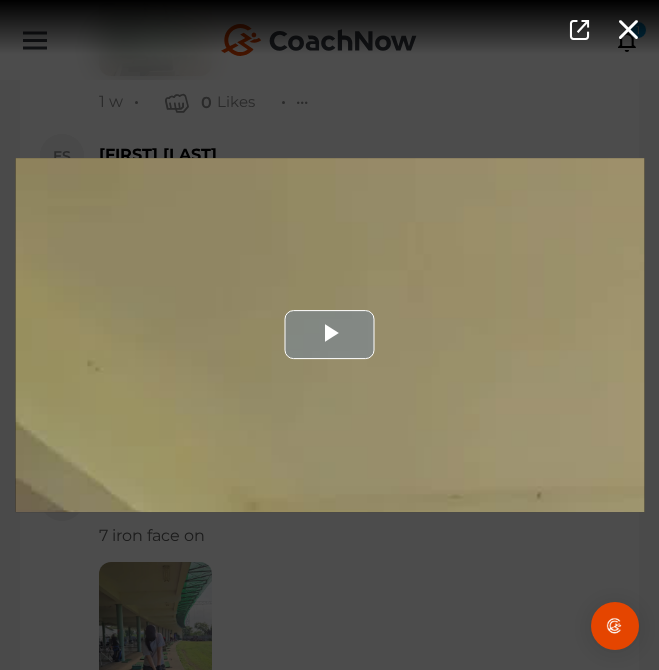 click at bounding box center [329, 335] 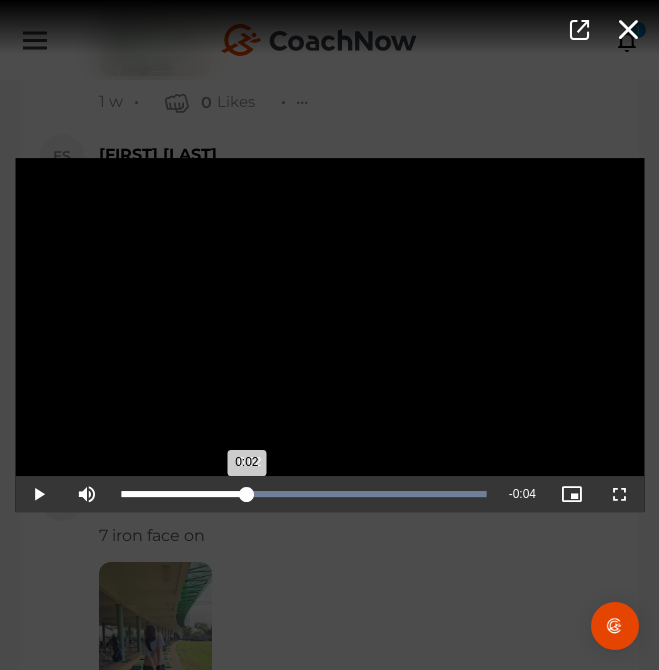 drag, startPoint x: 149, startPoint y: 498, endPoint x: 249, endPoint y: 493, distance: 100.12492 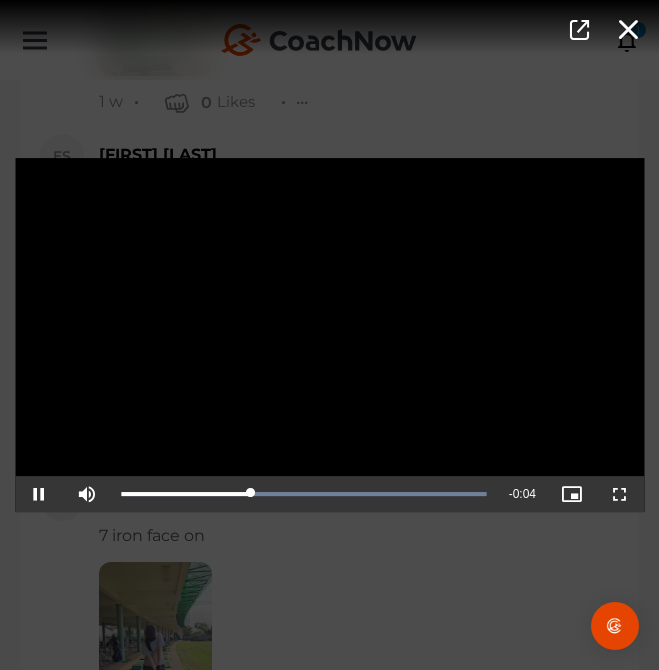 click on "Video Player is loading. Play Video Pause Mute Current Time  0:02 / Duration  0:06 Loaded :  100.00% 0:02 0:02 Stream Type  LIVE Seek to live, currently playing live LIVE Remaining Time  - 0:04   Playback Rate 1x Chapters Chapters Descriptions descriptions off , selected Captions captions settings , opens captions settings dialog captions off , selected Audio Track Picture-in-Picture Fullscreen This is a modal window. Beginning of dialog window. Escape will cancel and close the window. Text Color White Black Red Green Blue Yellow Magenta Cyan Transparency Opaque Semi-Transparent Background Color Black White Red Green Blue Yellow Magenta Cyan Transparency Opaque Semi-Transparent Transparent Window Color Black White Red Green Blue Yellow Magenta Cyan Transparency Transparent Semi-Transparent Opaque Font Size 50% 75% 100% 125% 150% 175% 200% 300% 400% Text Edge Style None Raised Depressed Uniform Dropshadow Font Family Casual" at bounding box center [329, 335] 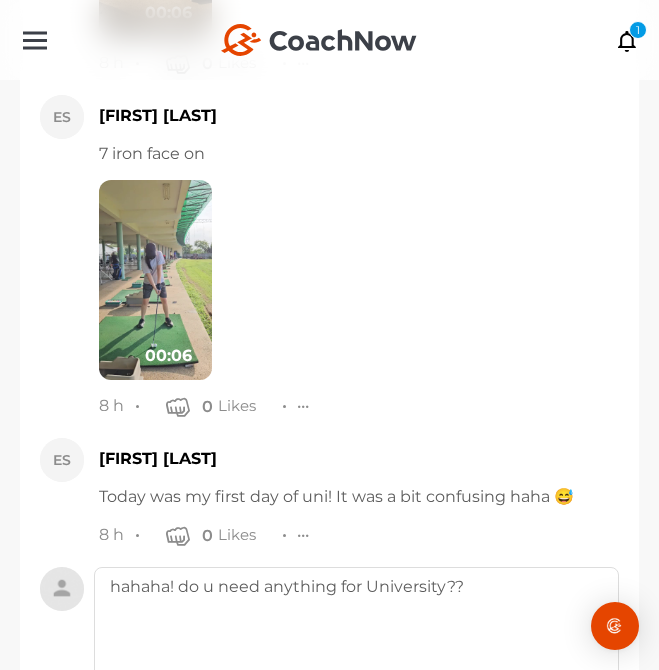 scroll, scrollTop: 1727, scrollLeft: 0, axis: vertical 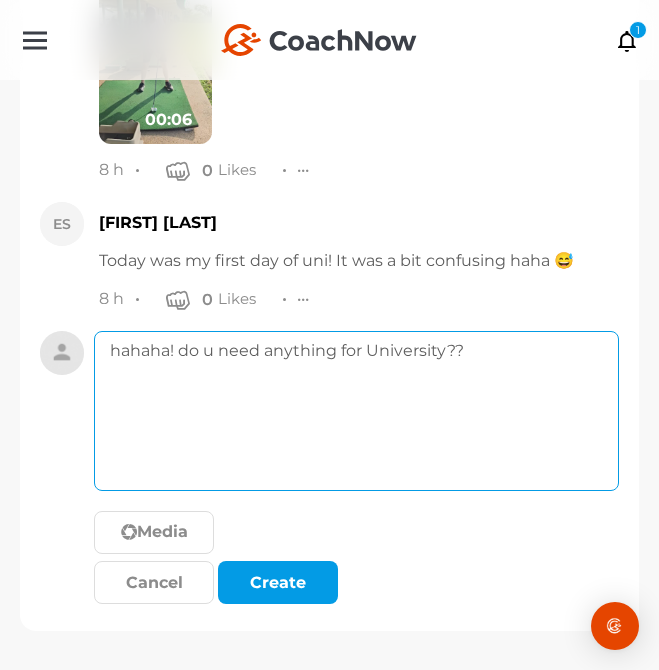 click on "hahaha! do u need anything for University??" at bounding box center (356, 411) 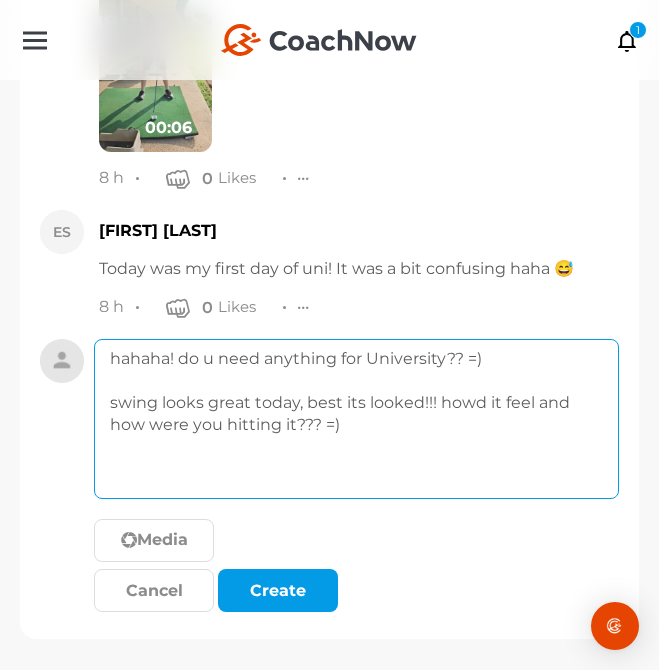 scroll, scrollTop: 1727, scrollLeft: 0, axis: vertical 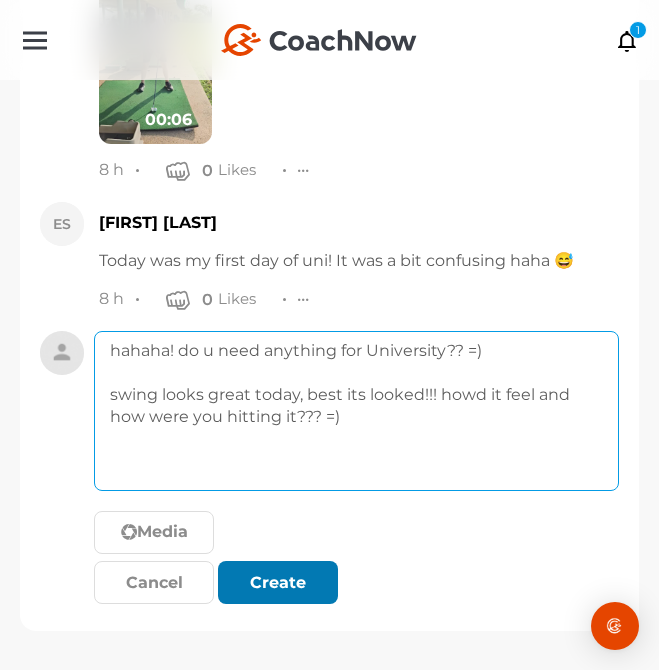 type on "hahaha! do u need anything for University?? =)
swing looks great today, best its looked!!! howd it feel and how were you hitting it??? =)" 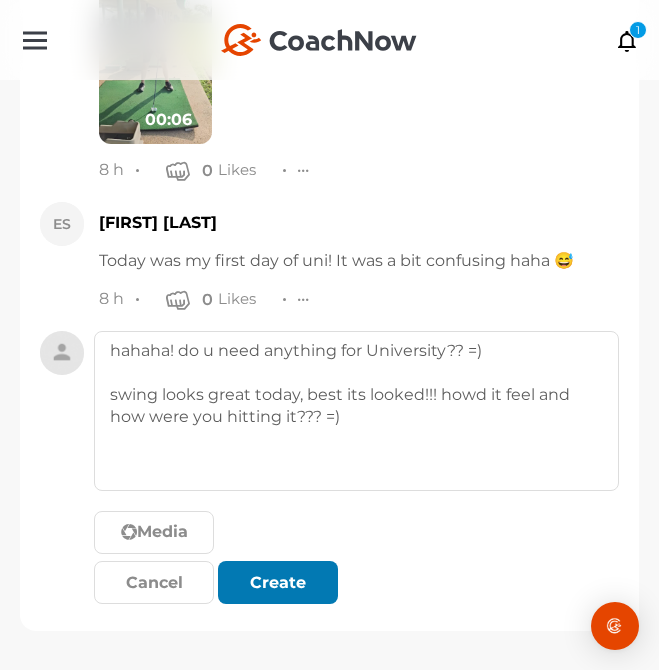 click on "Create" at bounding box center (278, 582) 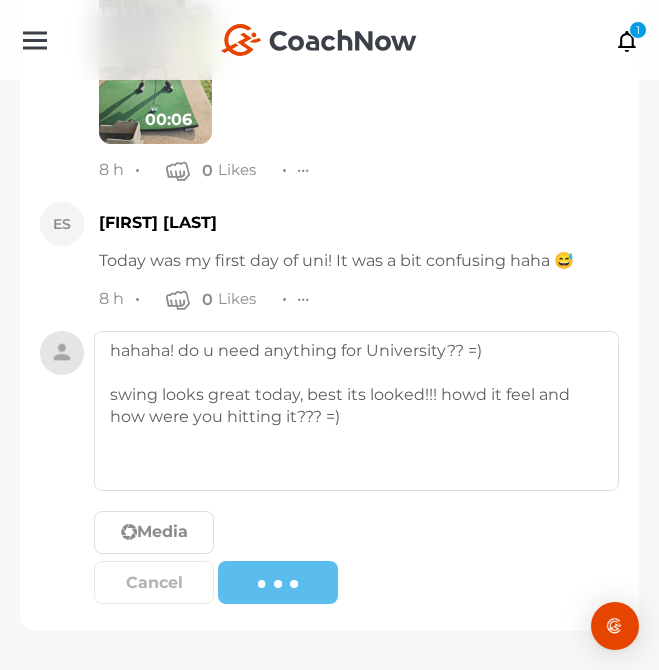 type 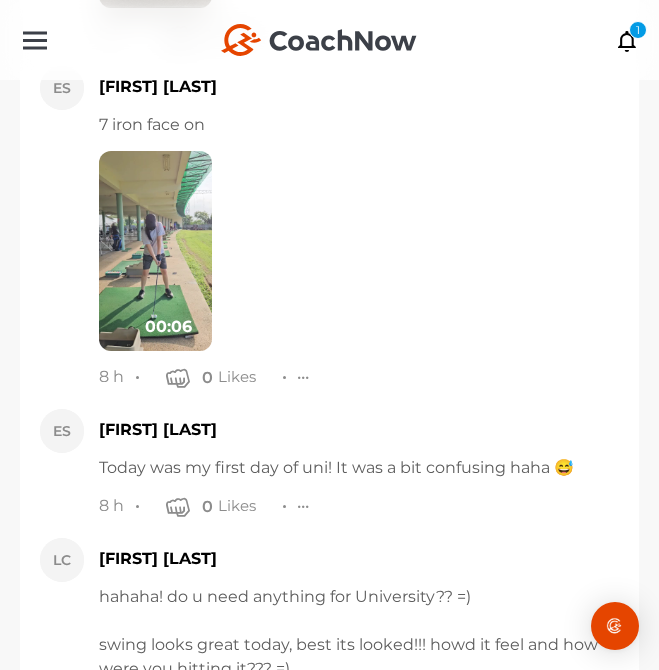 scroll, scrollTop: 1259, scrollLeft: 0, axis: vertical 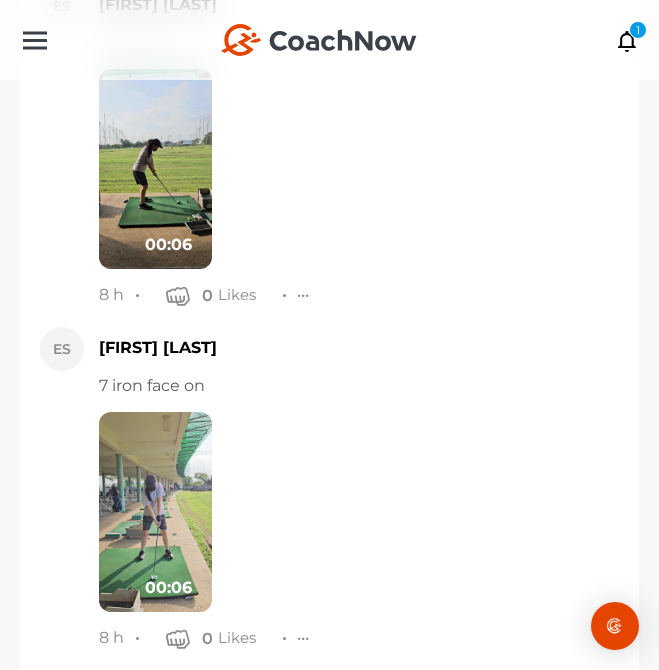 click at bounding box center [155, 169] 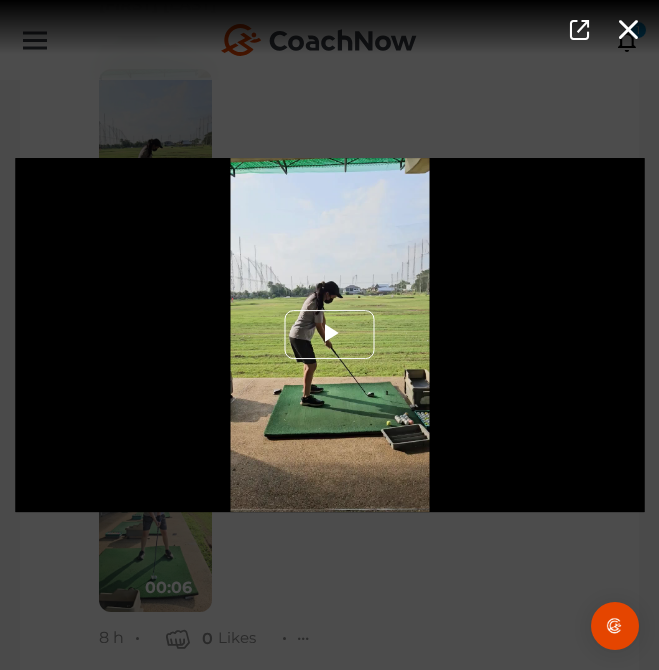 click on "Play Video" at bounding box center [330, 335] 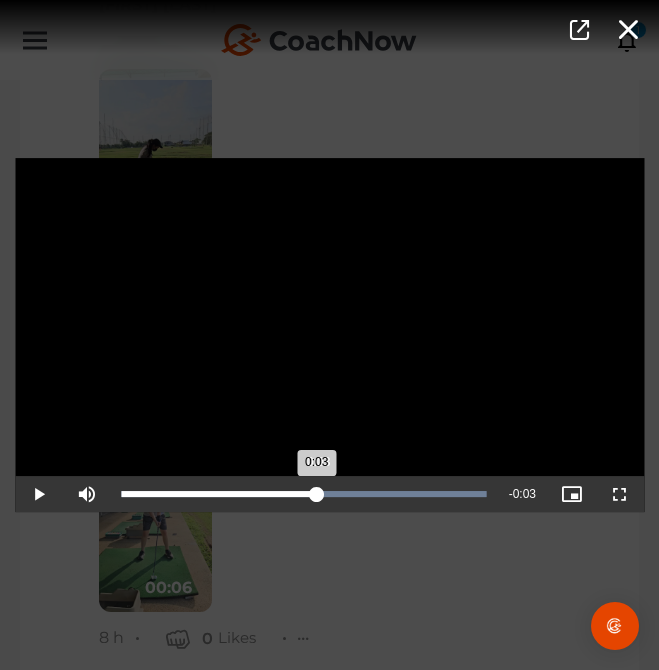 drag, startPoint x: 234, startPoint y: 490, endPoint x: 318, endPoint y: 490, distance: 84 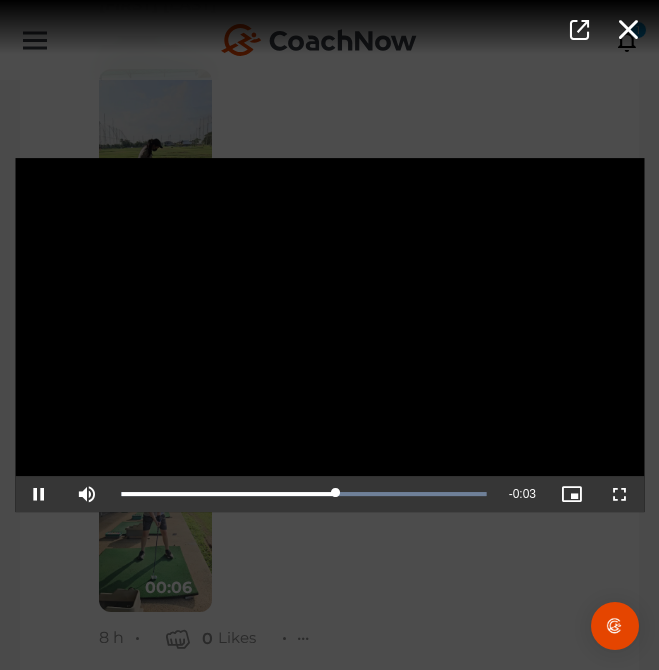 click on "Video Player is loading. Play Video Pause Mute Current Time  0:03 / Duration  0:06 Loaded :  100.00% 0:04 0:04 Stream Type  LIVE Seek to live, currently playing live LIVE Remaining Time  - 0:03   Playback Rate 1x Chapters Chapters Descriptions descriptions off , selected Captions captions settings , opens captions settings dialog captions off , selected Audio Track Picture-in-Picture Fullscreen This is a modal window. Beginning of dialog window. Escape will cancel and close the window. Text Color White Black Red Green Blue Yellow Magenta Cyan Transparency Opaque Semi-Transparent Background Color Black White Red Green Blue Yellow Magenta Cyan Transparency Opaque Semi-Transparent Transparent Window Color Black White Red Green Blue Yellow Magenta Cyan Transparency Transparent Semi-Transparent Opaque Font Size 50% 75% 100% 125% 150% 175% 200% 300% 400% Text Edge Style None Raised Depressed Uniform Dropshadow Font Family Casual" at bounding box center [329, 335] 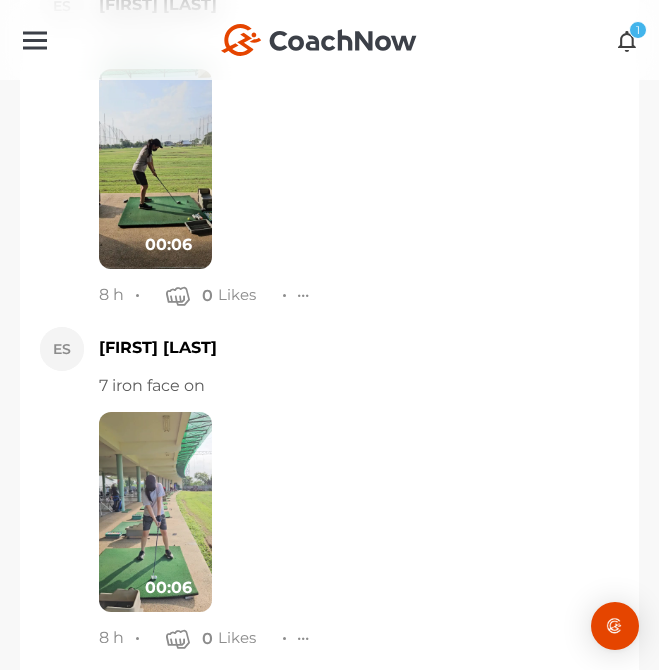 click on "1" at bounding box center [638, 30] 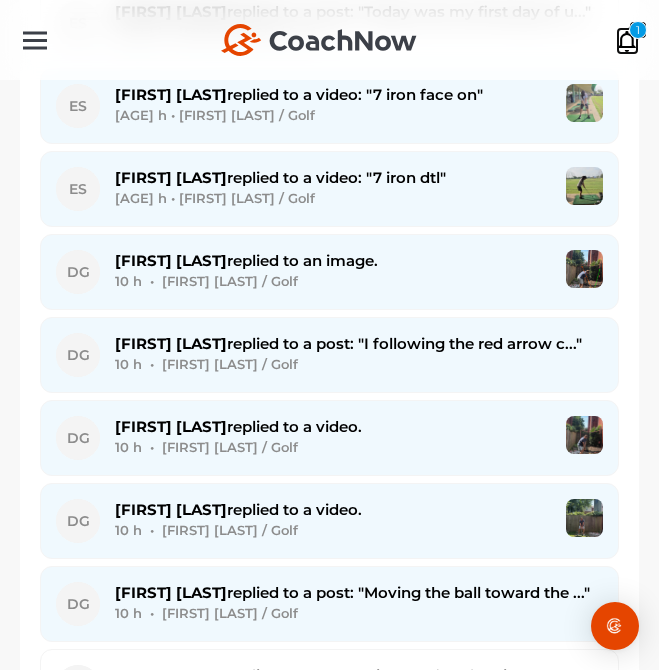 scroll, scrollTop: 4308, scrollLeft: 0, axis: vertical 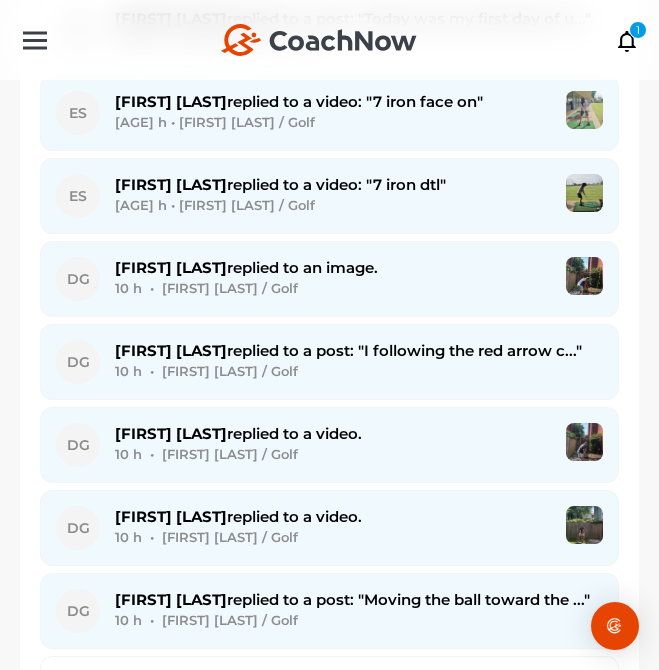 click on "Daniel G.  replied to an image.
10 h  •  Dan G. / Golf" at bounding box center (333, 279) 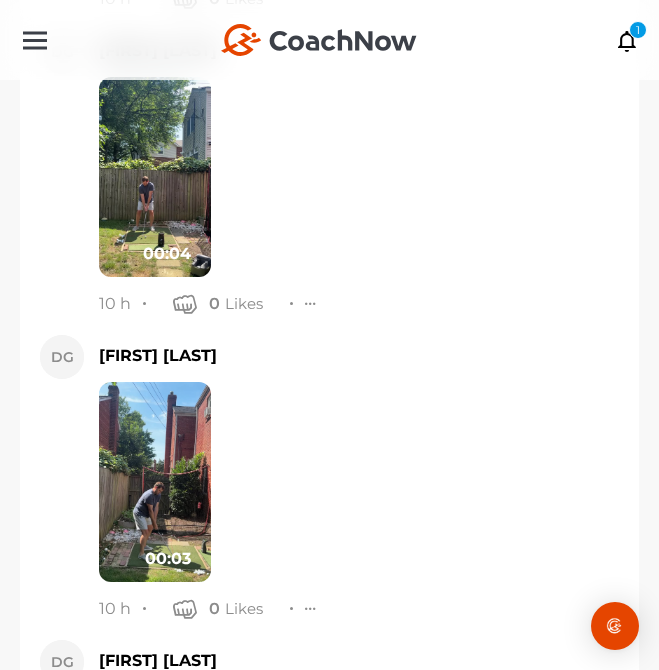 scroll, scrollTop: 23041, scrollLeft: 0, axis: vertical 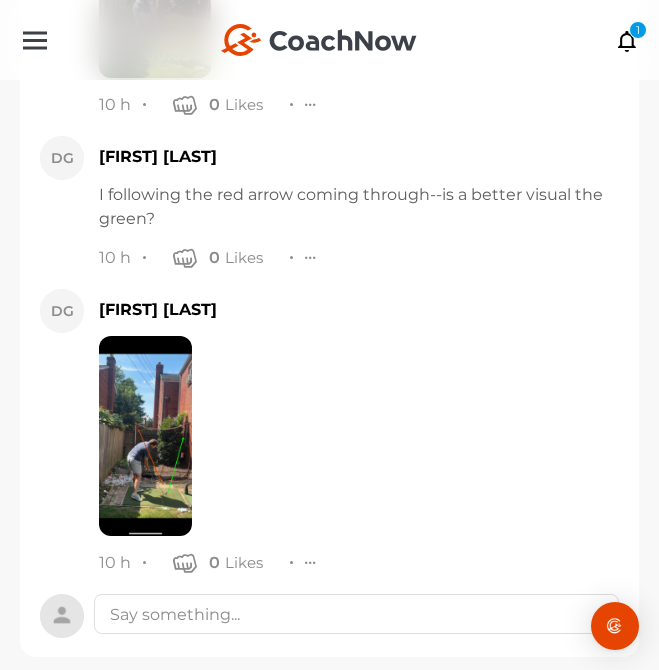 click at bounding box center (145, 436) 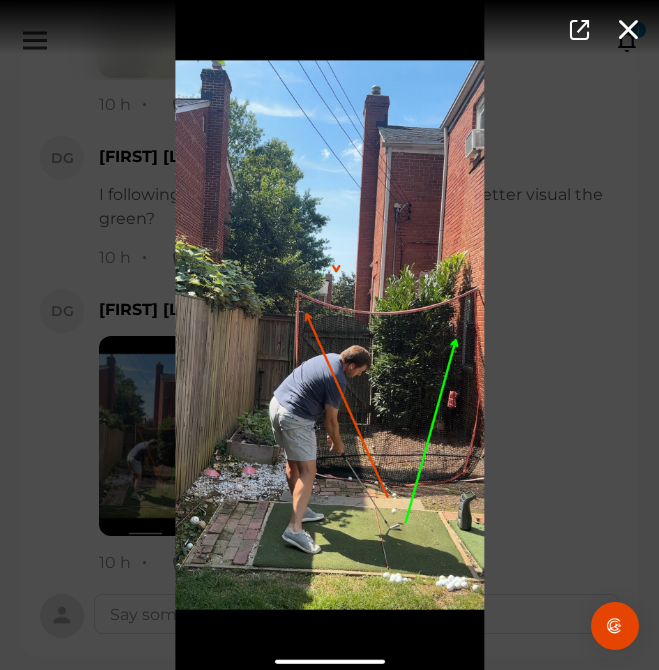 click at bounding box center (329, 335) 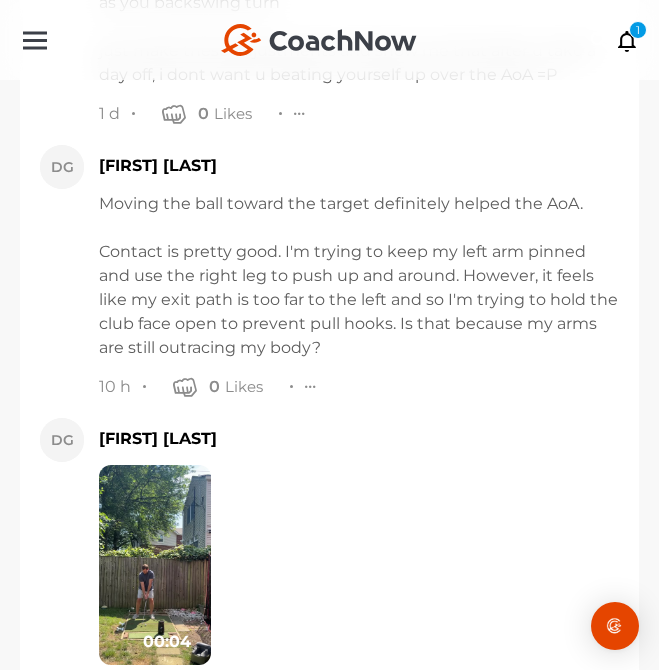 scroll, scrollTop: 22096, scrollLeft: 0, axis: vertical 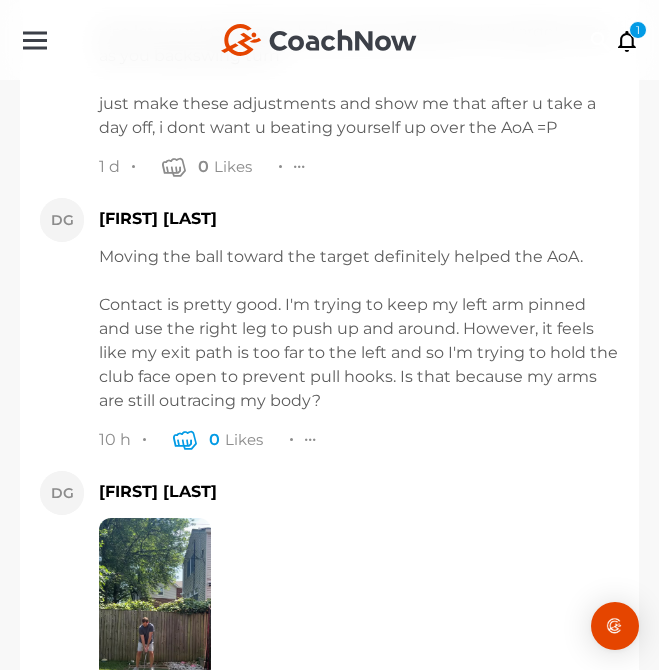 click on "0" at bounding box center (196, 439) 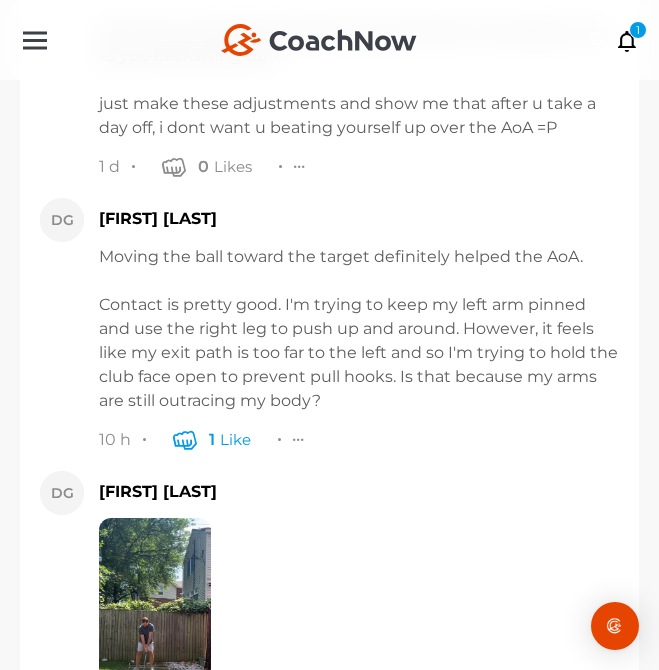 click on "Moving the ball toward the target definitely helped the AoA.
Contact is pretty good. I'm trying to keep my left arm pinned and use the right leg to push up and around. However, it feels like my exit path is too far to the left and so I'm trying to hold the club face open to prevent pull hooks. Is that because my arms are still outracing my body?" at bounding box center (359, 329) 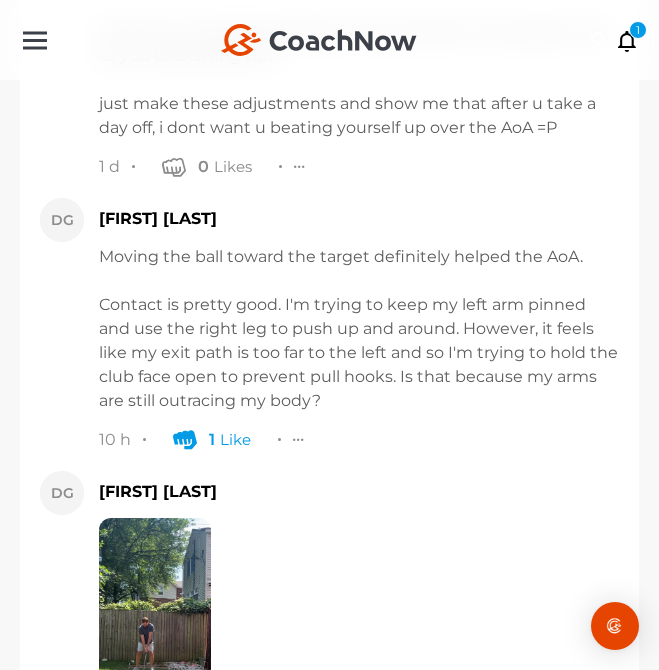 click at bounding box center [185, 439] 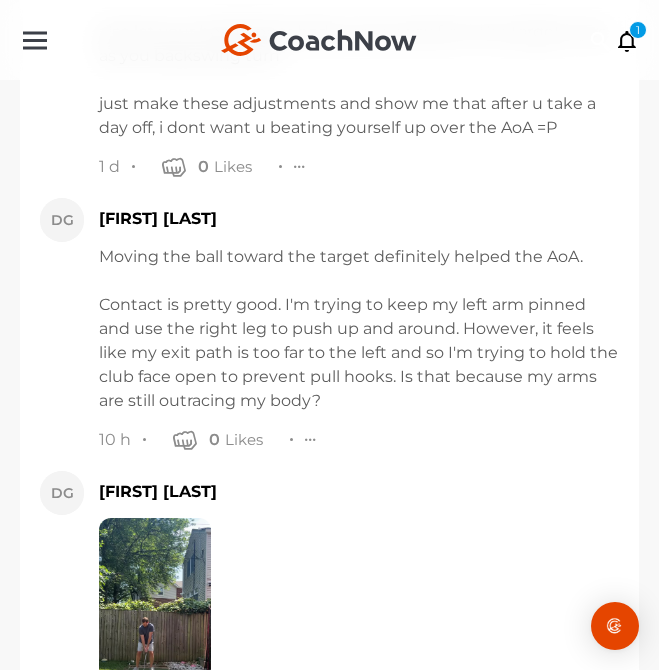 scroll, scrollTop: 22237, scrollLeft: 0, axis: vertical 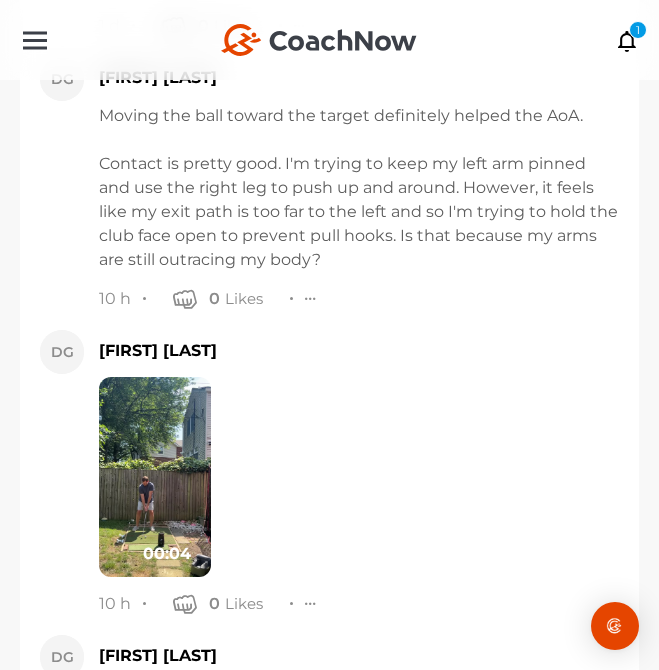click at bounding box center [155, 477] 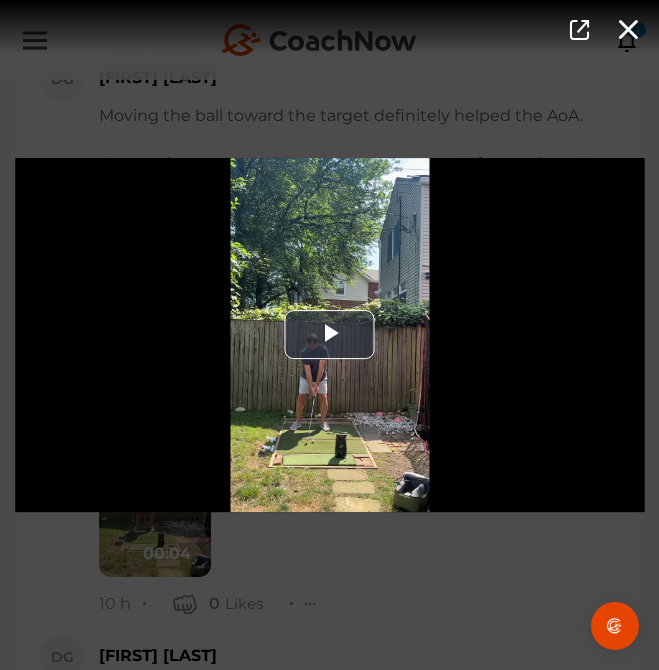 click on "Video Player is loading. Play Video Play Mute Current Time  0:00 / Duration  -:- Loaded :  0% Stream Type  LIVE Seek to live, currently playing live LIVE Remaining Time  - 0:00   Playback Rate 1x Chapters Chapters Descriptions descriptions off , selected Captions captions settings , opens captions settings dialog captions off , selected Audio Track Picture-in-Picture Fullscreen This is a modal window. Beginning of dialog window. Escape will cancel and close the window. Text Color White Black Red Green Blue Yellow Magenta Cyan Transparency Opaque Semi-Transparent Background Color Black White Red Green Blue Yellow Magenta Cyan Transparency Opaque Semi-Transparent Transparent Window Color Black White Red Green Blue Yellow Magenta Cyan Transparency Transparent Semi-Transparent Opaque Font Size 50% 75% 100% 125% 150% 175% 200% 300% 400% Text Edge Style None Raised Depressed Uniform Dropshadow Font Family Proportional Sans-Serif" at bounding box center (329, 335) 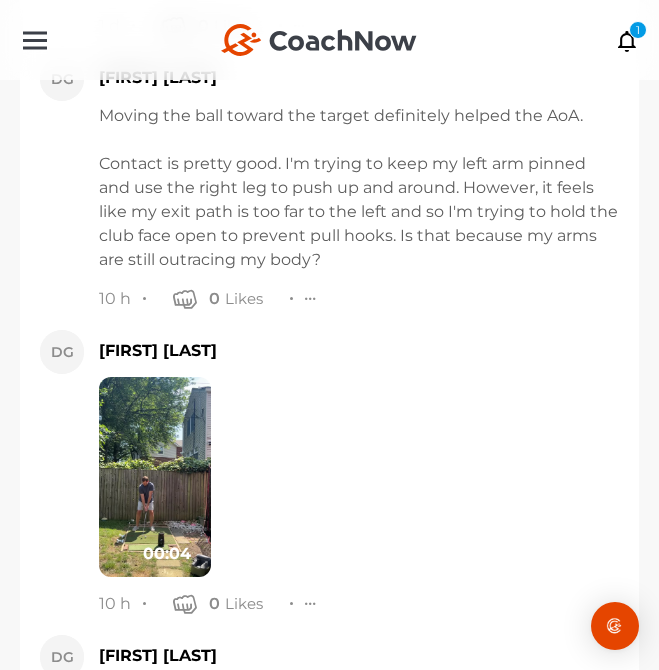 scroll, scrollTop: 22553, scrollLeft: 0, axis: vertical 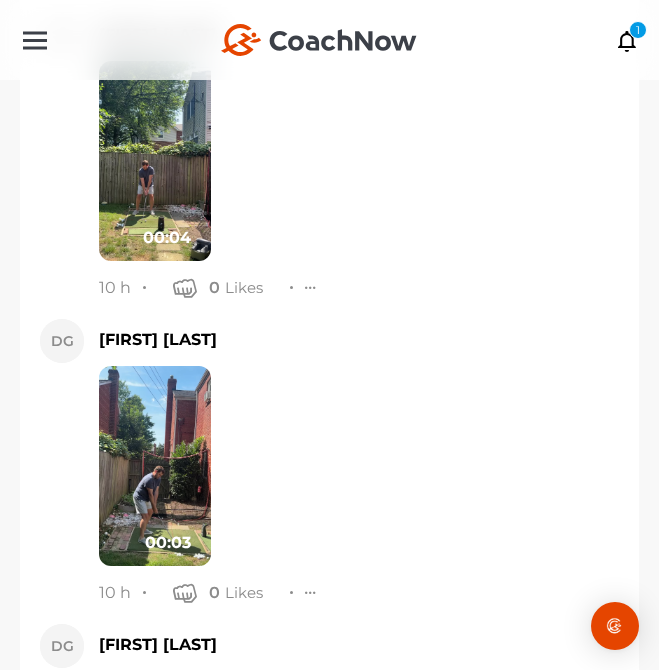 click at bounding box center (155, 466) 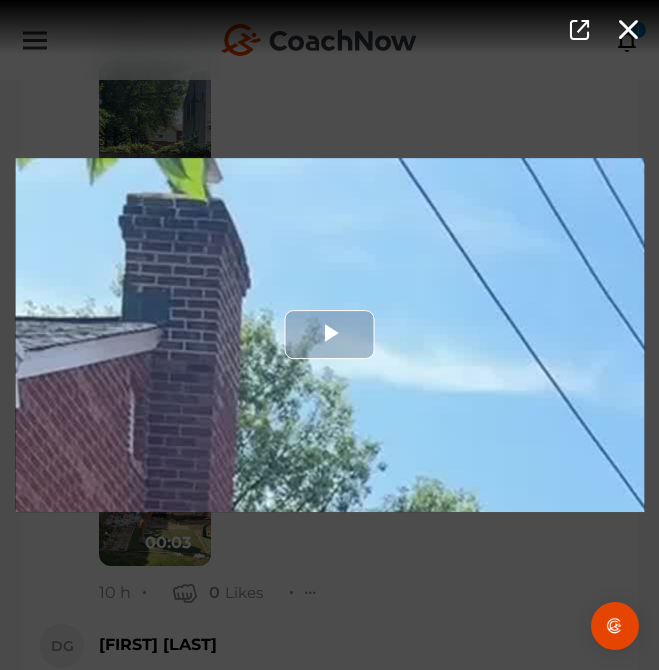 click at bounding box center [329, 335] 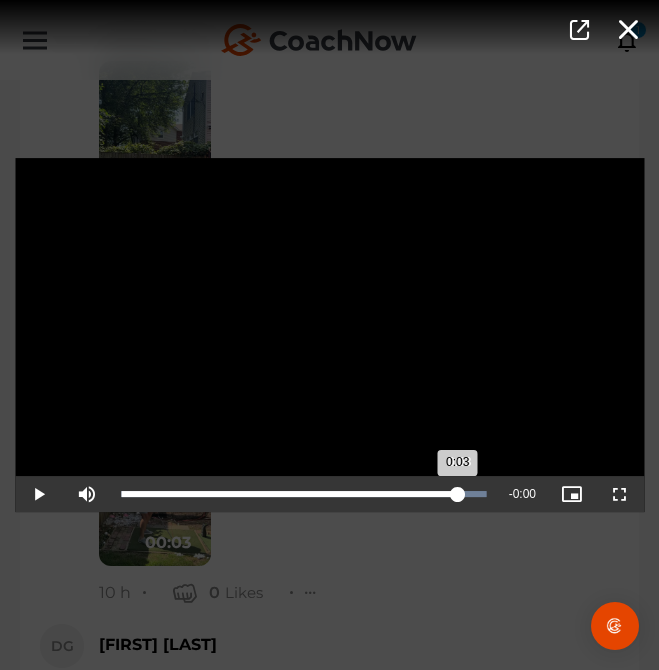 drag, startPoint x: 142, startPoint y: 490, endPoint x: 459, endPoint y: 502, distance: 317.22705 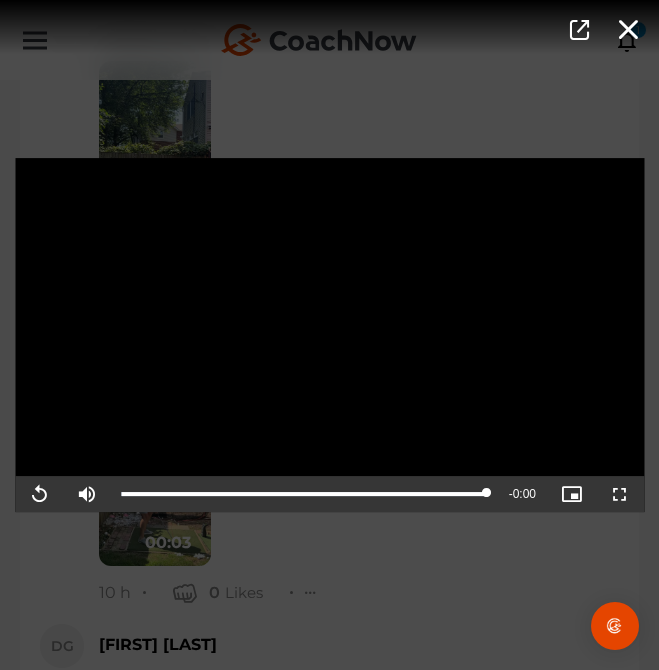 click on "Video Player is loading. Play Video Replay Mute Current Time  0:03 / Duration  0:03 Loaded :  100.00% 0:03 0:03 Stream Type  LIVE Seek to live, currently playing live LIVE Remaining Time  - 0:00   Playback Rate 1x Chapters Chapters Descriptions descriptions off , selected Captions captions settings , opens captions settings dialog captions off , selected Audio Track Picture-in-Picture Fullscreen This is a modal window. Beginning of dialog window. Escape will cancel and close the window. Text Color White Black Red Green Blue Yellow Magenta Cyan Transparency Opaque Semi-Transparent Background Color Black White Red Green Blue Yellow Magenta Cyan Transparency Opaque Semi-Transparent Transparent Window Color Black White Red Green Blue Yellow Magenta Cyan Transparency Transparent Semi-Transparent Opaque Font Size 50% 75% 100% 125% 150% 175% 200% 300% 400% Text Edge Style None Raised Depressed Uniform Dropshadow Font Family Casual" at bounding box center [329, 335] 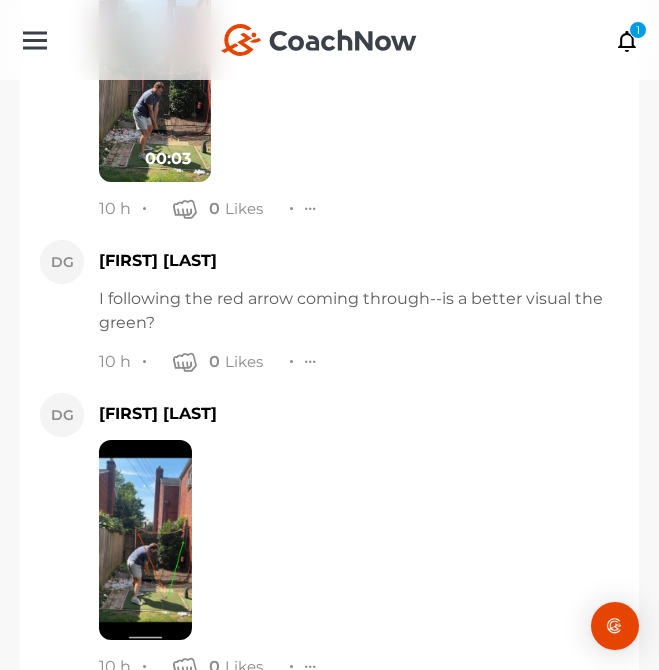 scroll, scrollTop: 22969, scrollLeft: 0, axis: vertical 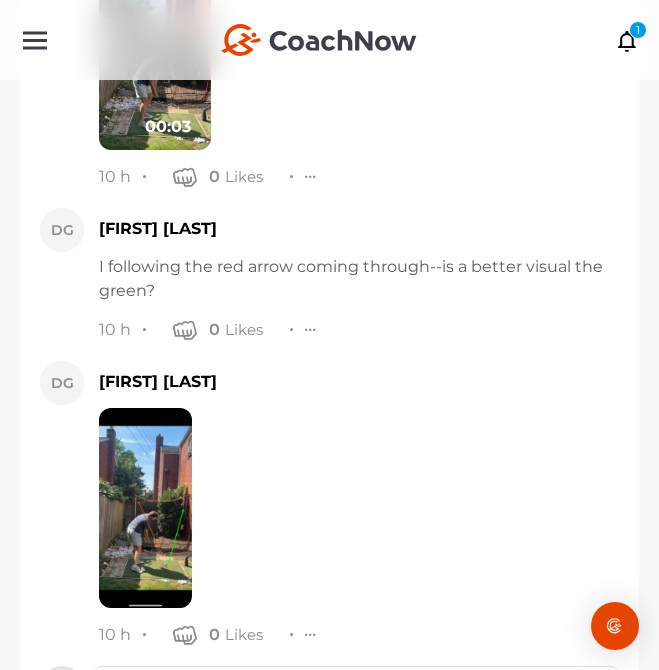 click at bounding box center (145, 508) 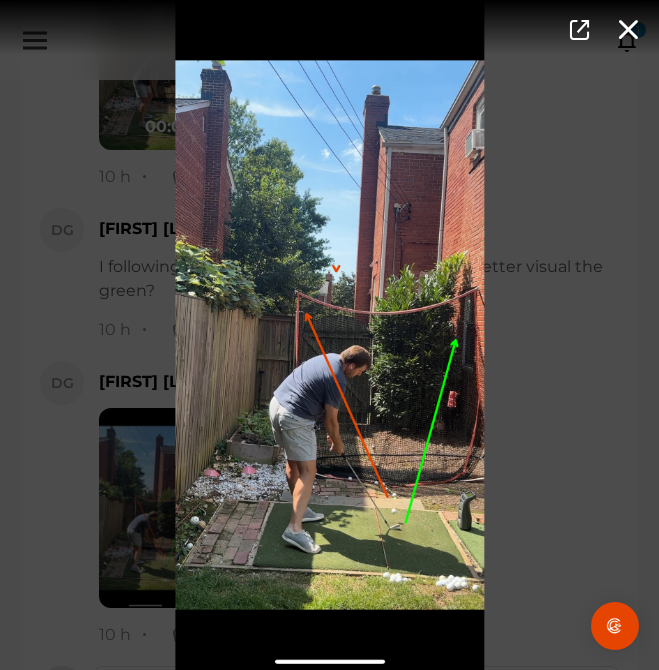 click at bounding box center [329, 335] 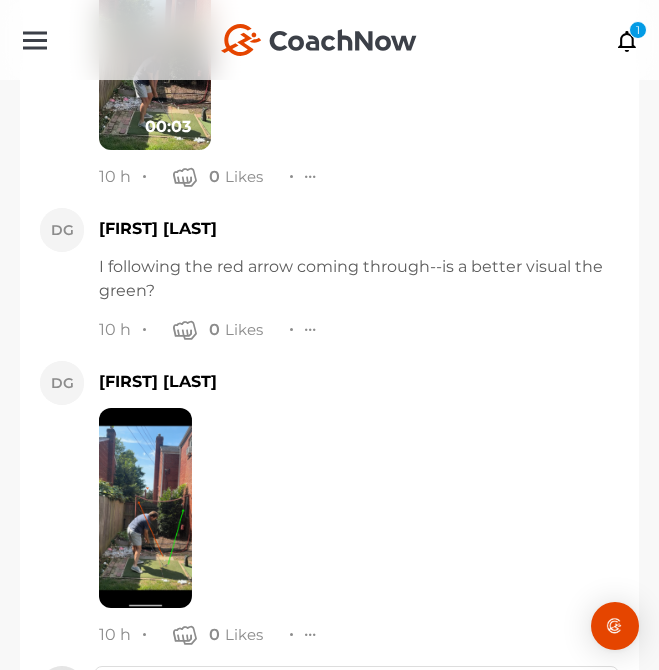 scroll, scrollTop: 23068, scrollLeft: 0, axis: vertical 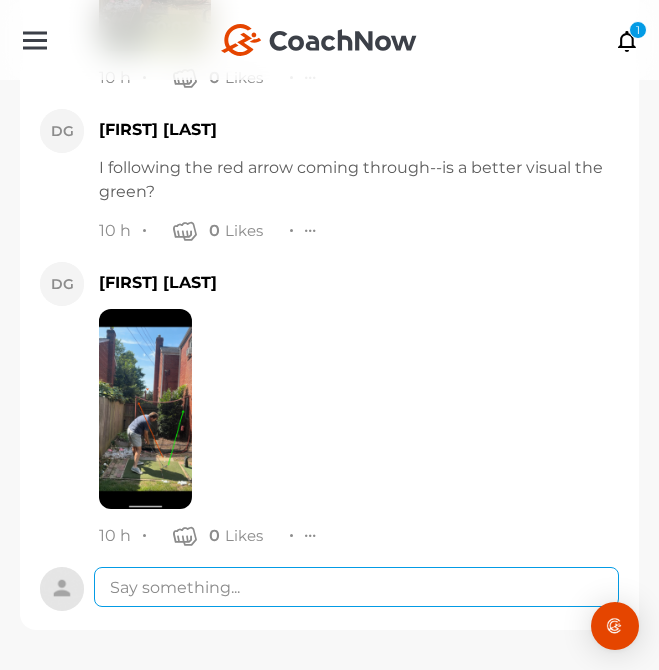 click at bounding box center [356, 587] 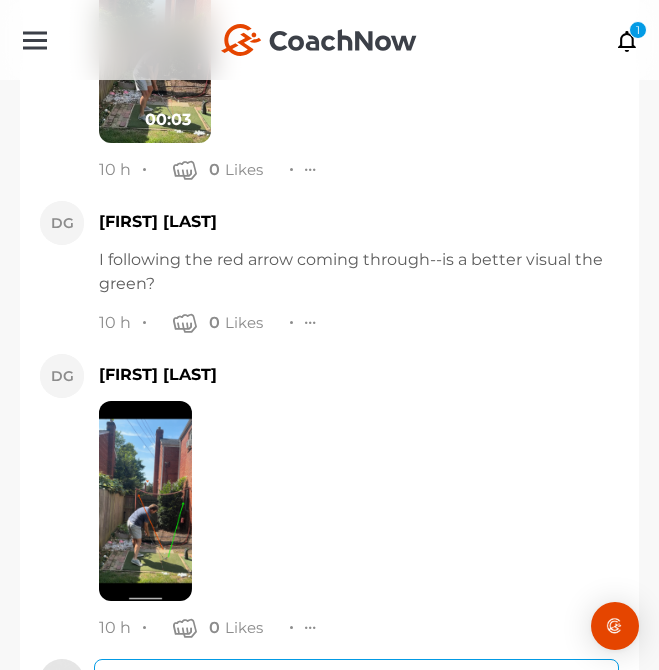 scroll, scrollTop: 22551, scrollLeft: 0, axis: vertical 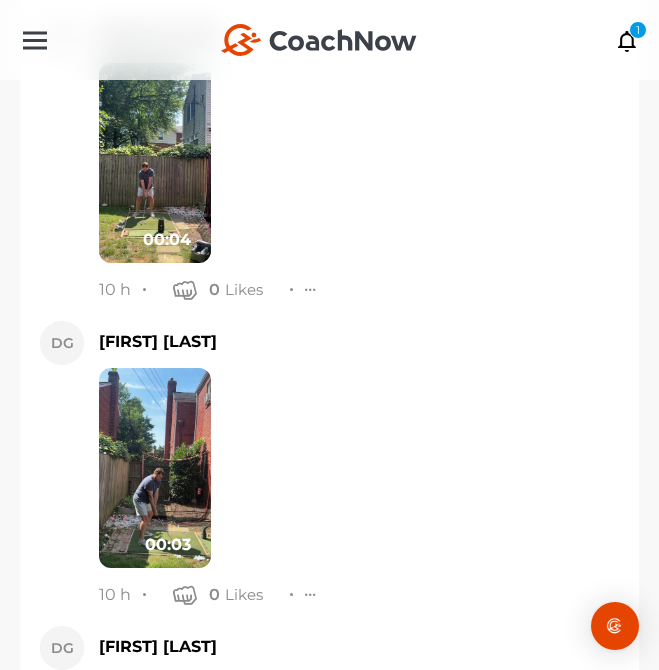 click at bounding box center [155, 468] 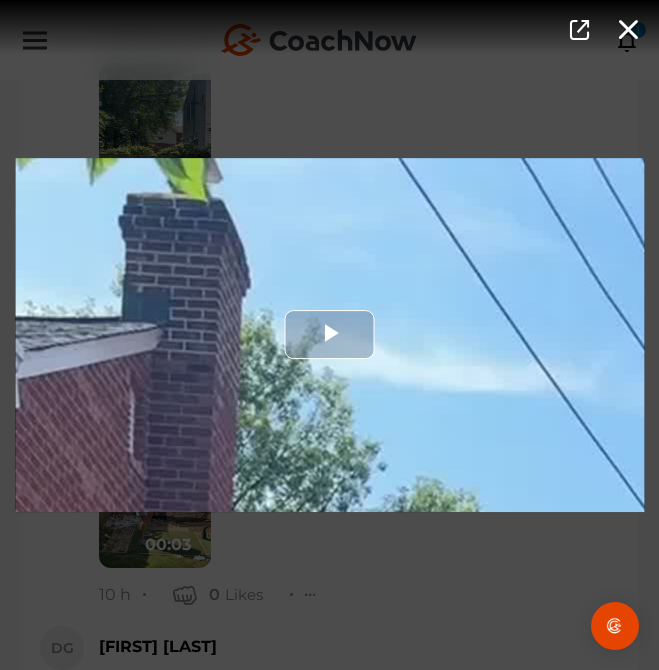 click at bounding box center (329, 335) 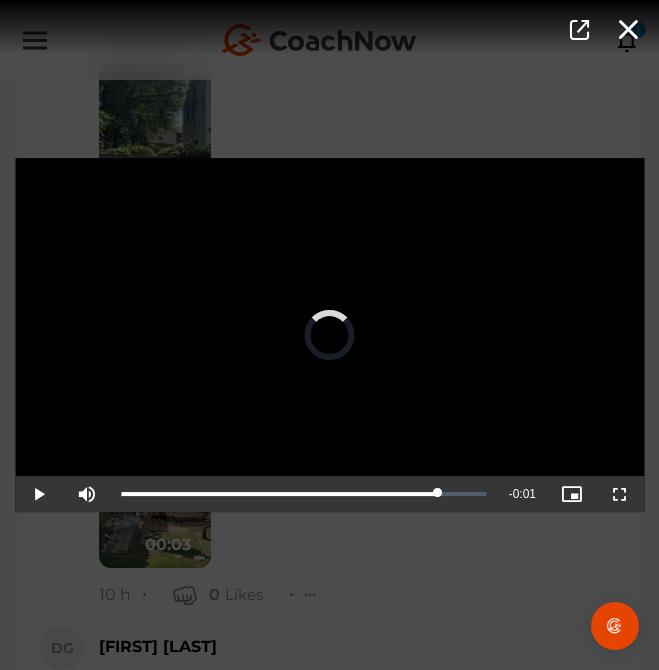 drag, startPoint x: 313, startPoint y: 493, endPoint x: 439, endPoint y: 522, distance: 129.29424 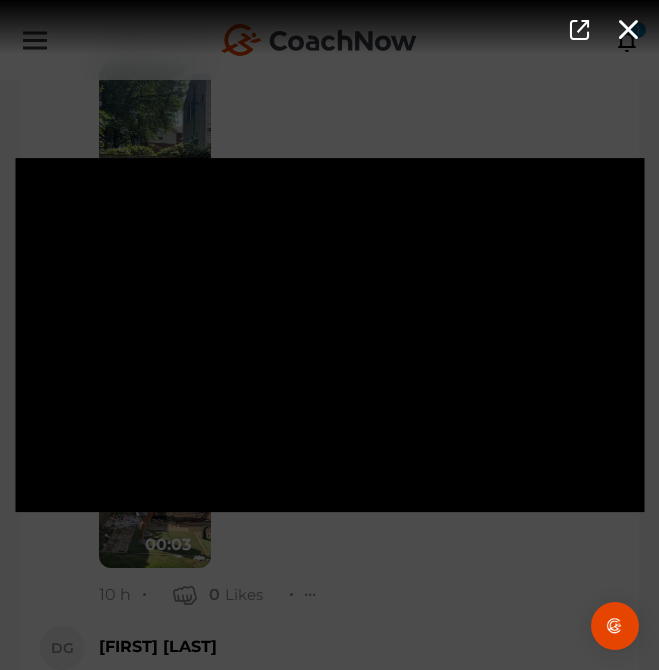 click on "Video Player is loading. Play Video Pause Mute Current Time  0:03 / Duration  0:03 Loaded :  0.00% 0:02 0:03 Stream Type  LIVE Seek to live, currently playing live LIVE Remaining Time  - 0:00   Playback Rate 1x Chapters Chapters Descriptions descriptions off , selected Captions captions settings , opens captions settings dialog captions off , selected Audio Track Picture-in-Picture Fullscreen This is a modal window. Beginning of dialog window. Escape will cancel and close the window. Text Color White Black Red Green Blue Yellow Magenta Cyan Transparency Opaque Semi-Transparent Background Color Black White Red Green Blue Yellow Magenta Cyan Transparency Opaque Semi-Transparent Transparent Window Color Black White Red Green Blue Yellow Magenta Cyan Transparency Transparent Semi-Transparent Opaque Font Size 50% 75% 100% 125% 150% 175% 200% 300% 400% Text Edge Style None Raised Depressed Uniform Dropshadow Font Family Casual" at bounding box center [329, 335] 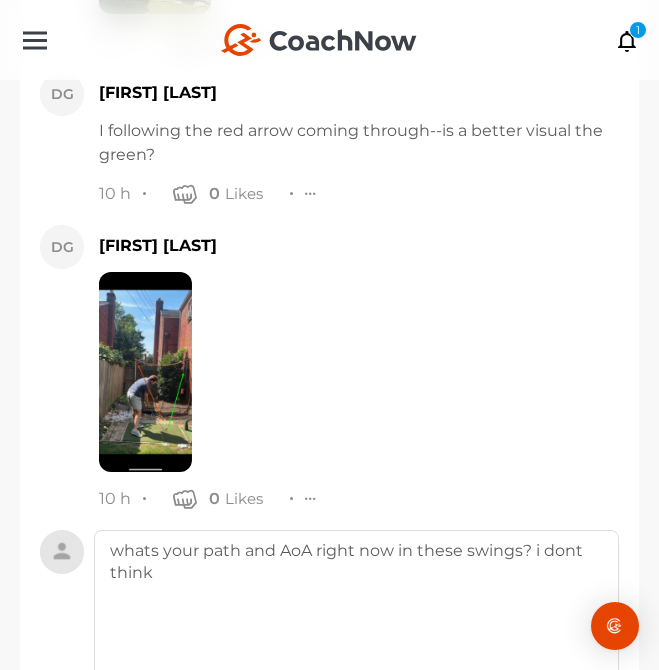 scroll, scrollTop: 23305, scrollLeft: 0, axis: vertical 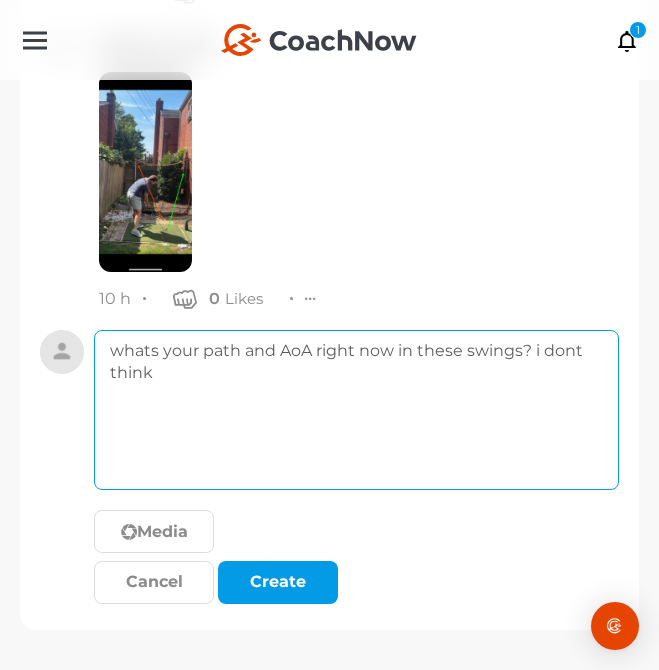 click on "whats your path and AoA right now in these swings? i dont think" at bounding box center [356, 410] 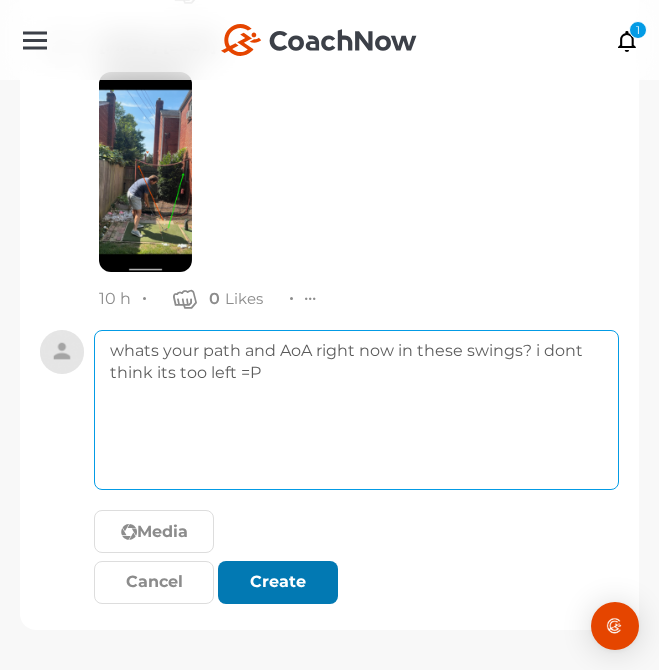 type on "whats your path and AoA right now in these swings? i dont think its too left =P" 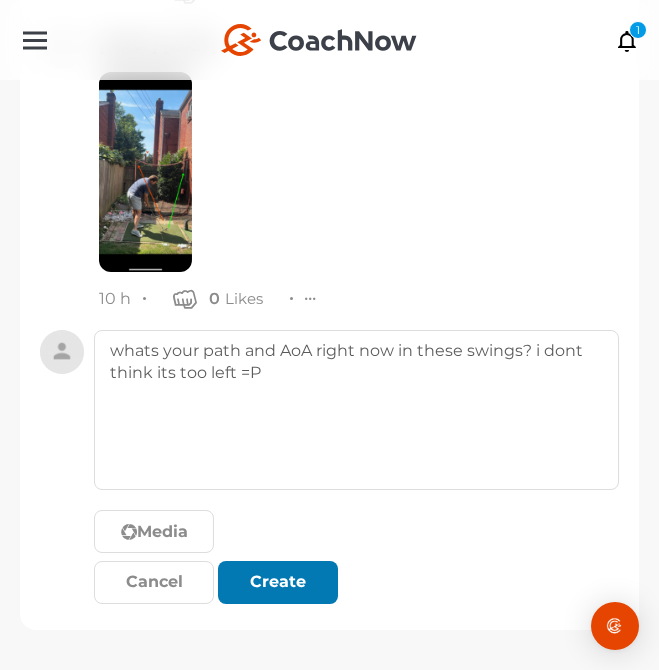 click on "Create" at bounding box center [278, 582] 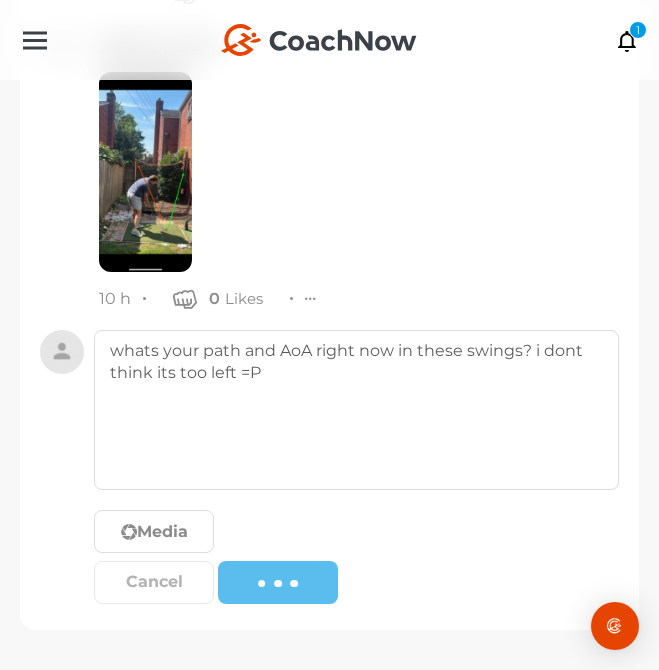 type 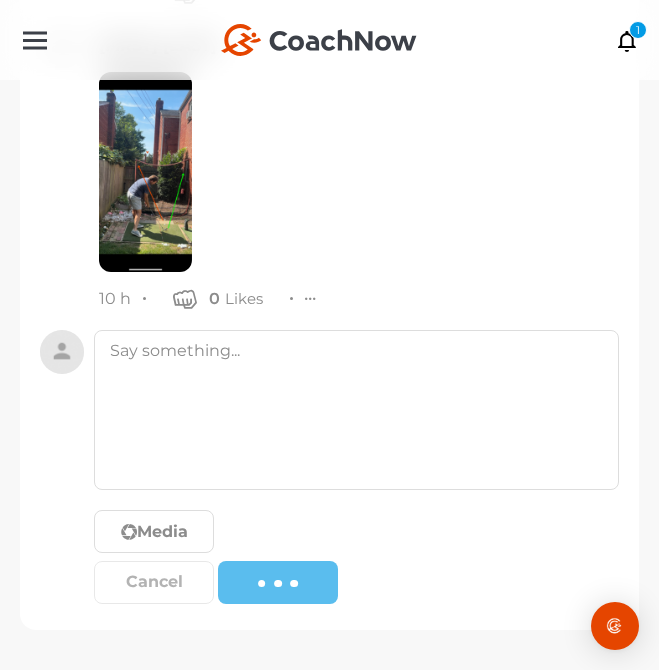 scroll, scrollTop: 23221, scrollLeft: 0, axis: vertical 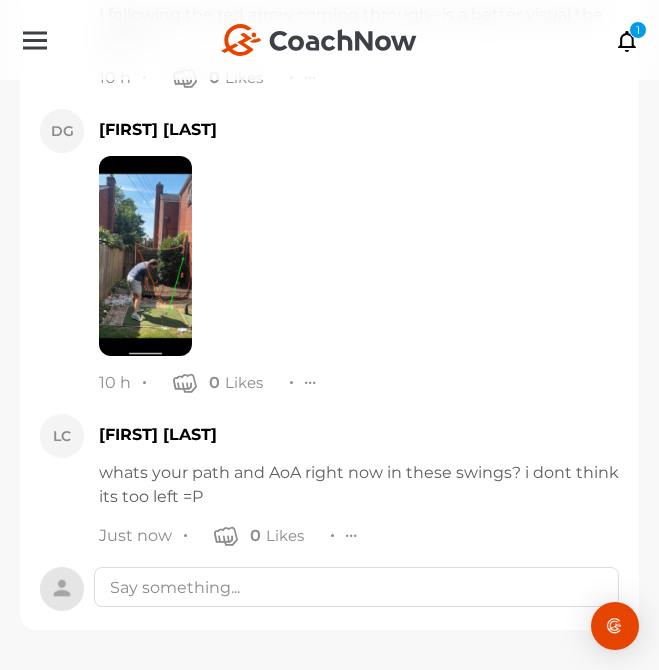 click at bounding box center (352, 535) 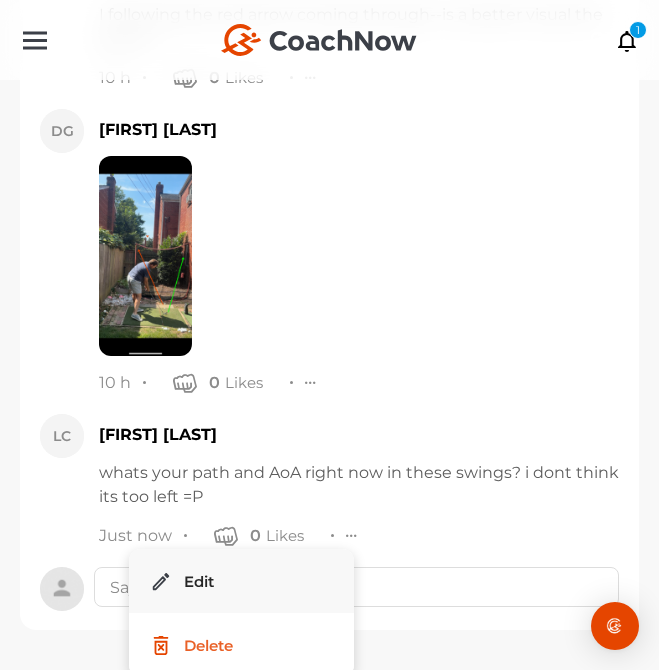 click on "Edit" at bounding box center (241, 581) 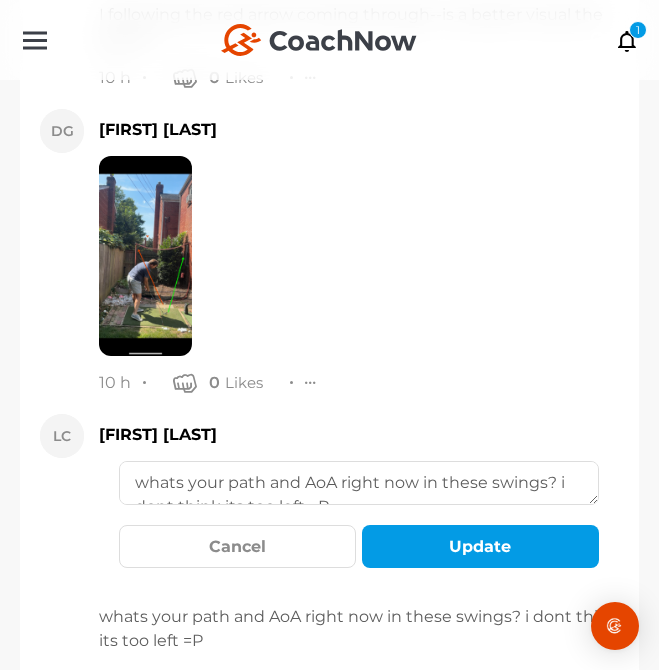 scroll, scrollTop: 12, scrollLeft: 0, axis: vertical 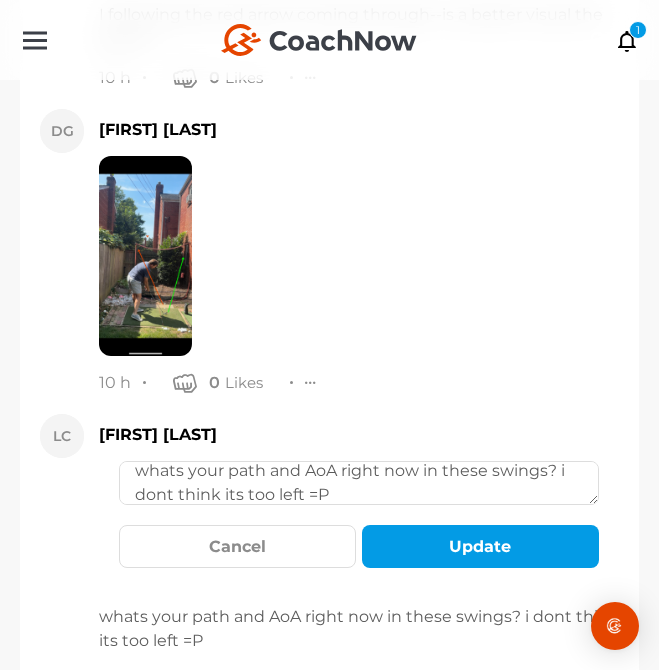 drag, startPoint x: 491, startPoint y: 491, endPoint x: 565, endPoint y: 471, distance: 76.655075 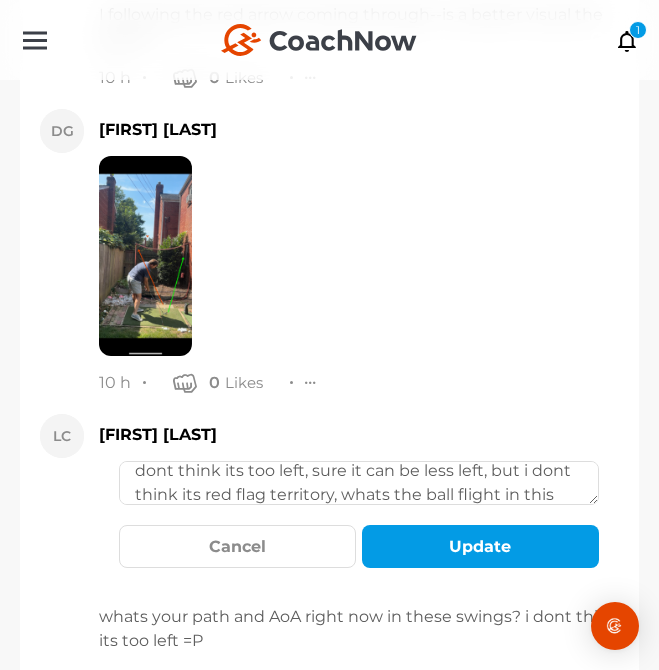 scroll, scrollTop: 60, scrollLeft: 0, axis: vertical 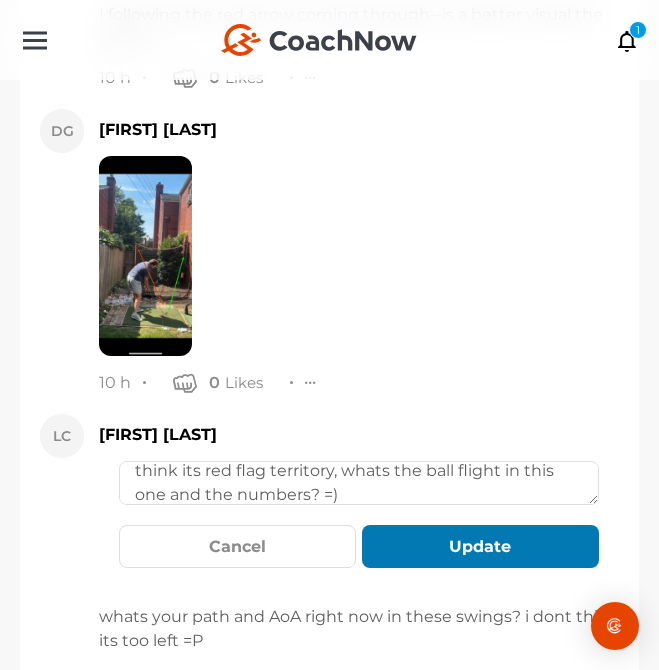type on "whats your path and AoA right now in these swings? i dont think its too left, sure it can be less left, but i dont think its red flag territory, whats the ball flight in this one and the numbers? =)" 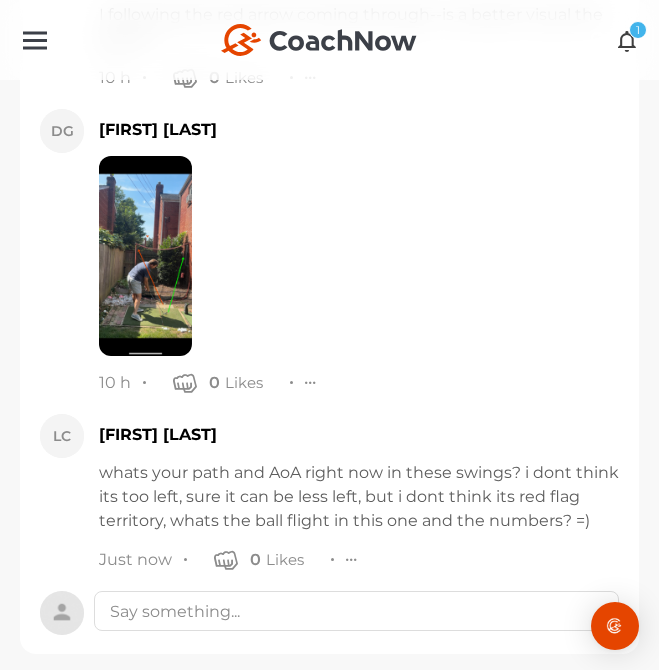 click on "1" at bounding box center [638, 30] 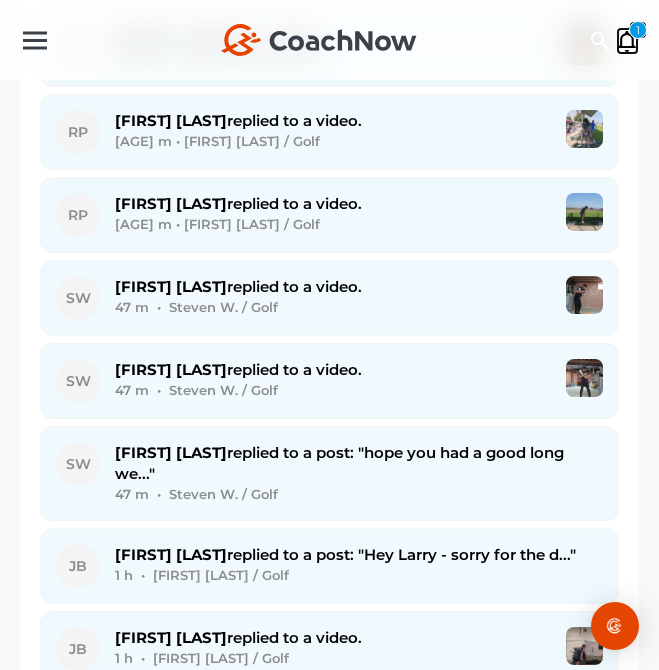 scroll, scrollTop: 824, scrollLeft: 0, axis: vertical 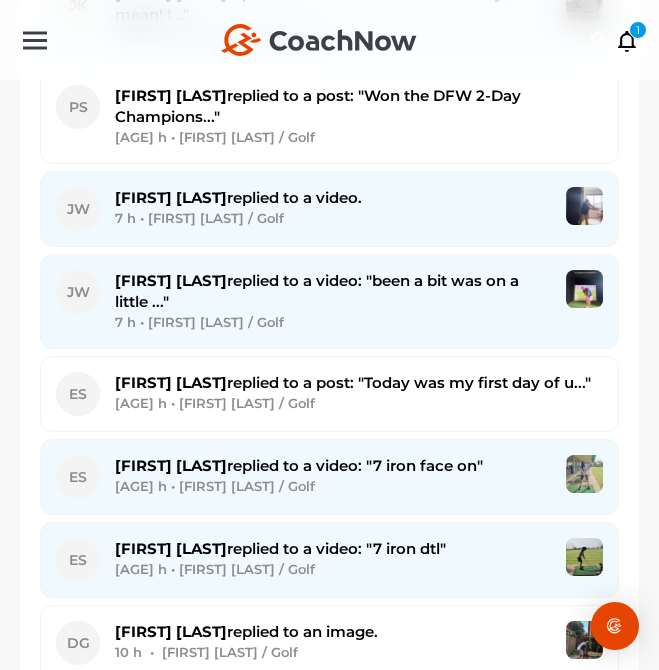 click on "7 h • [FIRST] [LAST] / Golf" at bounding box center [333, 218] 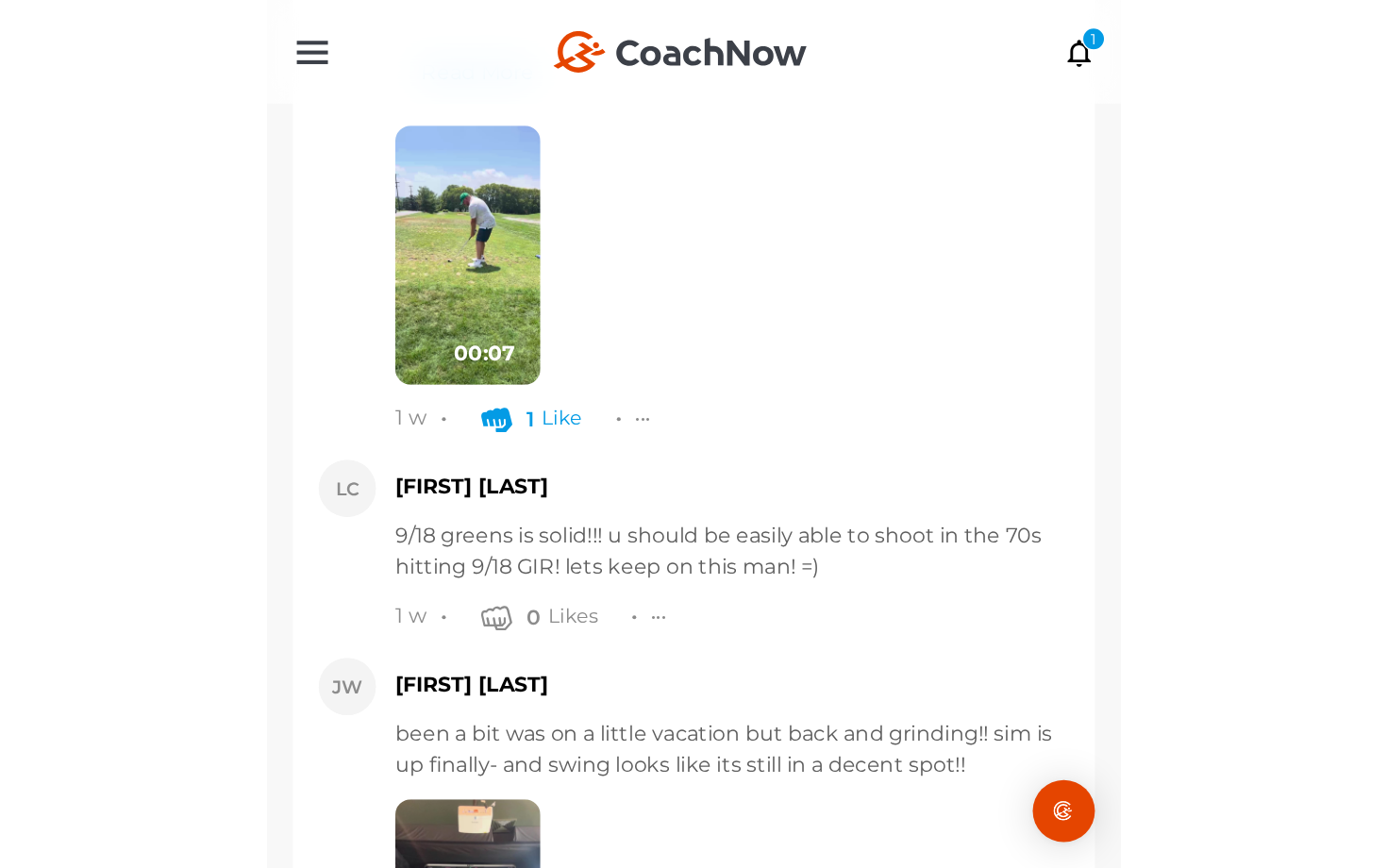 scroll, scrollTop: 21077, scrollLeft: 0, axis: vertical 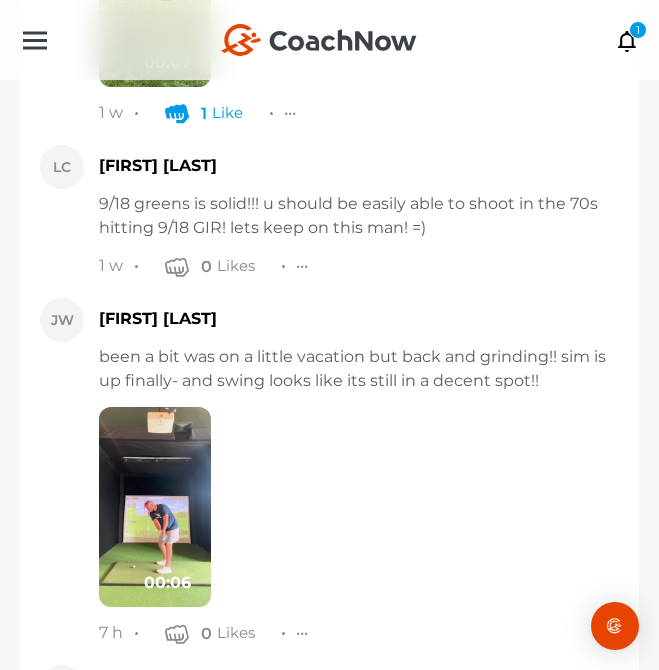 click at bounding box center (155, 507) 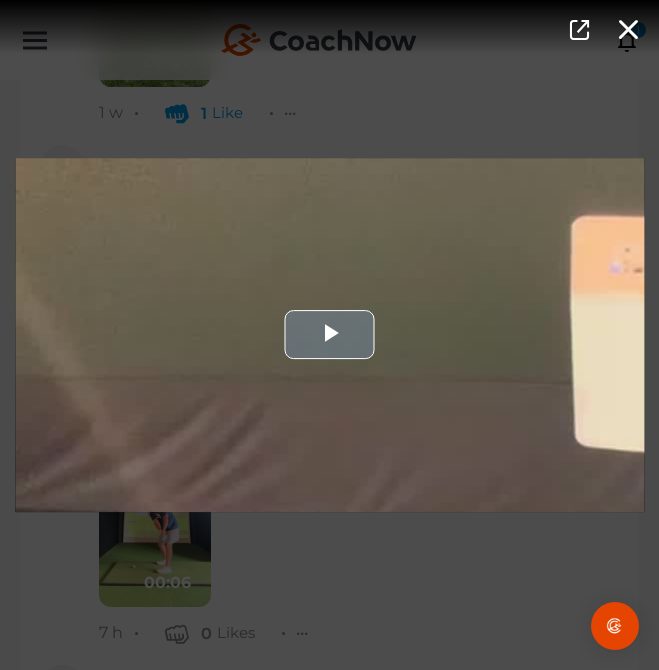 click at bounding box center (329, 335) 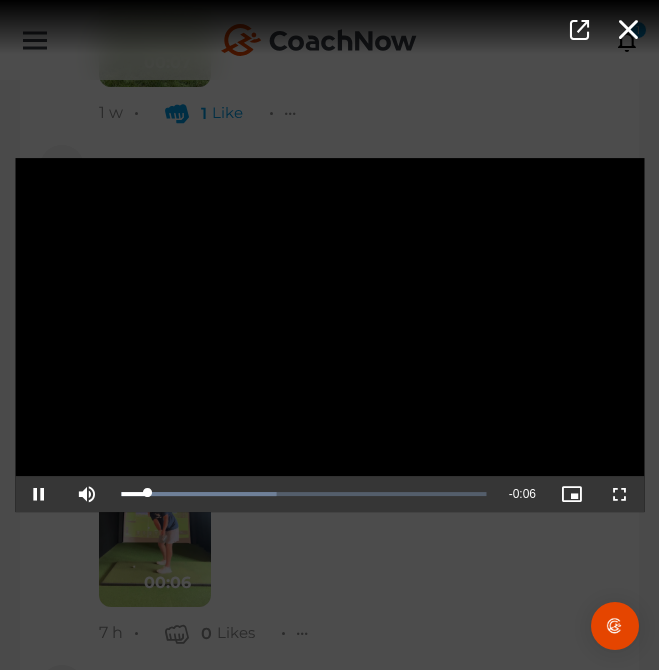 click on "Video Player is loading. Play Video Pause Mute Current Time  0:00 / Duration  0:06 Loaded :  42.55% 0:00 Stream Type  LIVE Seek to live, currently playing live LIVE Remaining Time  - 0:06   Playback Rate 1x Chapters Chapters Descriptions descriptions off , selected Captions captions settings , opens captions settings dialog captions off , selected Audio Track Picture-in-Picture Fullscreen This is a modal window. Beginning of dialog window. Escape will cancel and close the window. Text Color White Black Red Green Blue Yellow Magenta Cyan Transparency Opaque Semi-Transparent Background Color Black White Red Green Blue Yellow Magenta Cyan Transparency Opaque Semi-Transparent Transparent Window Color Black White Red Green Blue Yellow Magenta Cyan Transparency Transparent Semi-Transparent Opaque Font Size 50% 75% 100% 125% 150% 175% 200% 300% 400% Text Edge Style None Raised Depressed Uniform Dropshadow Font Family Casual Script" at bounding box center (329, 335) 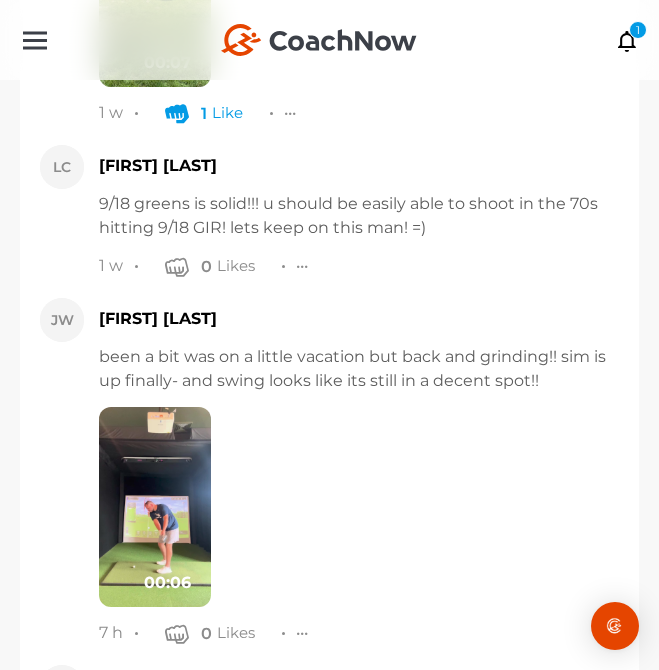 click at bounding box center (155, 507) 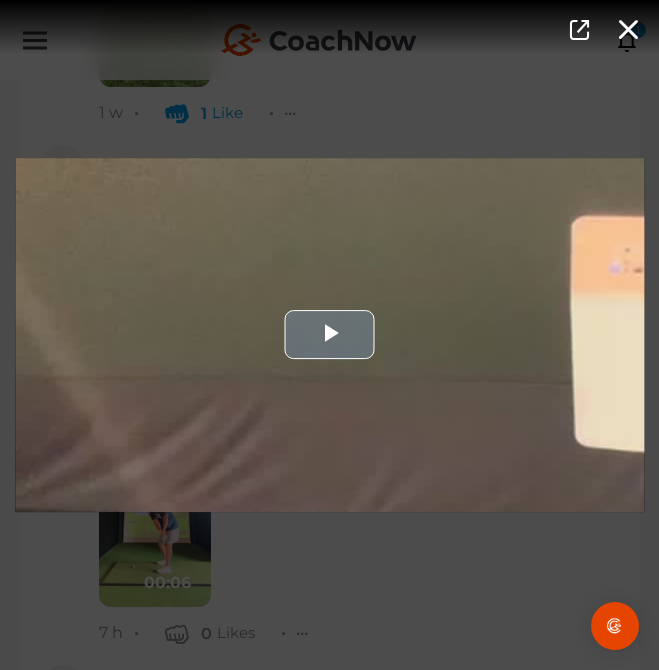 click at bounding box center [329, 335] 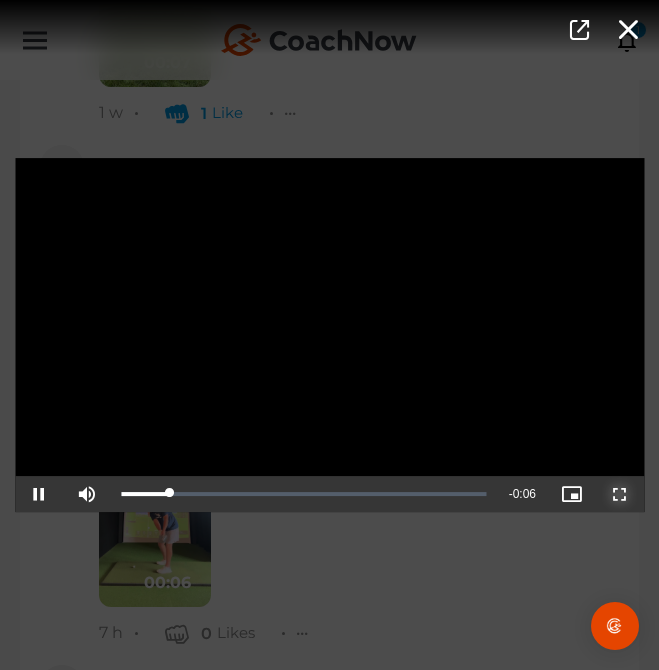 click at bounding box center [620, 494] 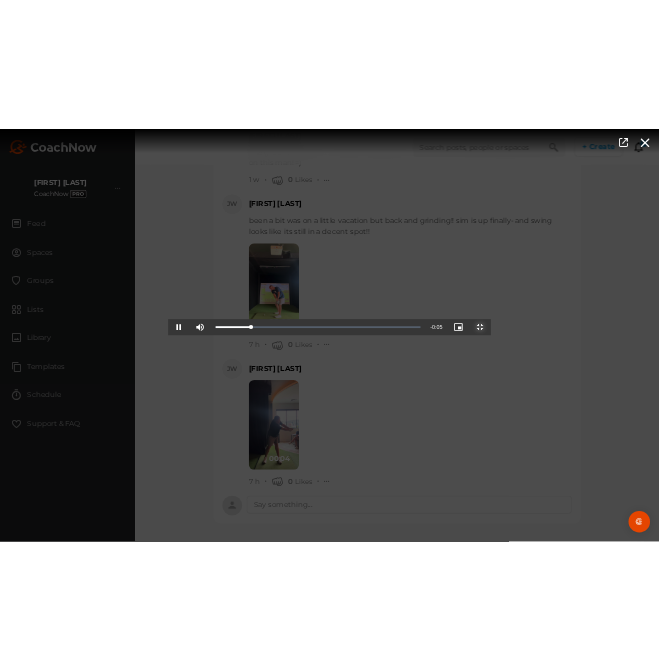 scroll, scrollTop: 20744, scrollLeft: 0, axis: vertical 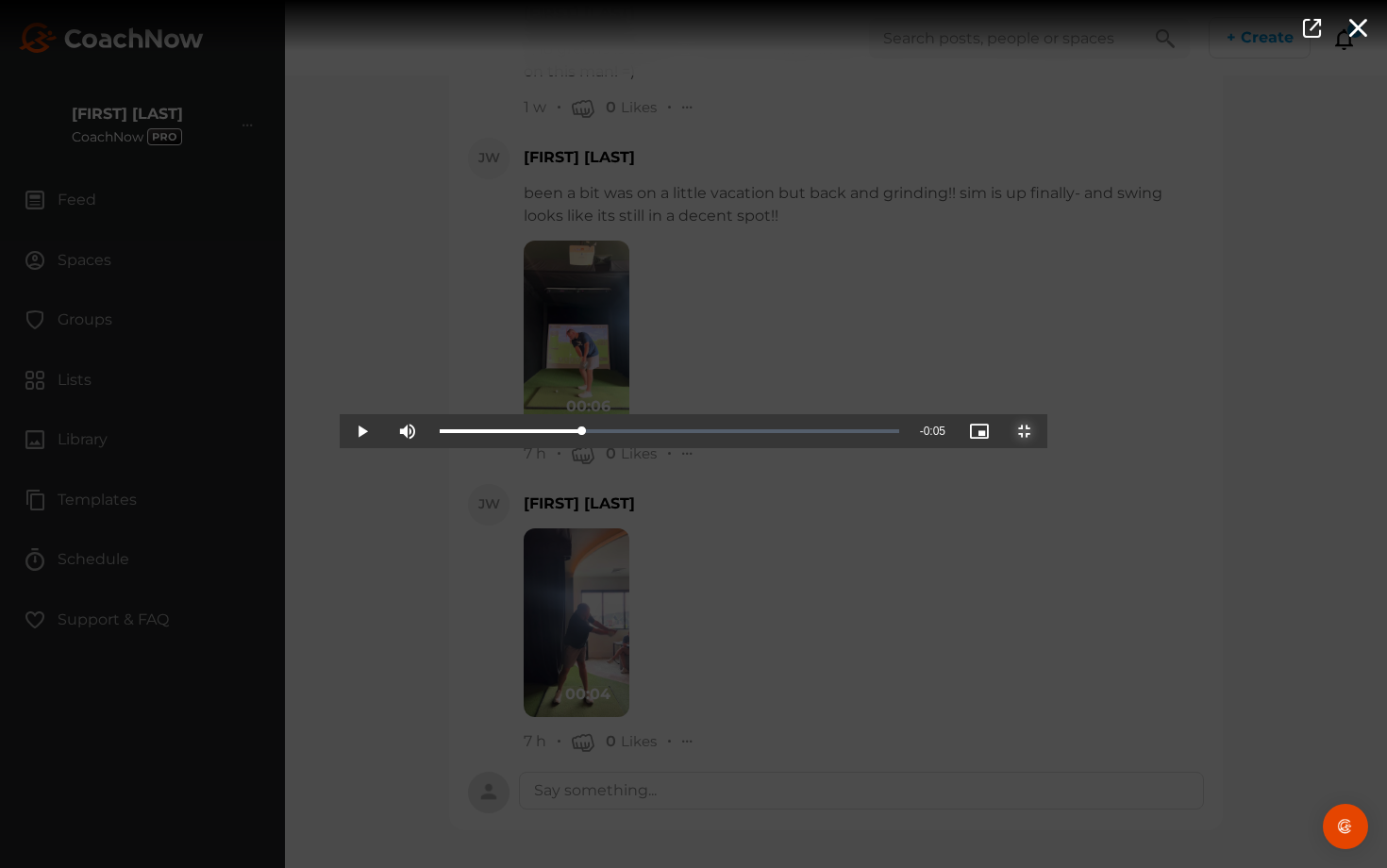 drag, startPoint x: 324, startPoint y: 867, endPoint x: 454, endPoint y: 820, distance: 138.23531 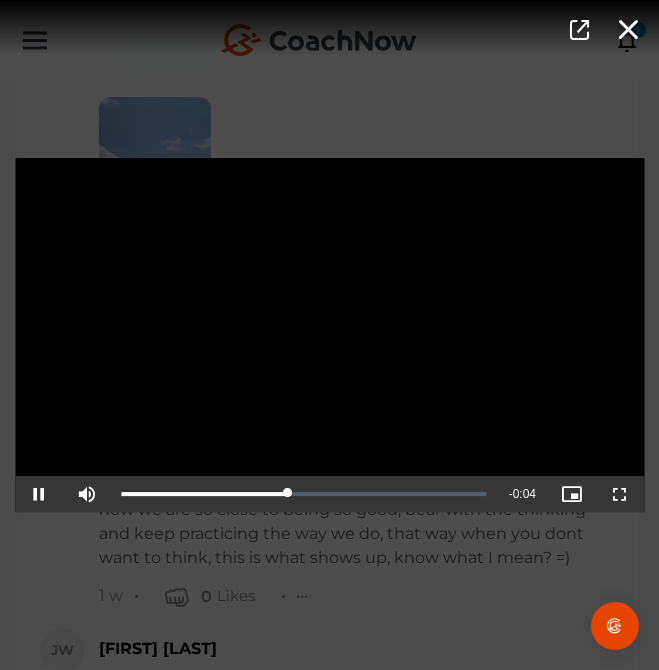 click on "Video Player is loading. Play Video Pause Mute Current Time  0:02 / Duration  0:06 Loaded :  0.00% 0:01 0:02 Stream Type  LIVE Seek to live, currently playing live LIVE Remaining Time  - 0:04   Playback Rate 1x Chapters Chapters Descriptions descriptions off , selected Captions captions settings , opens captions settings dialog captions off , selected Audio Track Picture-in-Picture Non-Fullscreen This is a modal window. Beginning of dialog window. Escape will cancel and close the window. Text Color White Black Red Green Blue Yellow Magenta Cyan Transparency Opaque Semi-Transparent Background Color Black White Red Green Blue Yellow Magenta Cyan Transparency Opaque Semi-Transparent Transparent Window Color Black White Red Green Blue Yellow Magenta Cyan Transparency Transparent Semi-Transparent Opaque Font Size 50% 75% 100% 125% 150% 175% 200% 300% 400% Text Edge Style None Raised Depressed Uniform Dropshadow Font Family Reset" at bounding box center [329, 335] 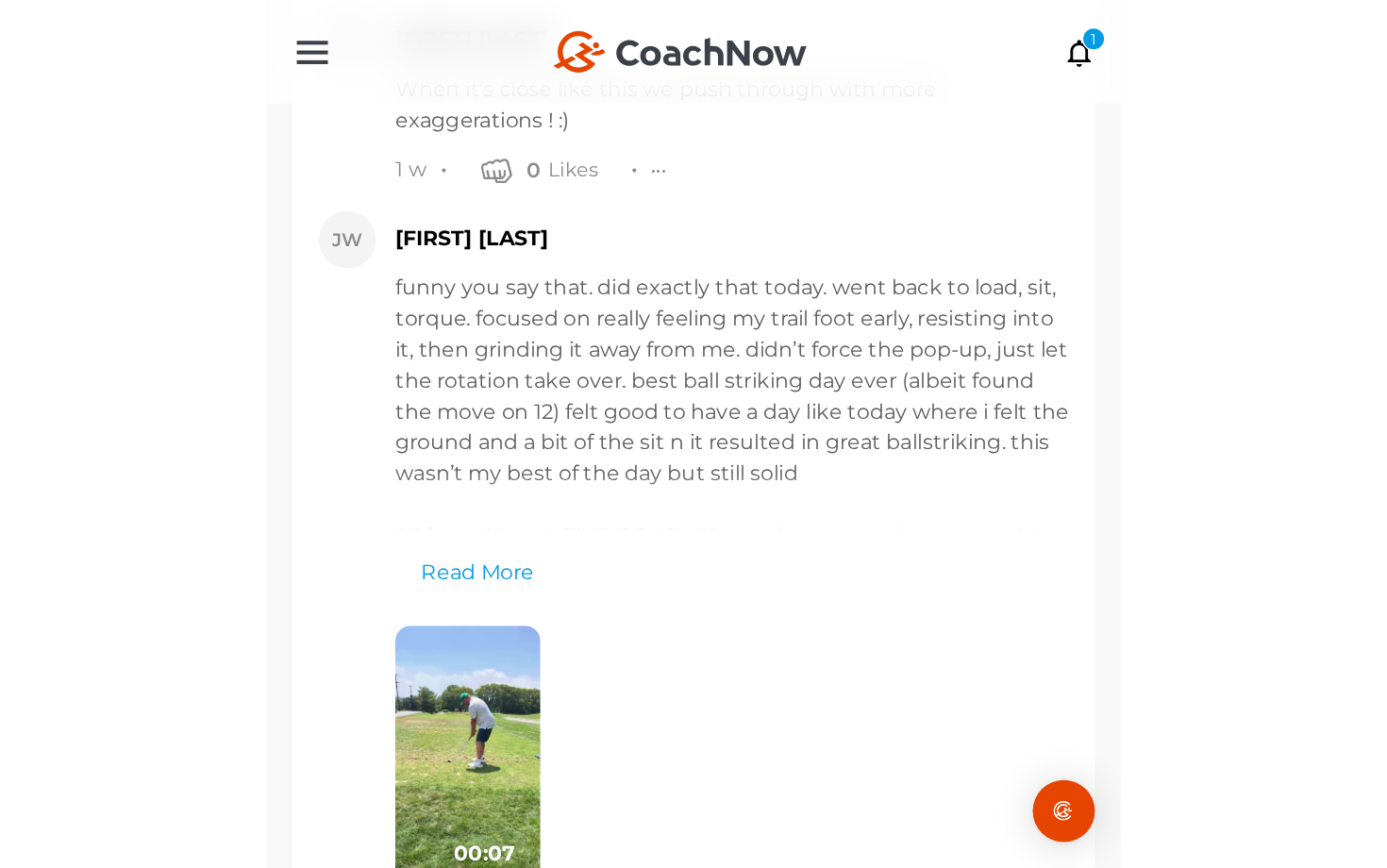 scroll, scrollTop: 21435, scrollLeft: 0, axis: vertical 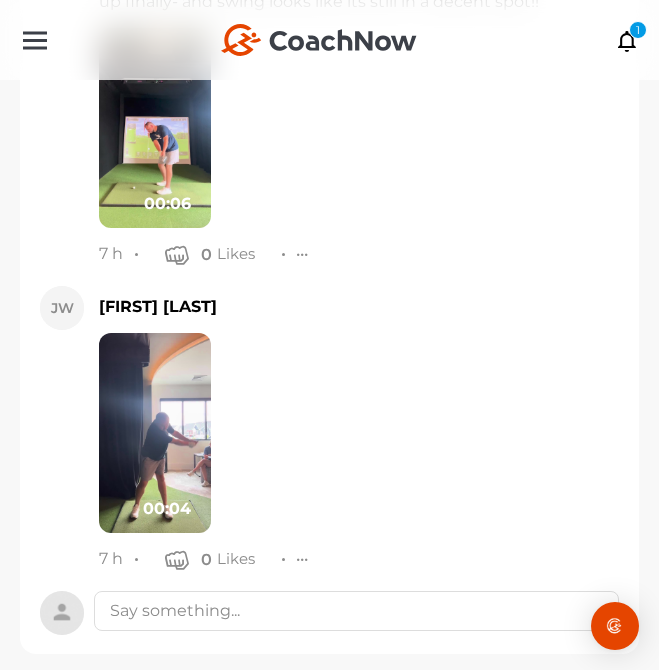 click at bounding box center [155, 433] 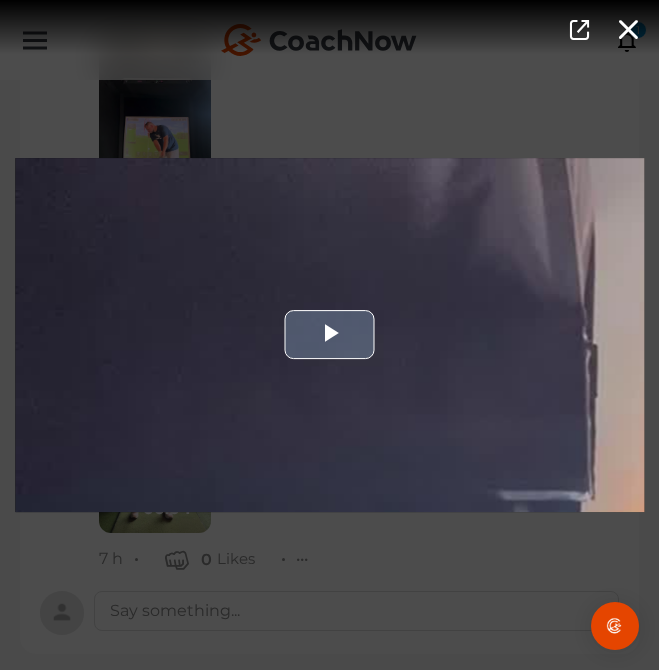 click at bounding box center [329, 335] 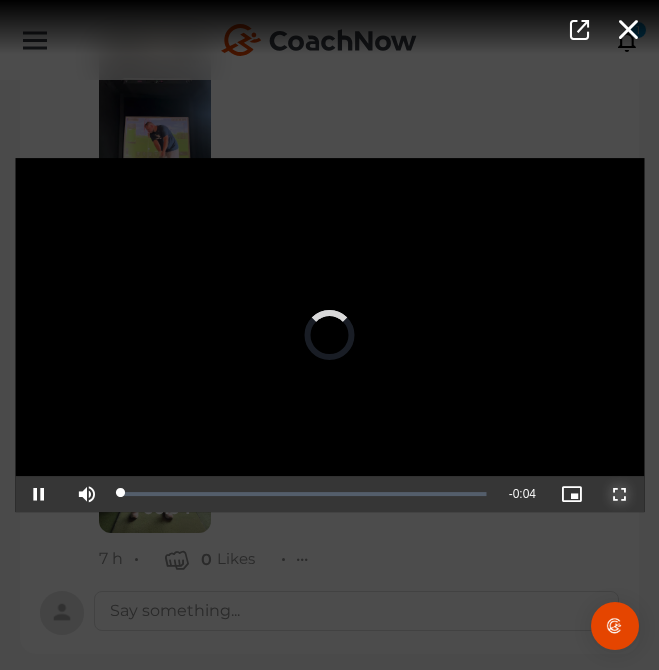 click at bounding box center [620, 494] 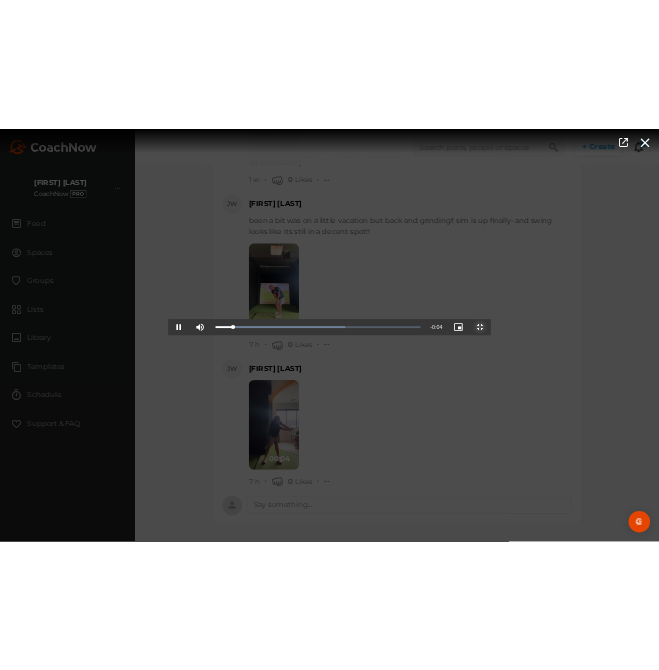 scroll, scrollTop: 20744, scrollLeft: 0, axis: vertical 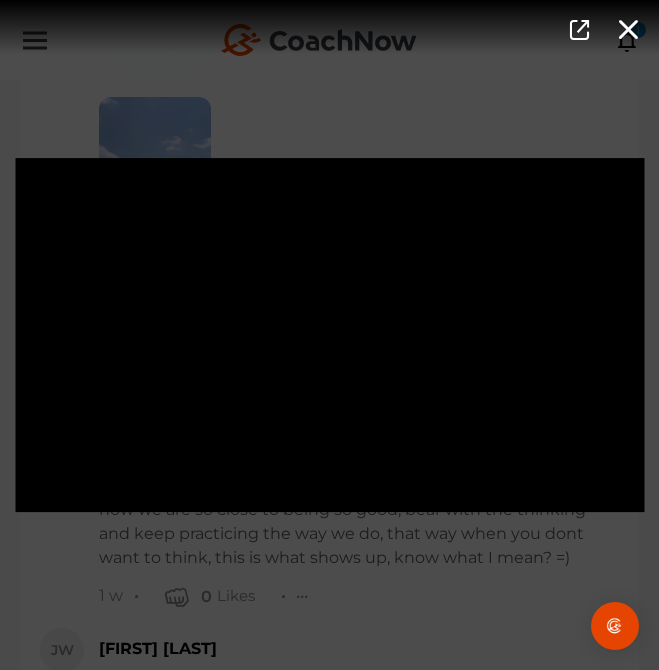 click on "Video Player is loading. Play Video Pause Mute Current Time  0:02 / Duration  0:04 Loaded :  100.00% -:- 0:02 Stream Type  LIVE Seek to live, currently playing live LIVE Remaining Time  - 0:02   Playback Rate 1x Chapters Chapters Descriptions descriptions off , selected Captions captions settings , opens captions settings dialog captions off , selected Audio Track Picture-in-Picture Non-Fullscreen This is a modal window. Beginning of dialog window. Escape will cancel and close the window. Text Color White Black Red Green Blue Yellow Magenta Cyan Transparency Opaque Semi-Transparent Background Color Black White Red Green Blue Yellow Magenta Cyan Transparency Opaque Semi-Transparent Transparent Window Color Black White Red Green Blue Yellow Magenta Cyan Transparency Transparent Semi-Transparent Opaque Font Size 50% 75% 100% 125% 150% 175% 200% 300% 400% Text Edge Style None Raised Depressed Uniform Dropshadow Font Family Done" at bounding box center [329, 335] 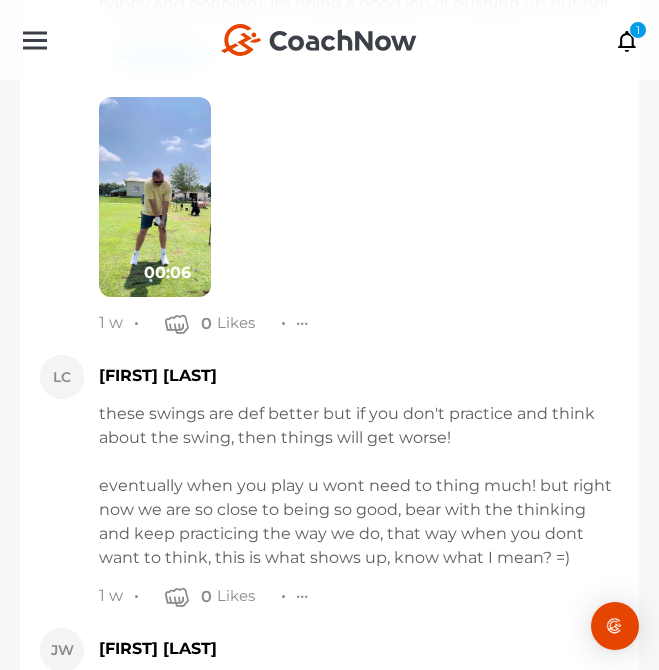 scroll, scrollTop: 22719, scrollLeft: 0, axis: vertical 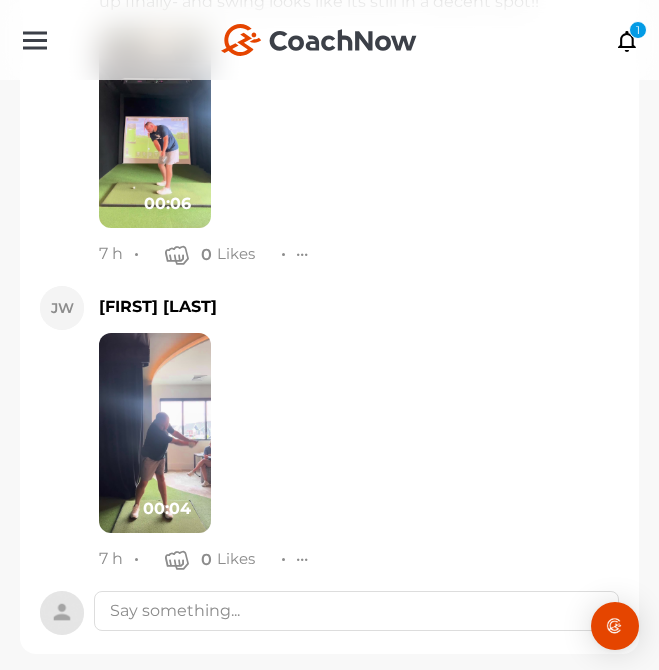 click on "LC
Larry Cheung
May 24, 2025 - best it’s looked. New reference :)
00:20
May 25
0
Likes
Edit
Delete
JW
Jack Ward" at bounding box center (329, -10624) 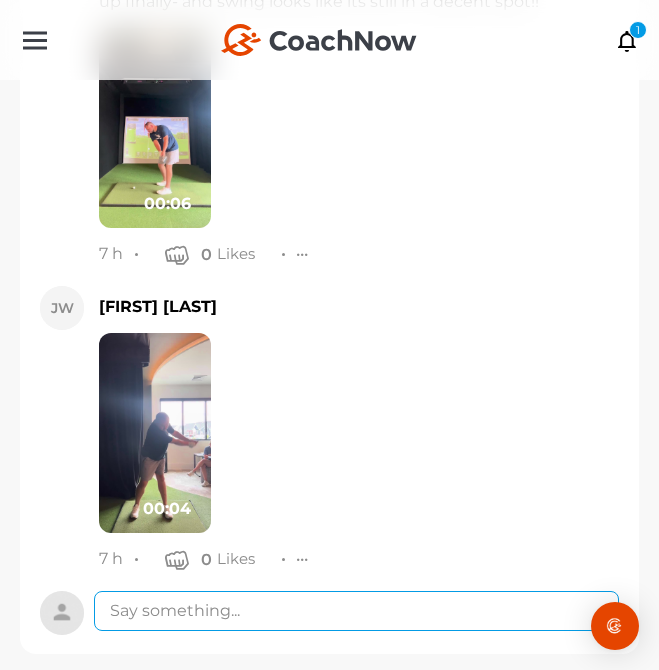 click at bounding box center [356, 611] 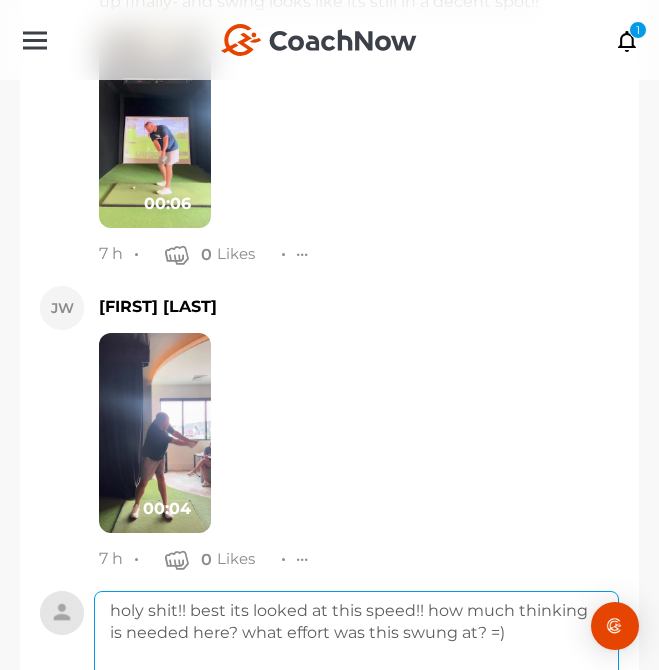 scroll, scrollTop: 22955, scrollLeft: 0, axis: vertical 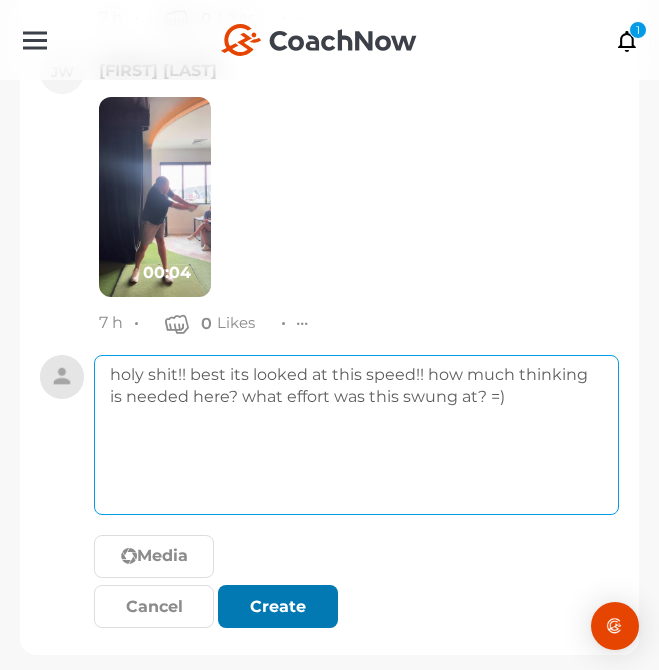 type on "holy shit!! best its looked at this speed!! how much thinking is needed here? what effort was this swung at? =)" 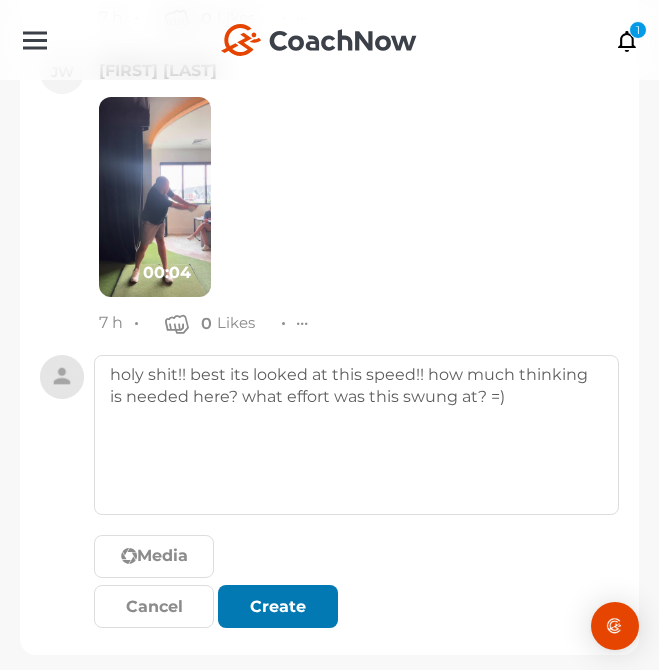 click on "Create" at bounding box center [278, 606] 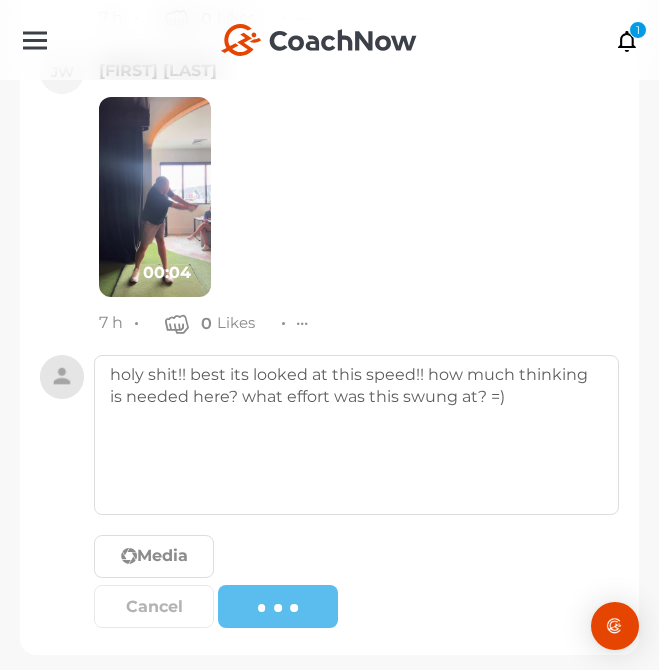 type 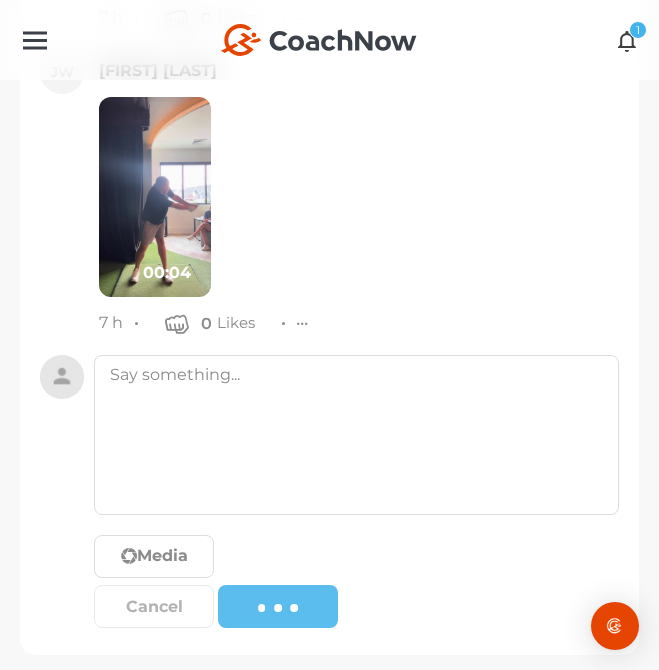 scroll, scrollTop: 22872, scrollLeft: 0, axis: vertical 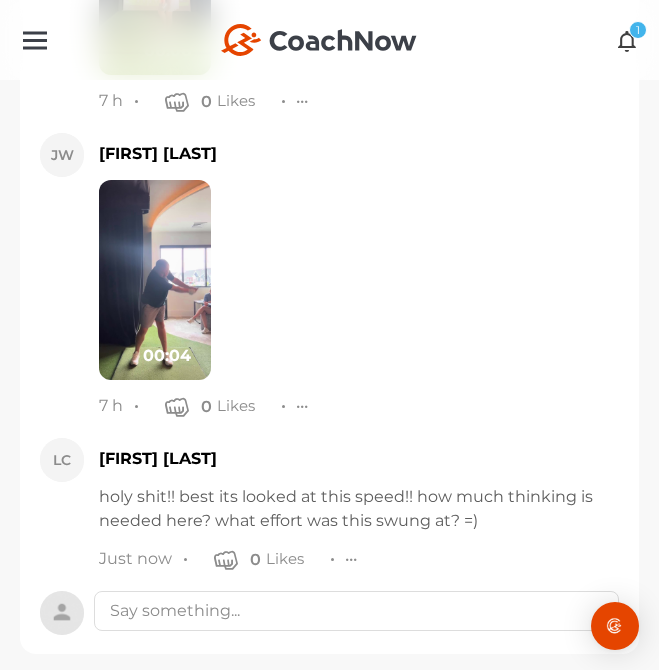 click at bounding box center (627, 40) 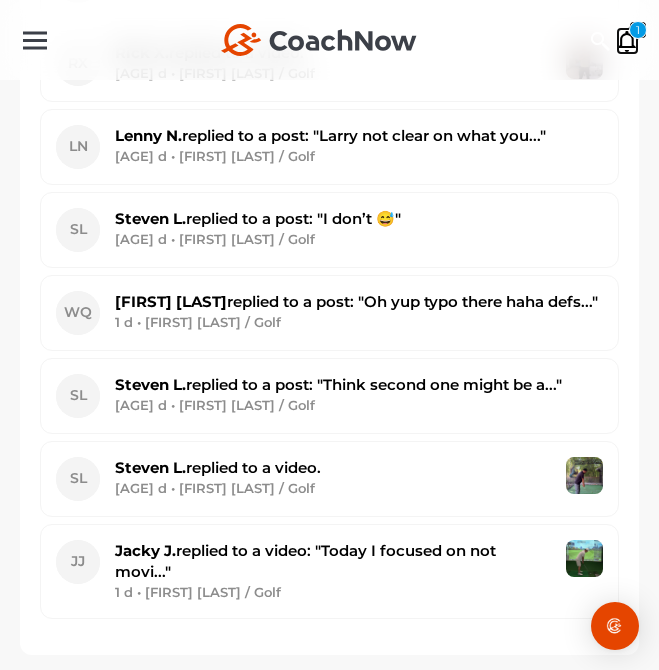 scroll, scrollTop: 0, scrollLeft: 0, axis: both 